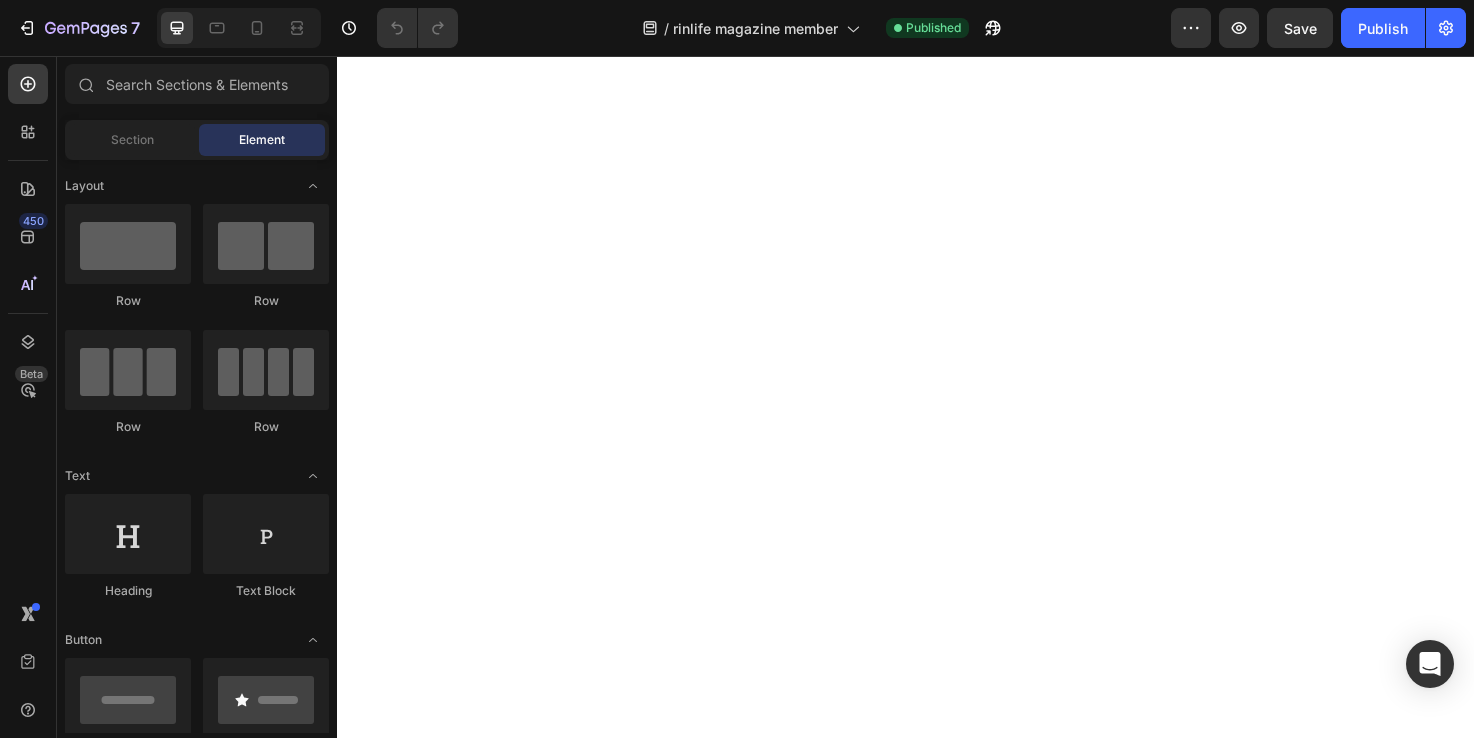 scroll, scrollTop: 0, scrollLeft: 0, axis: both 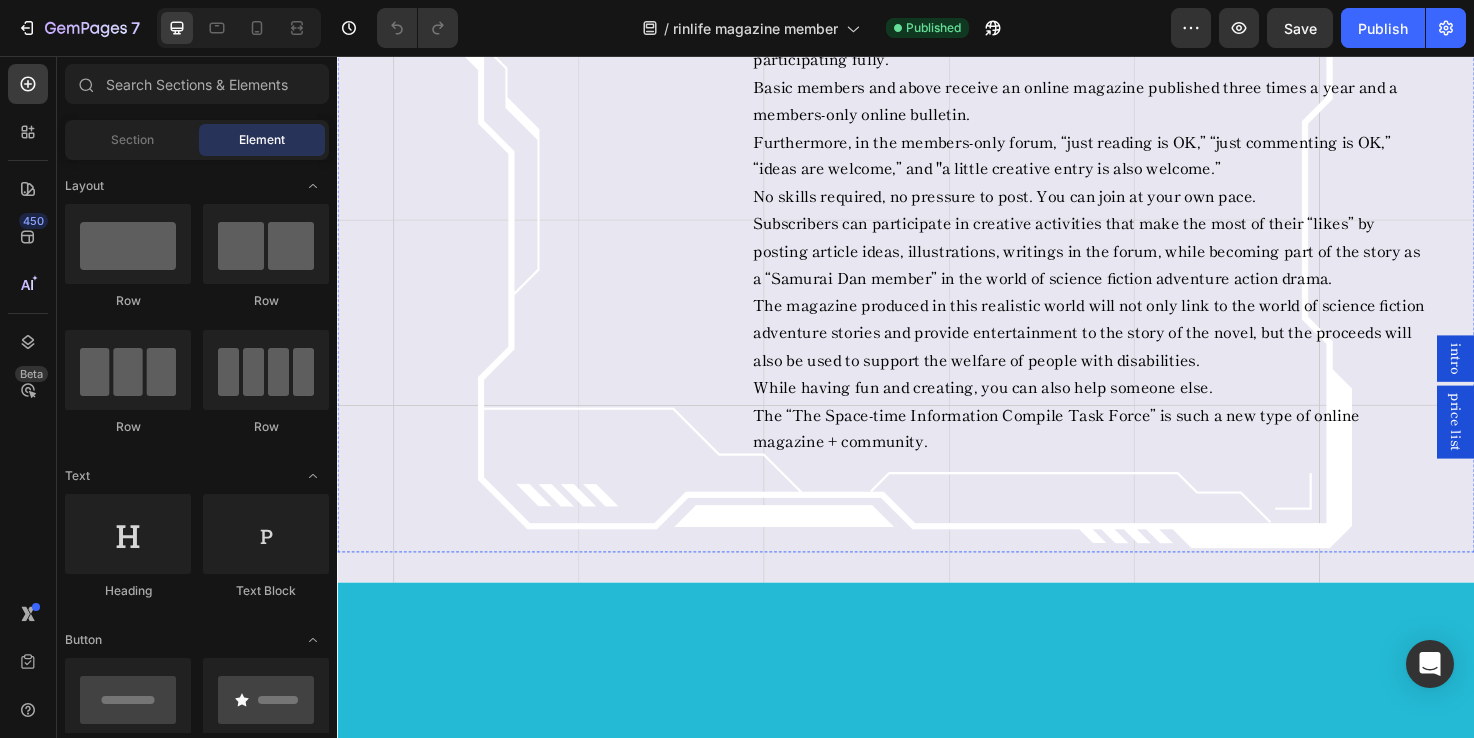 click at bounding box center (937, -121) 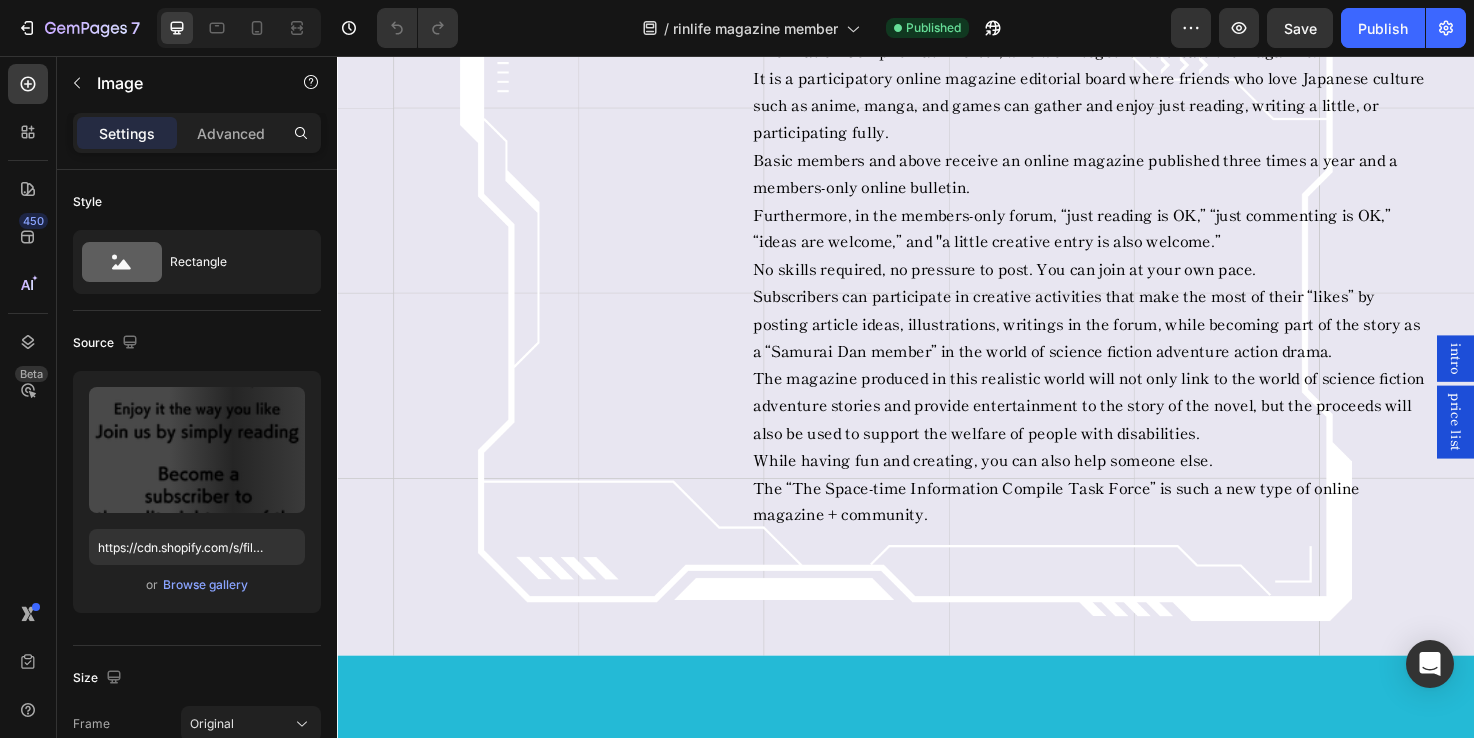 scroll, scrollTop: 7065, scrollLeft: 0, axis: vertical 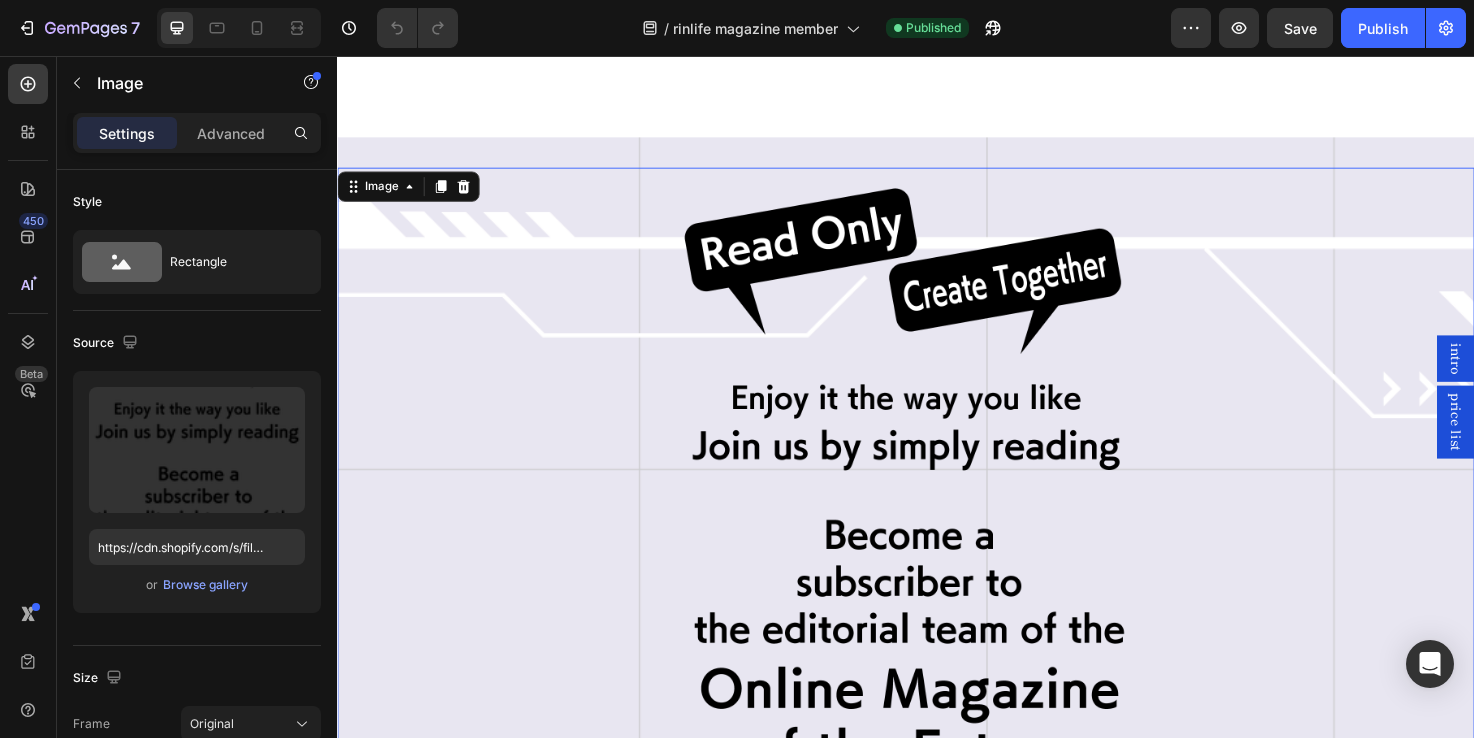 click at bounding box center [937, 508] 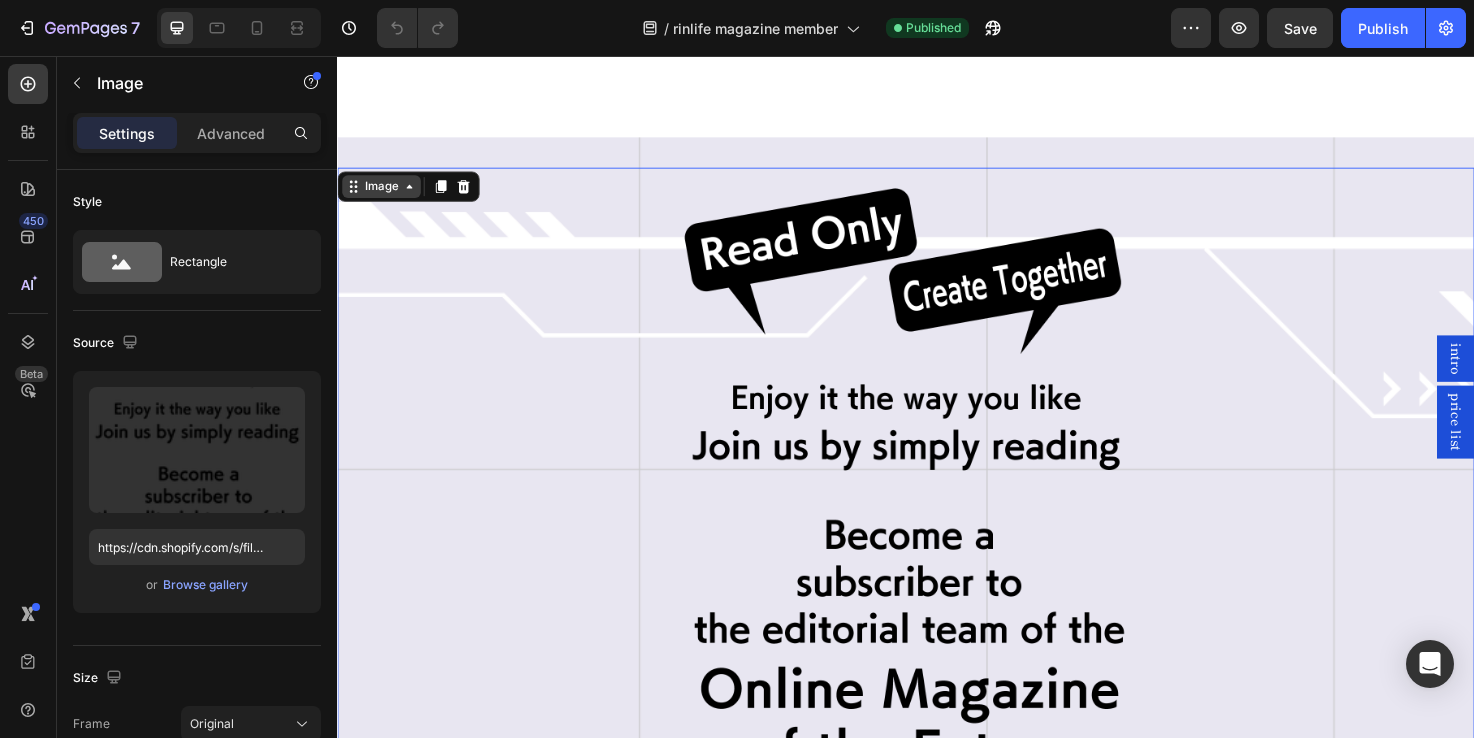 click on "Image" at bounding box center (383, 194) 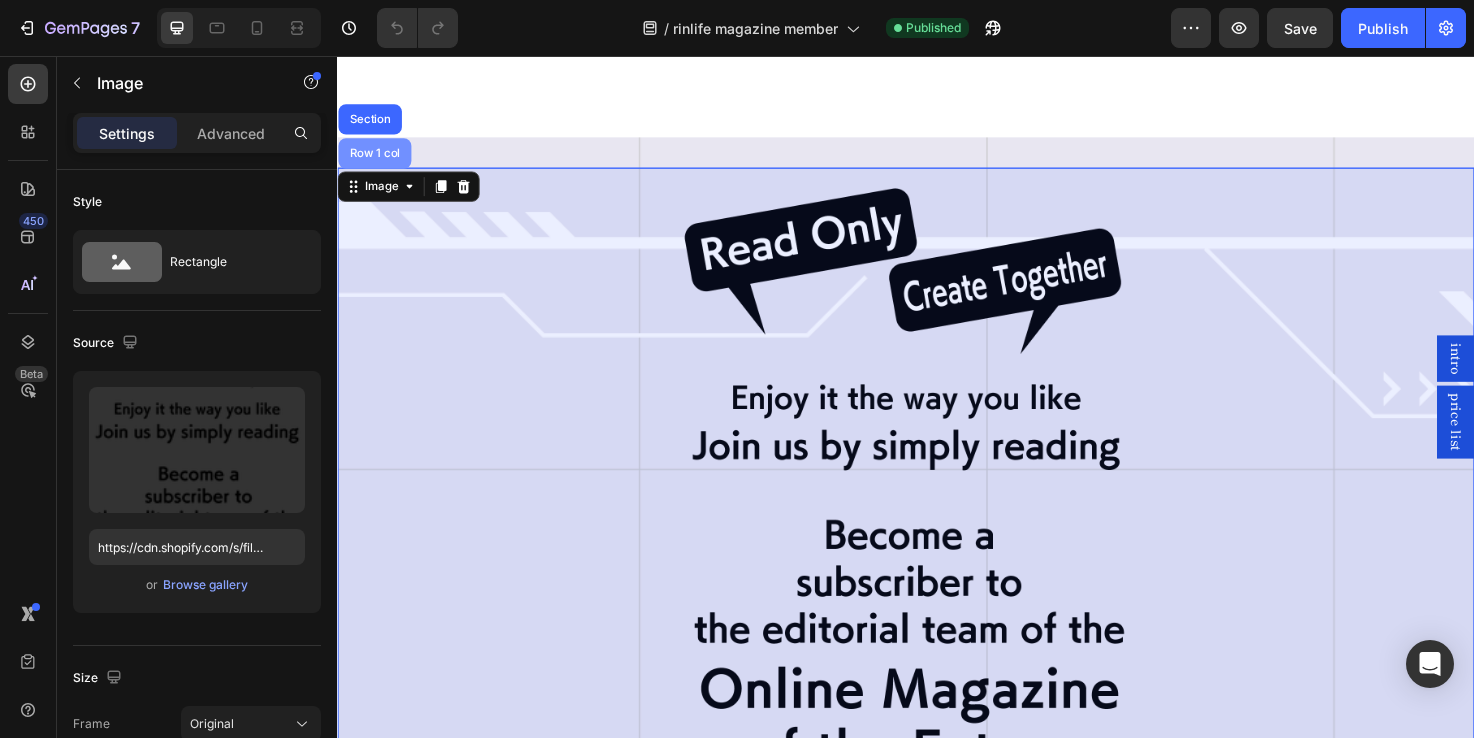 click on "Row 1 col" at bounding box center (376, 159) 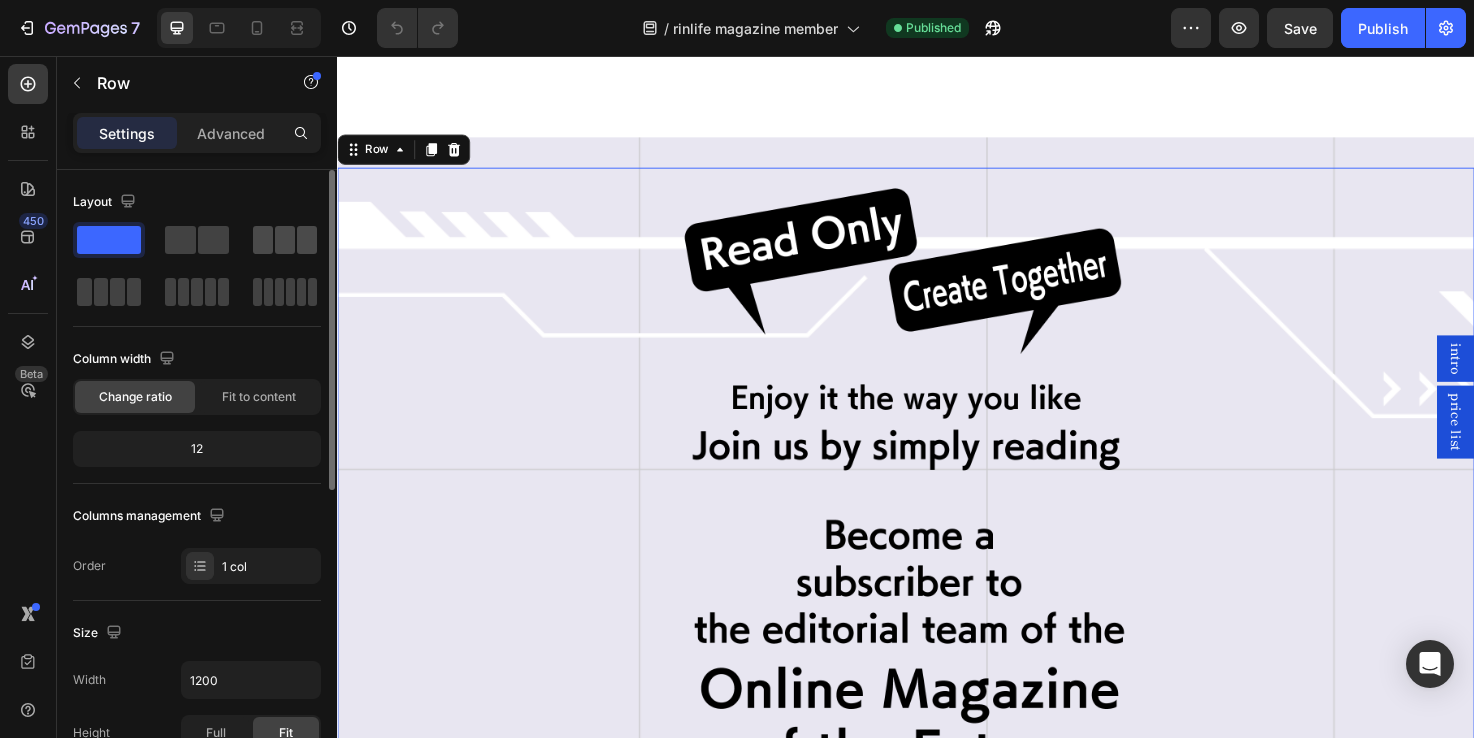 click 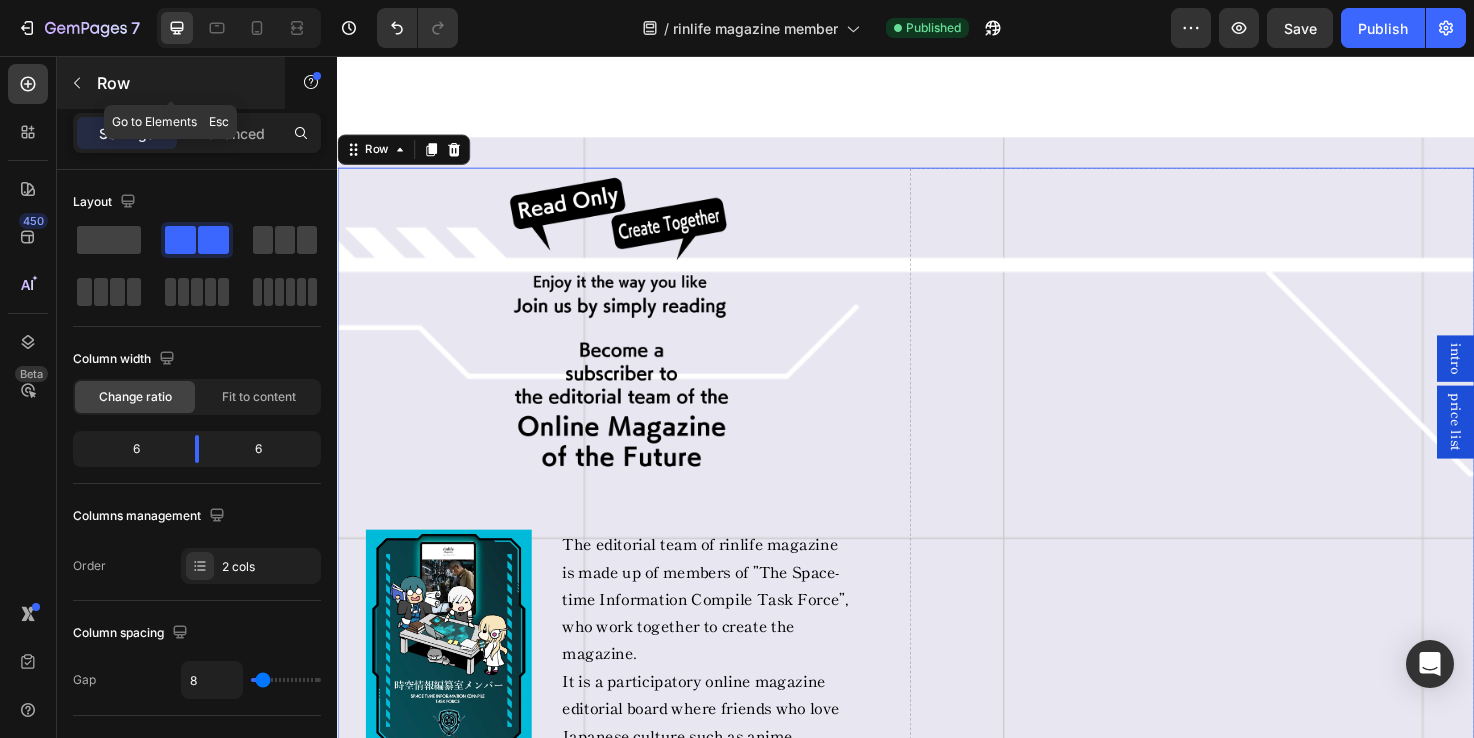 click at bounding box center (77, 83) 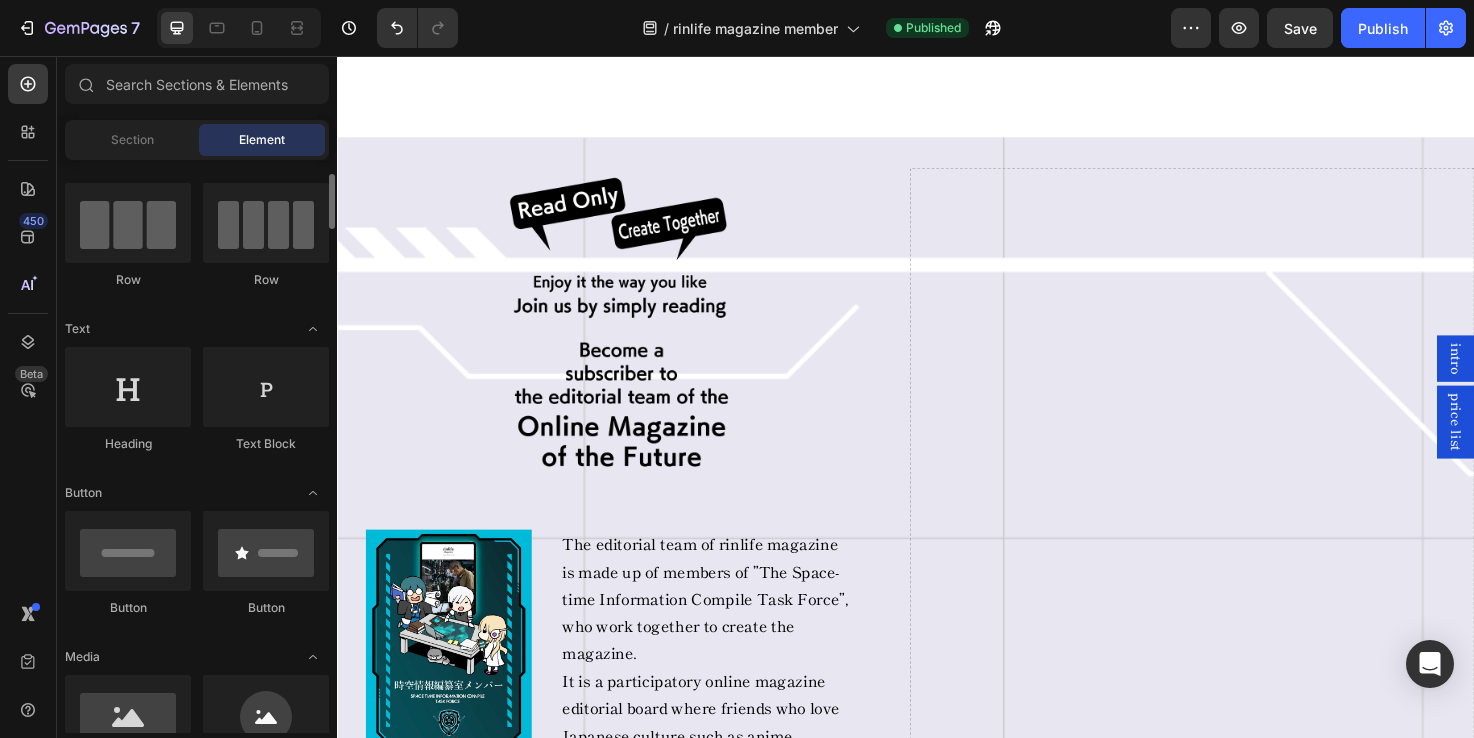 scroll, scrollTop: 206, scrollLeft: 0, axis: vertical 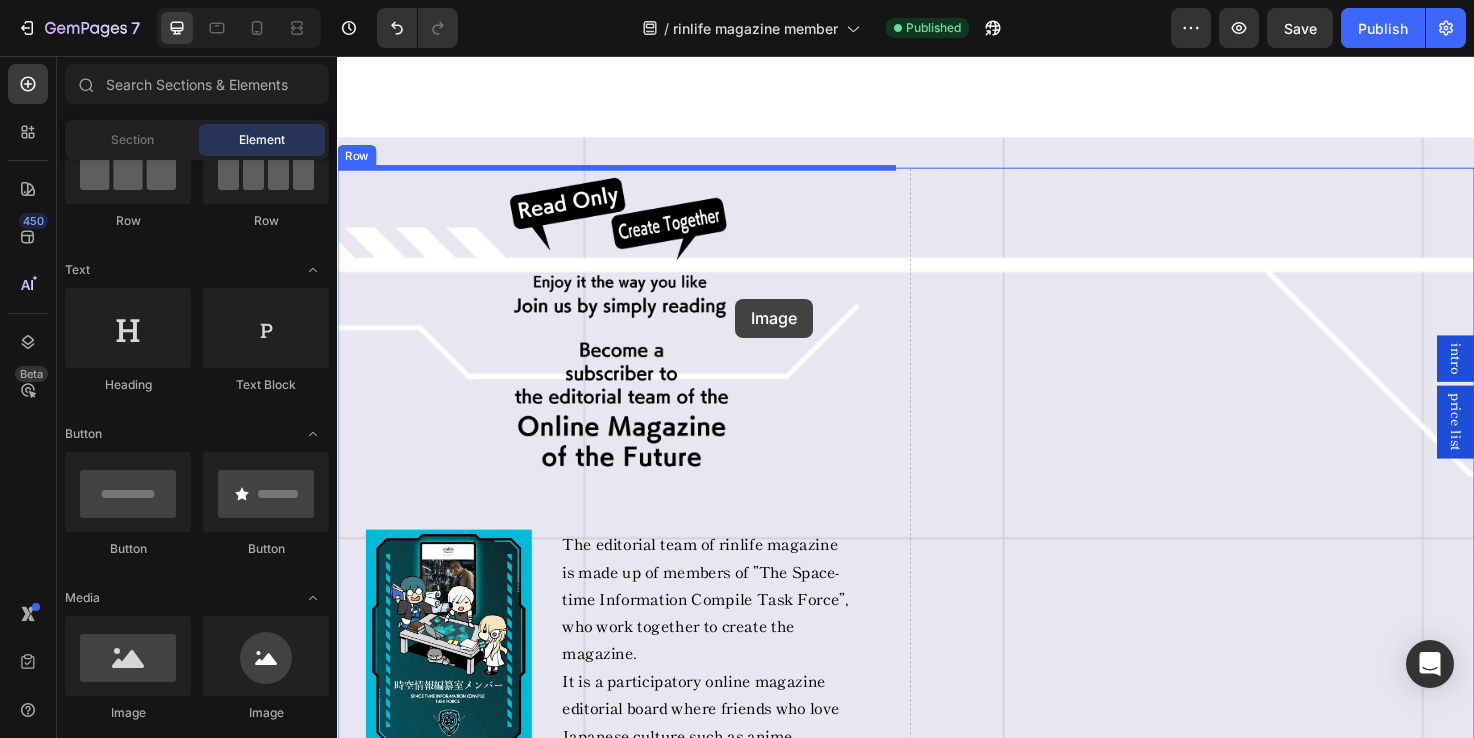 drag, startPoint x: 466, startPoint y: 712, endPoint x: 754, endPoint y: 312, distance: 492.8935 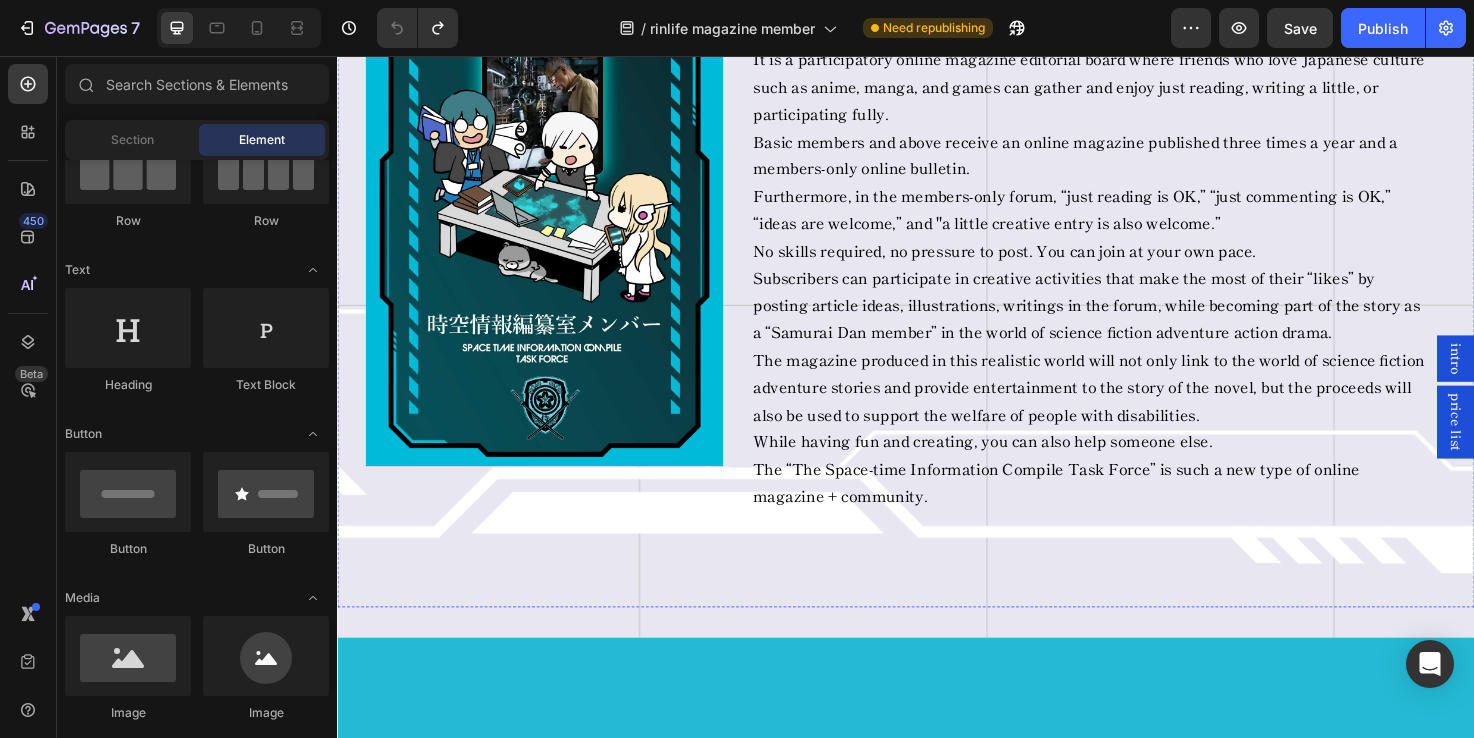 scroll, scrollTop: 8066, scrollLeft: 0, axis: vertical 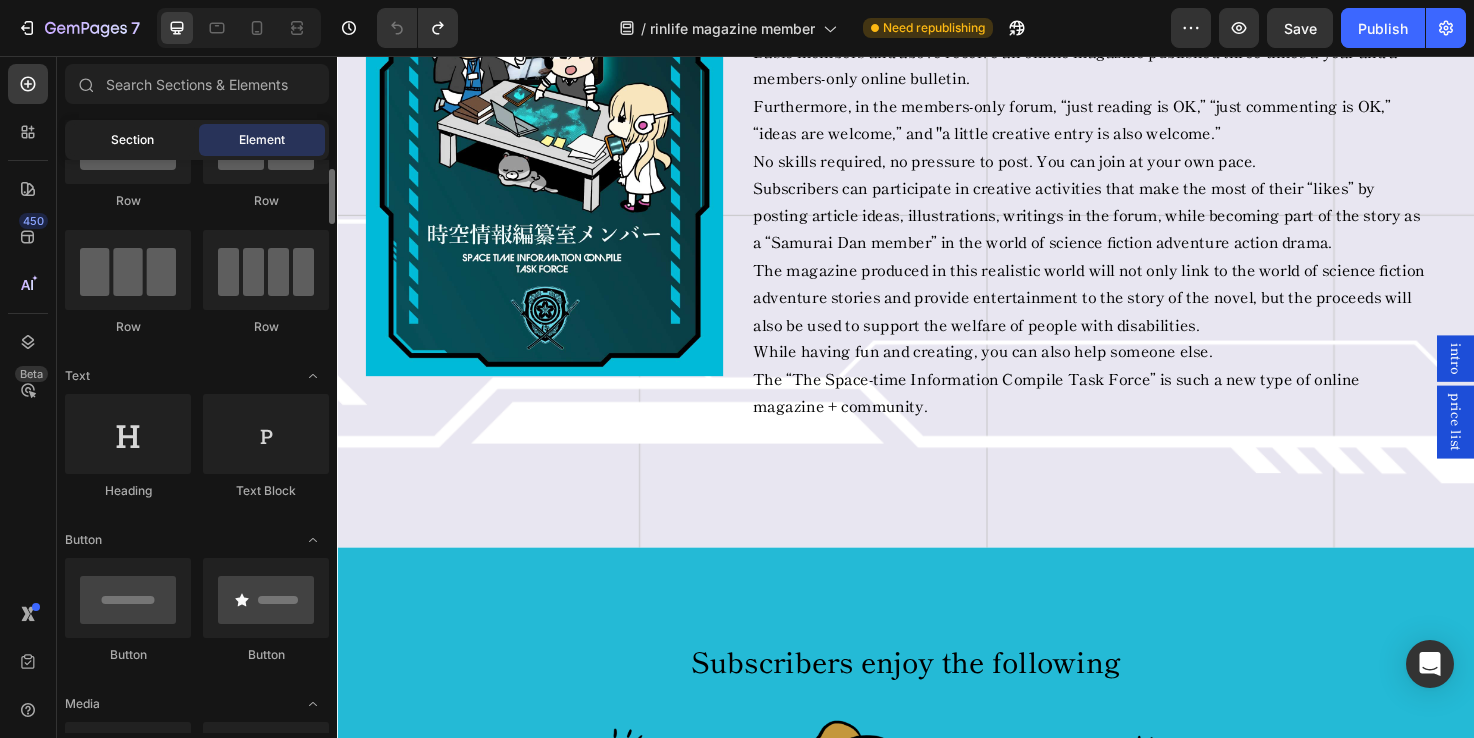 click on "Section" at bounding box center (132, 140) 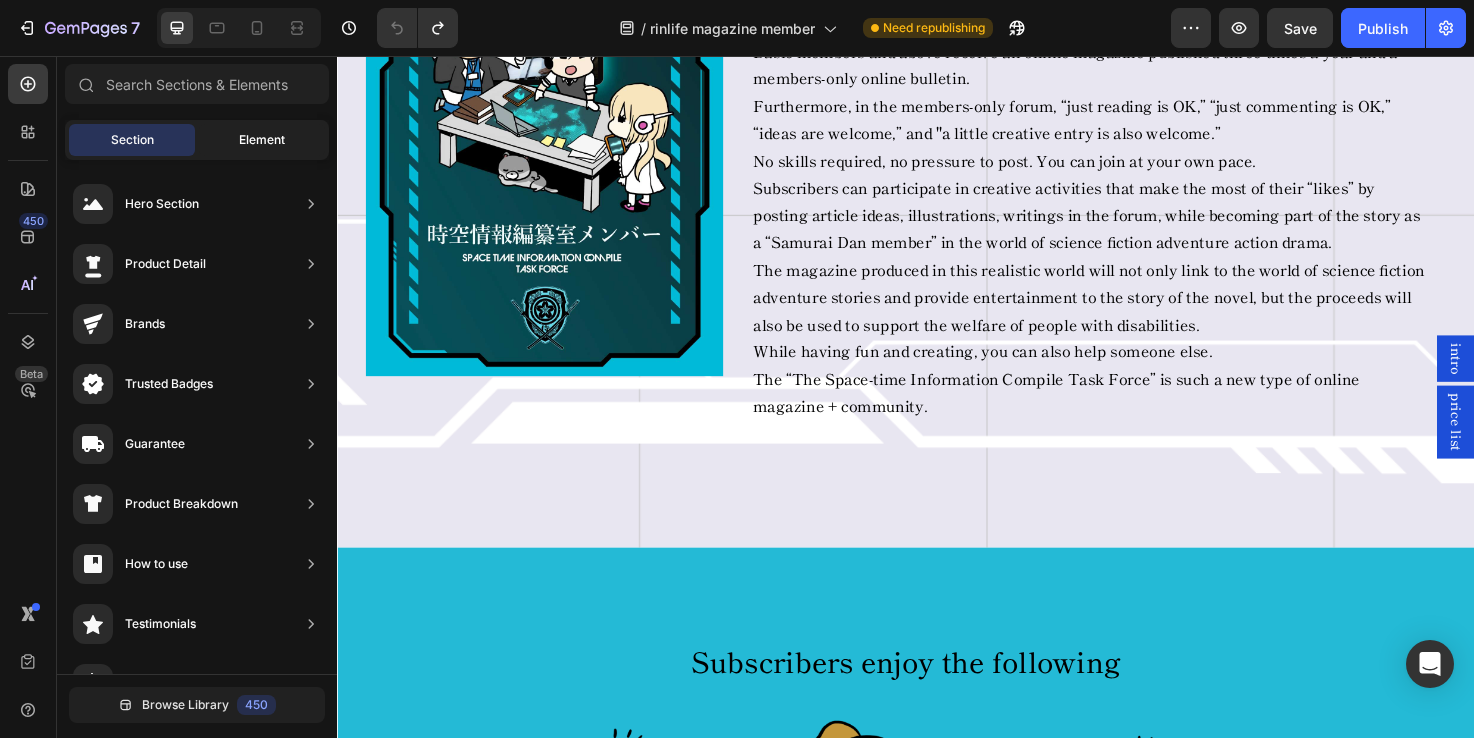 click on "Element" 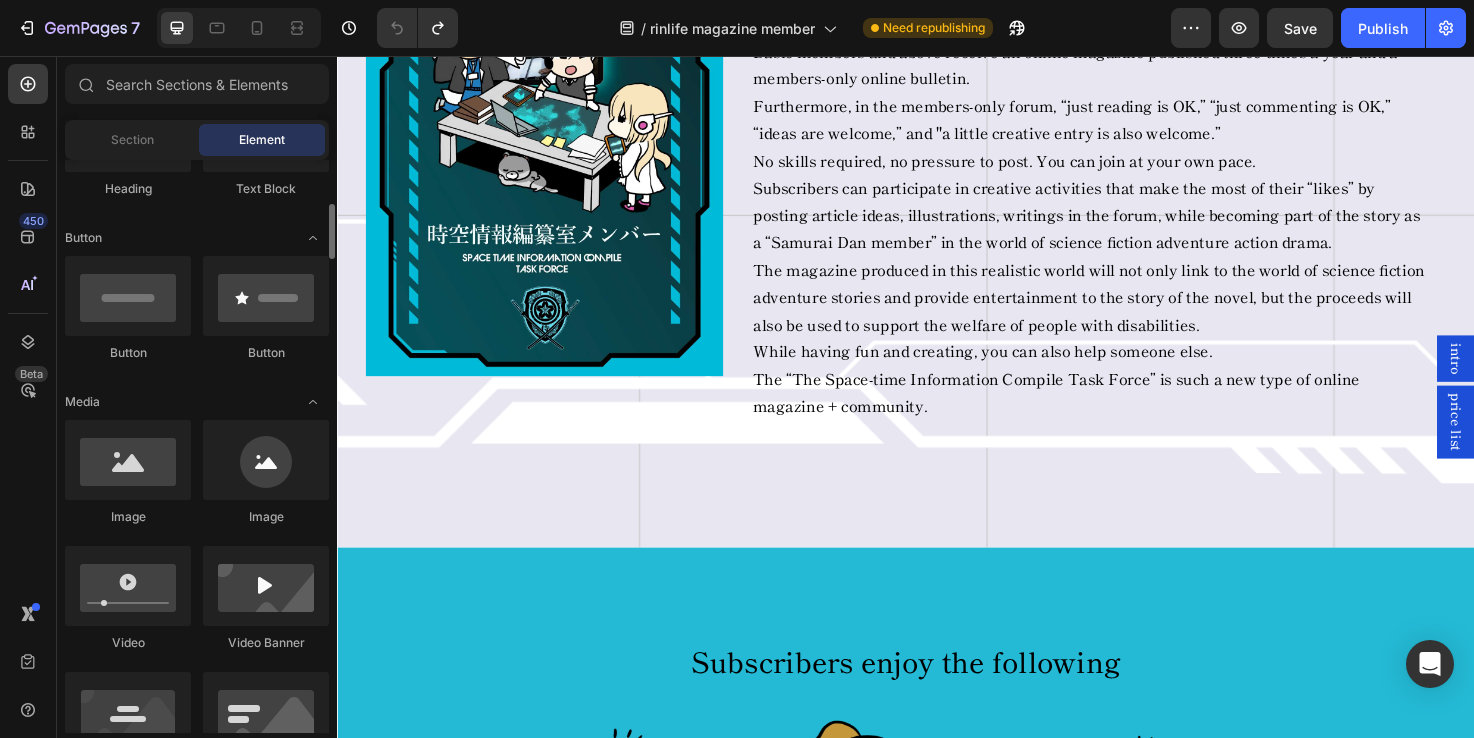 scroll, scrollTop: 410, scrollLeft: 0, axis: vertical 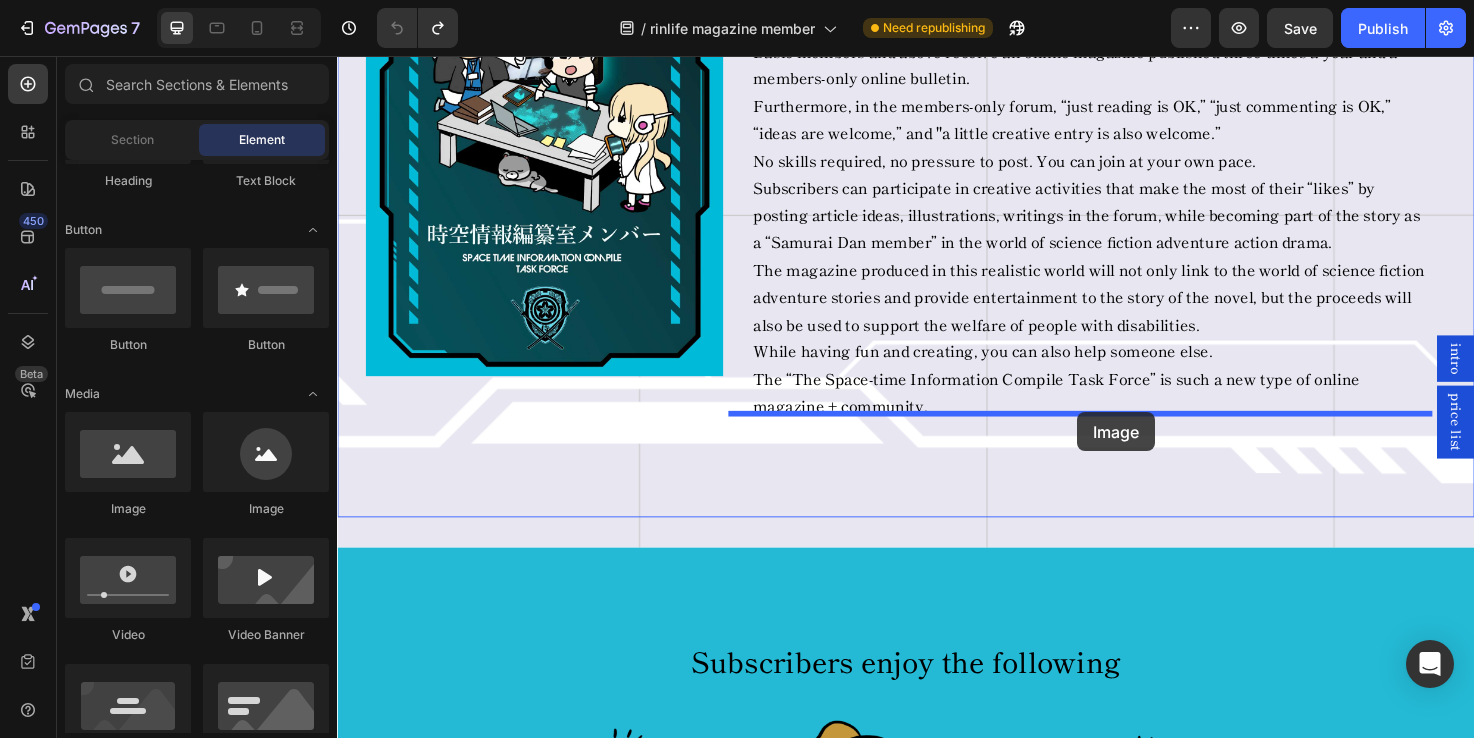 drag, startPoint x: 497, startPoint y: 515, endPoint x: 1118, endPoint y: 432, distance: 626.52216 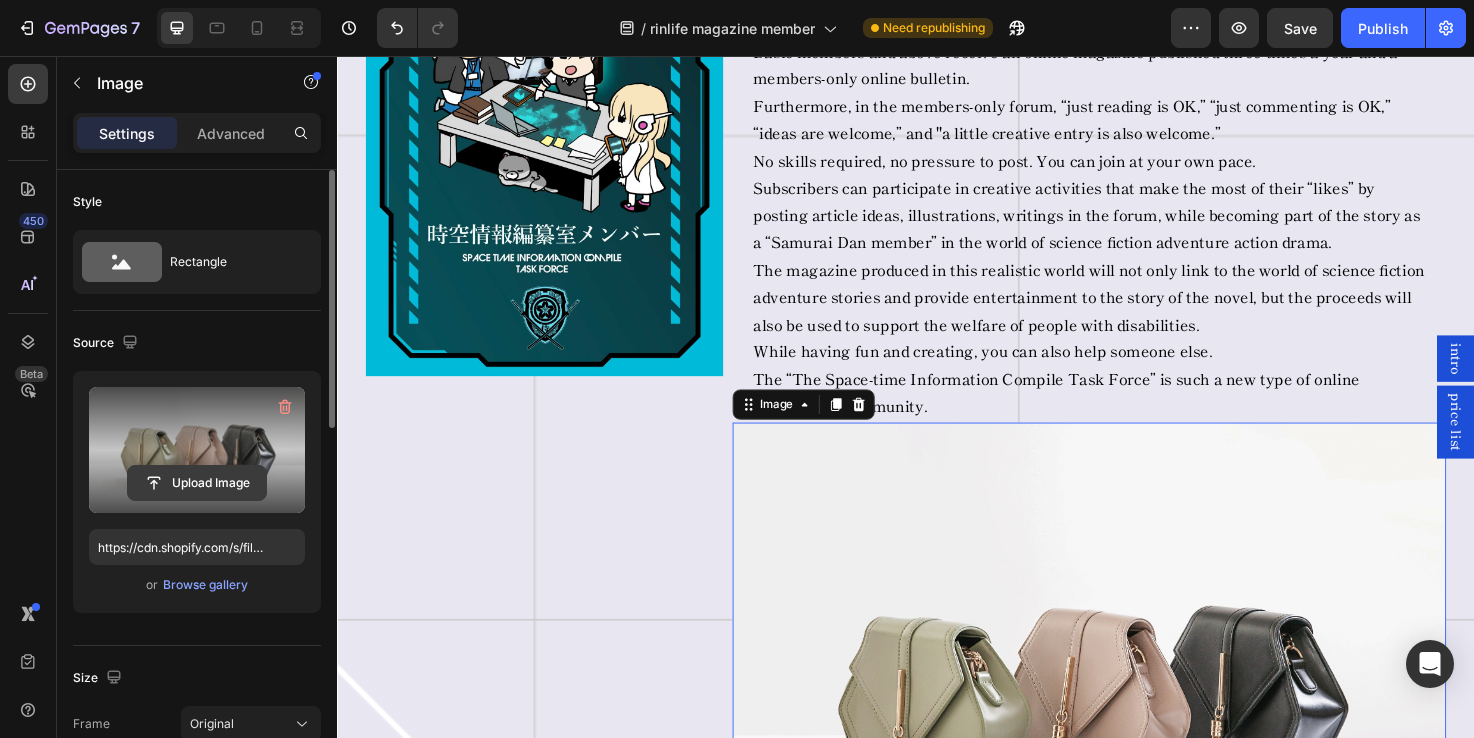 click 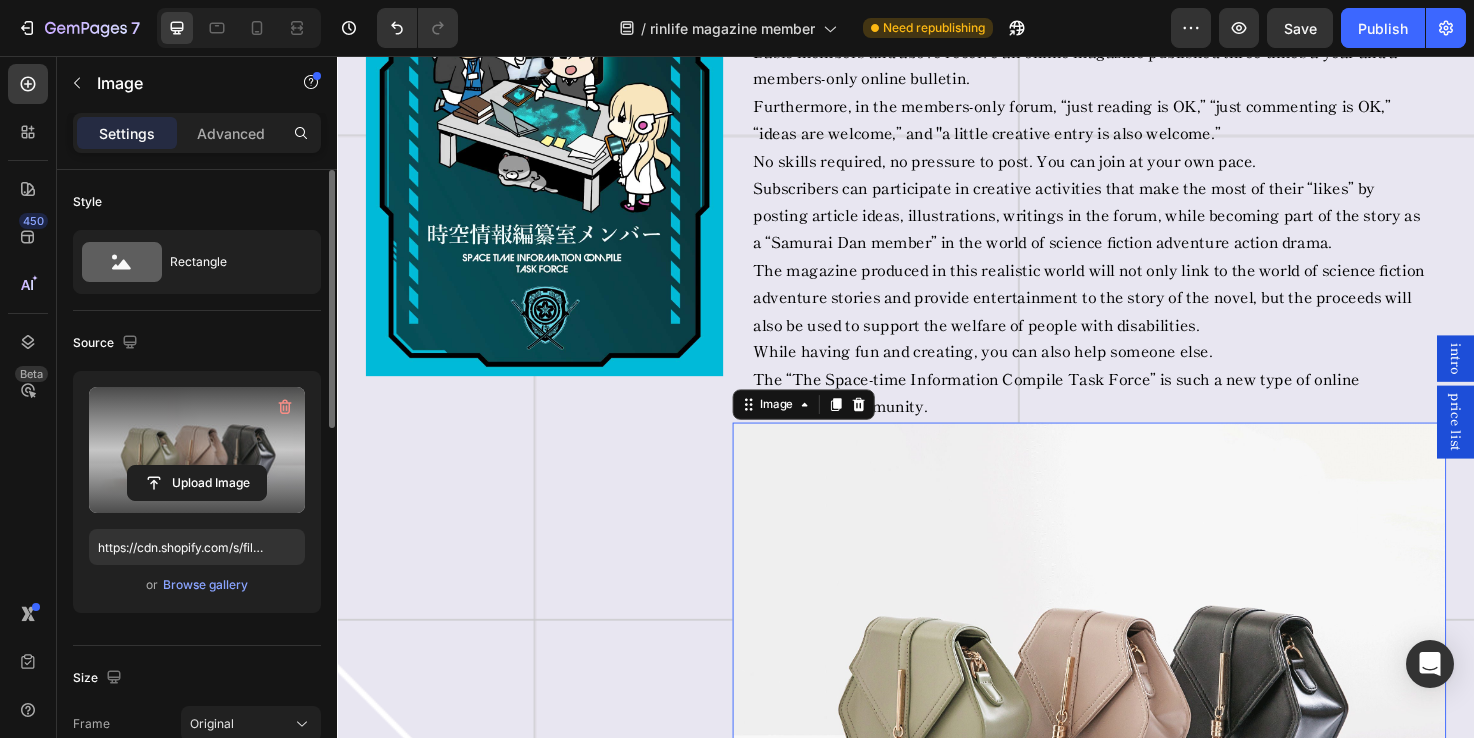 click at bounding box center [197, 450] 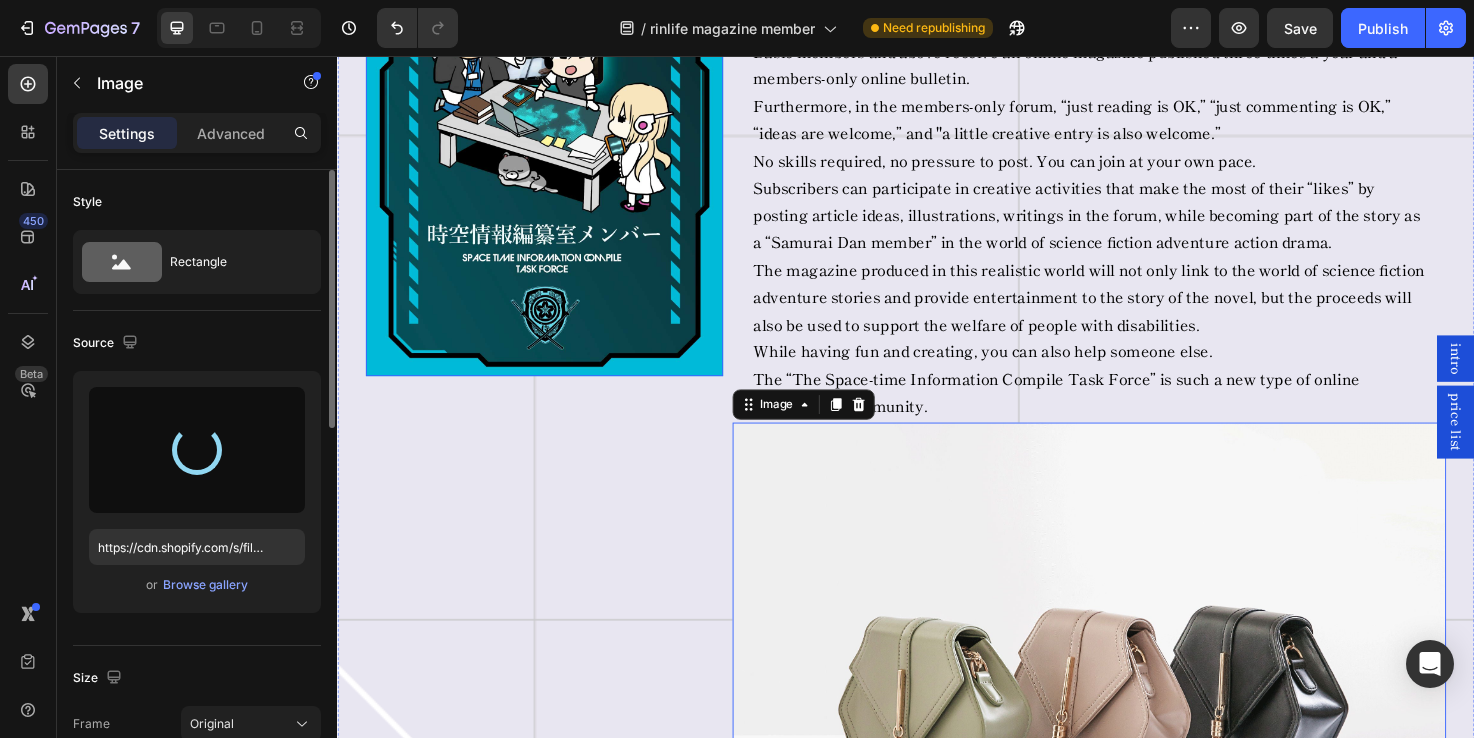 type on "https://cdn.shopify.com/s/files/1/2096/5593/files/gempages_492563543221077215-8e6d1a49-d9f0-478f-8c23-88c87264fd84.png" 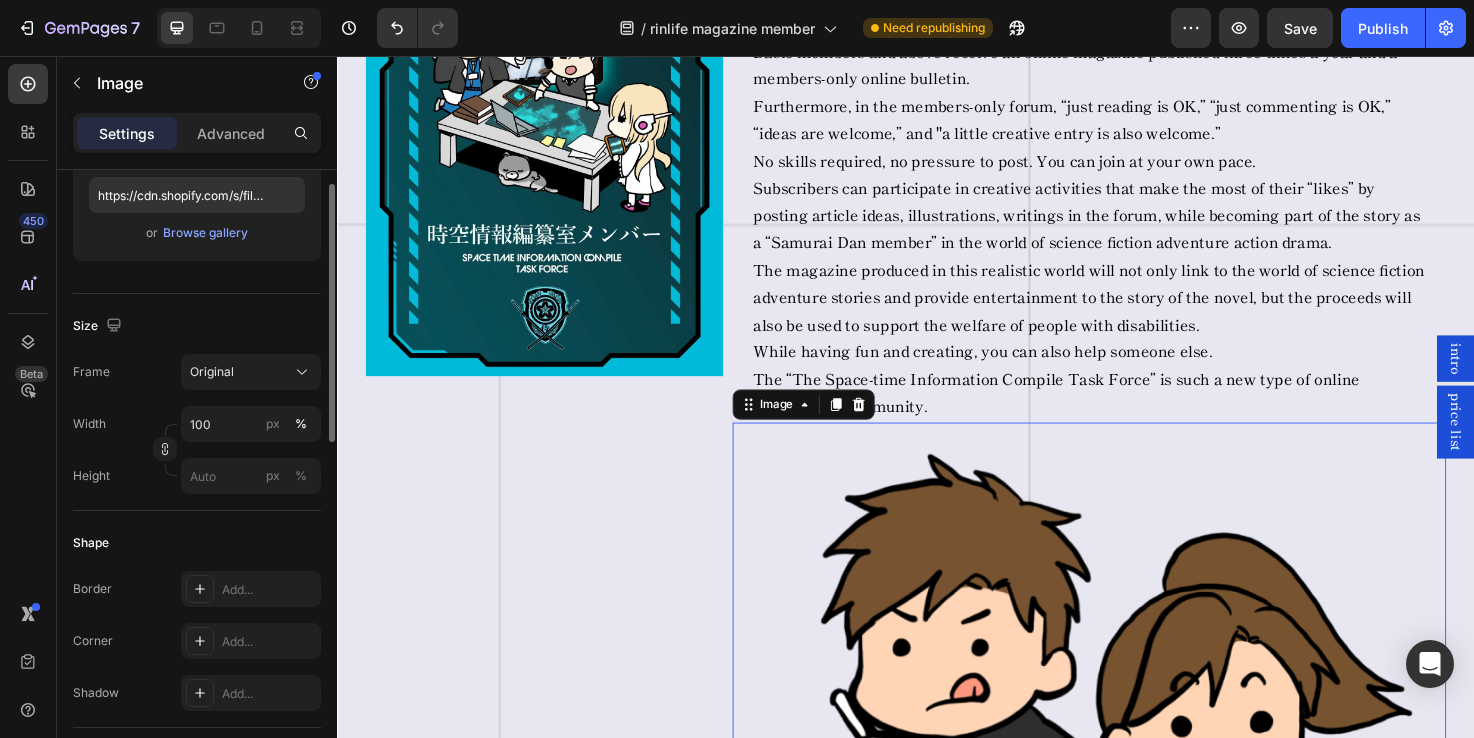 scroll, scrollTop: 511, scrollLeft: 0, axis: vertical 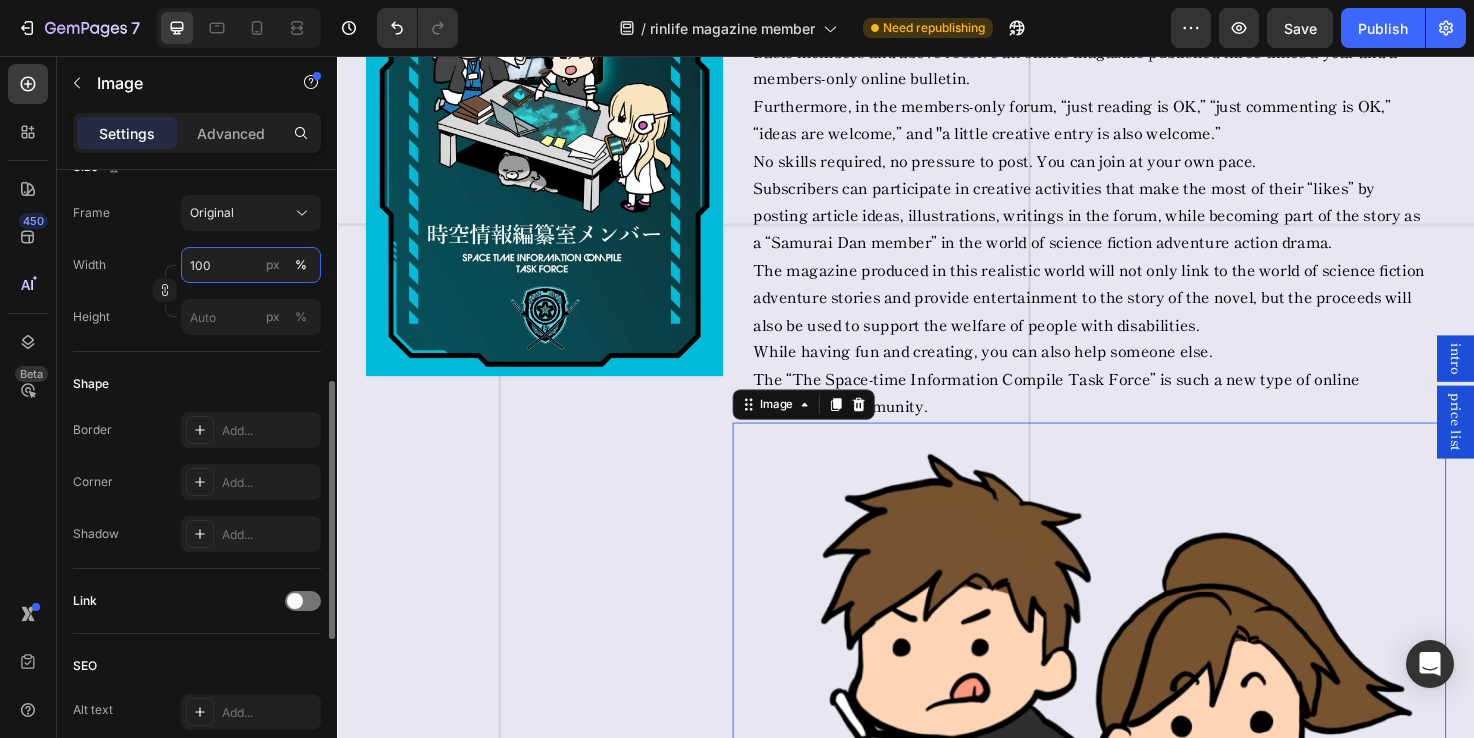 click on "100" at bounding box center (251, 265) 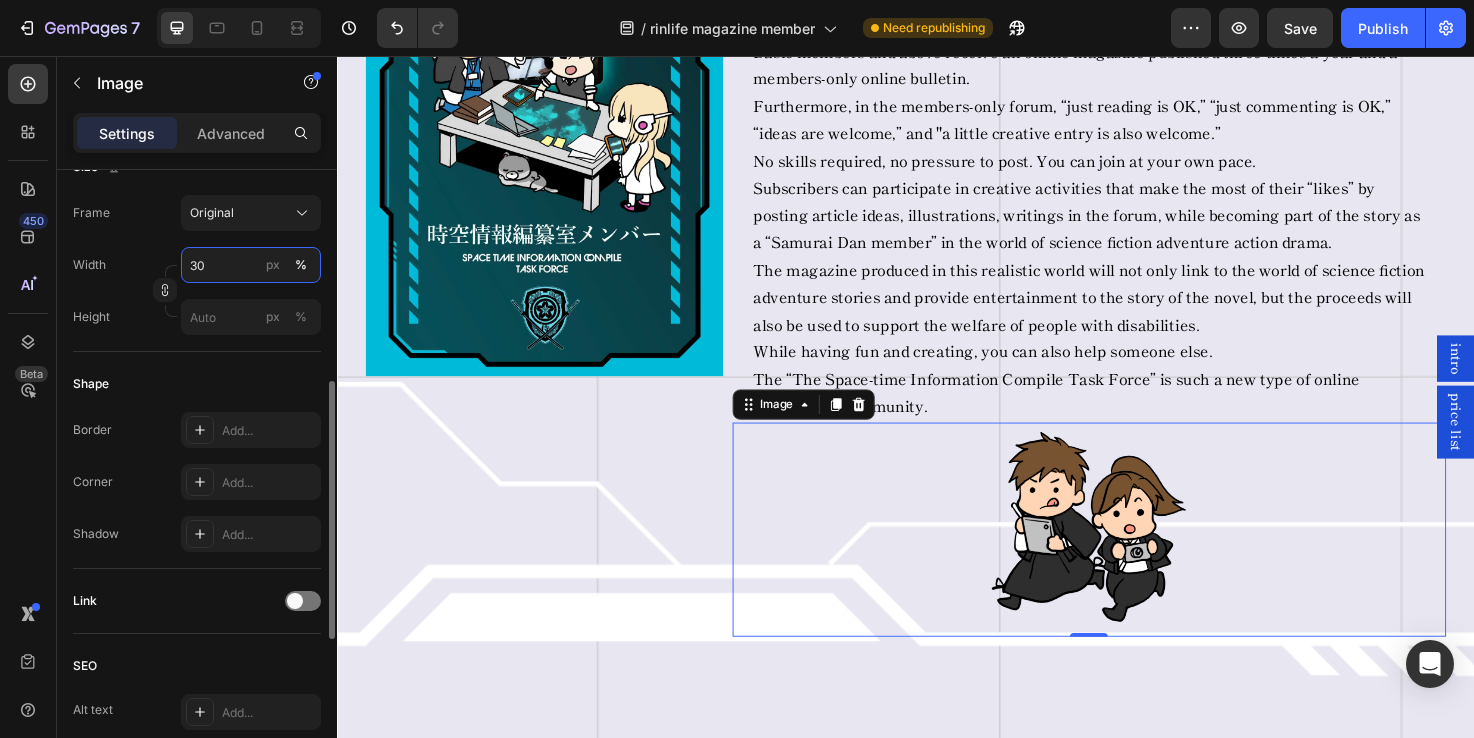 type on "30" 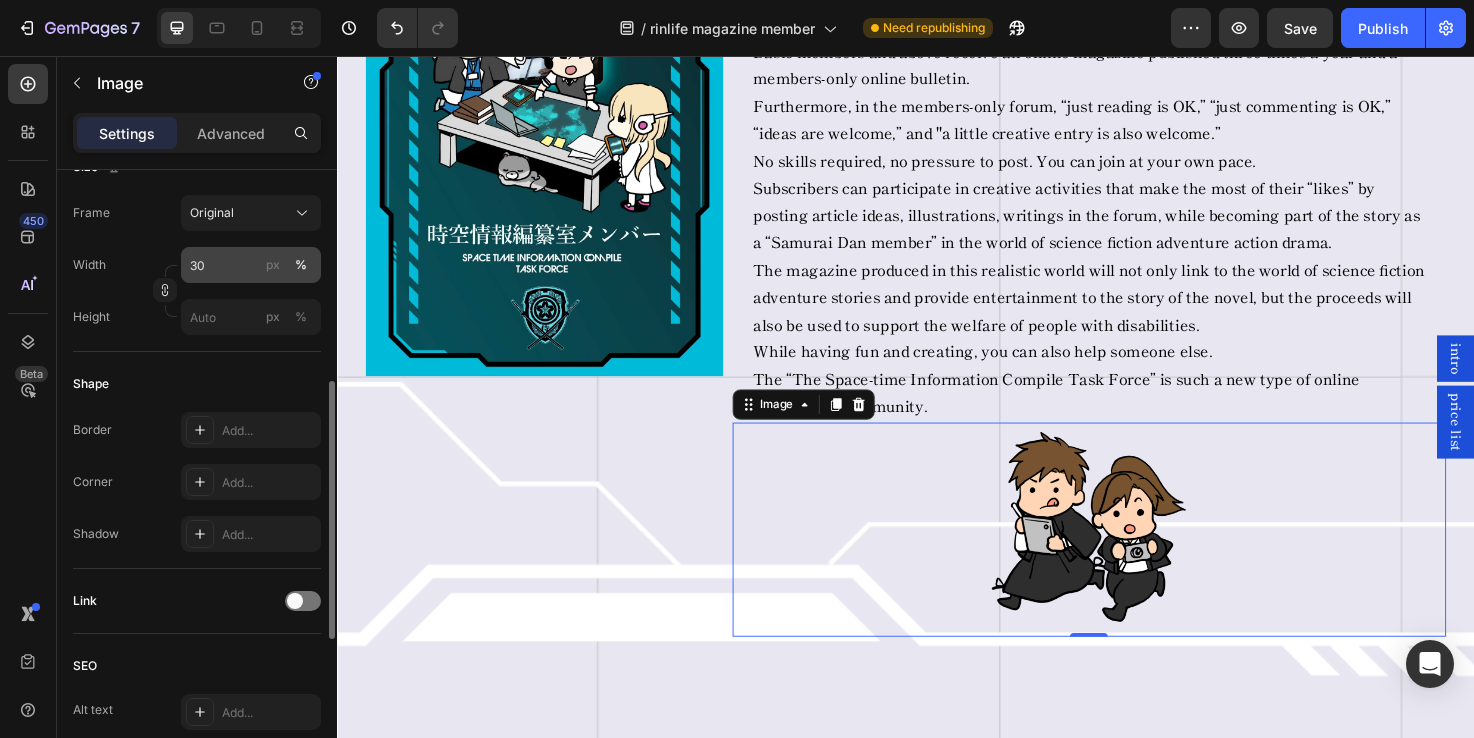 type 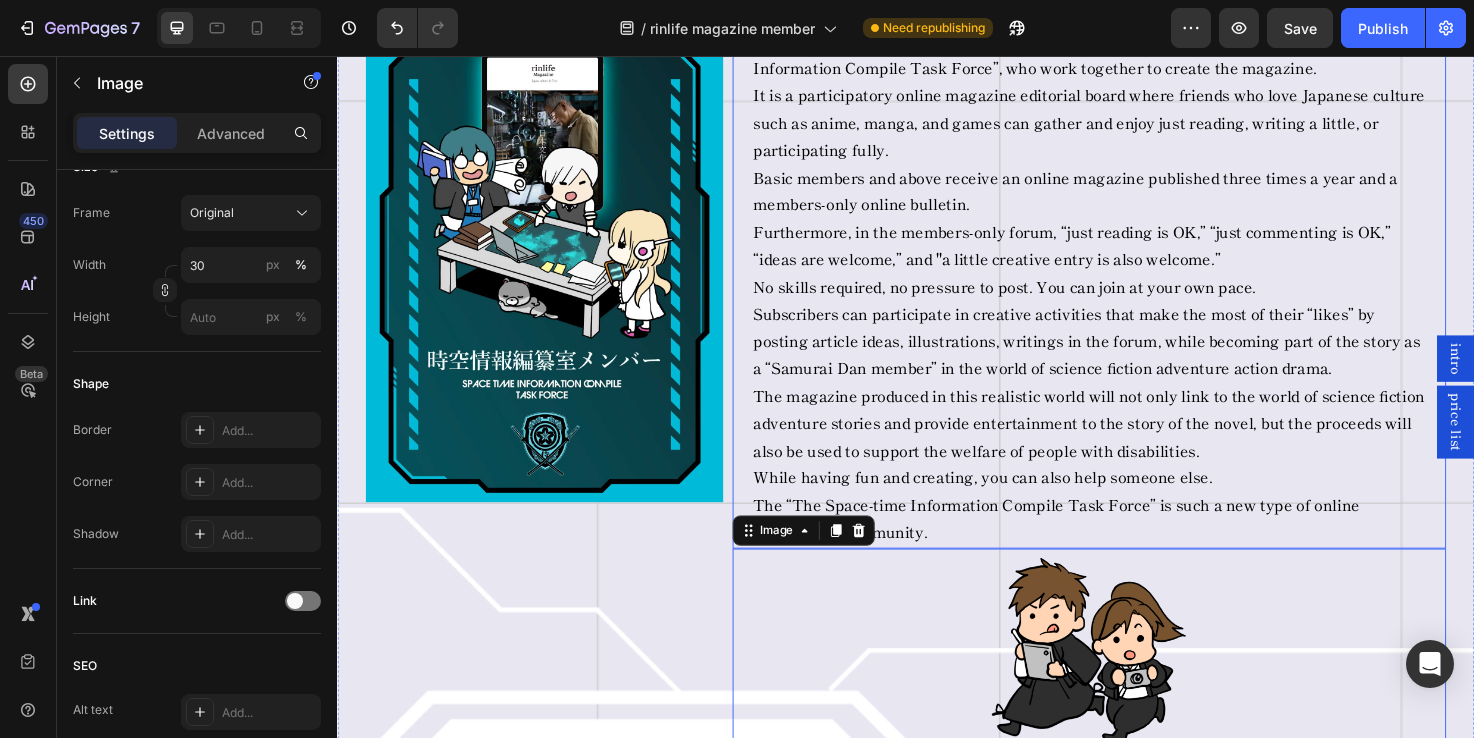 scroll, scrollTop: 8037, scrollLeft: 0, axis: vertical 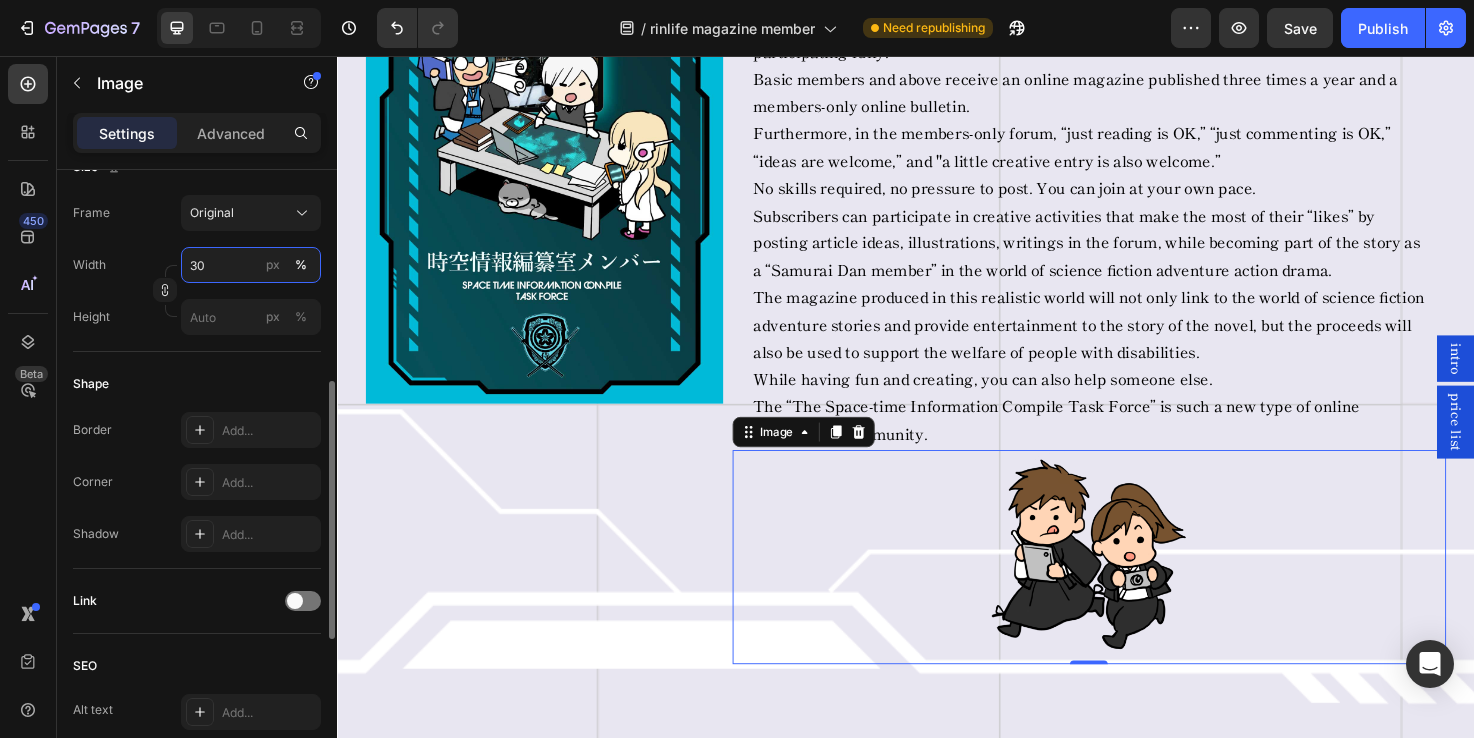 click on "30" at bounding box center [251, 265] 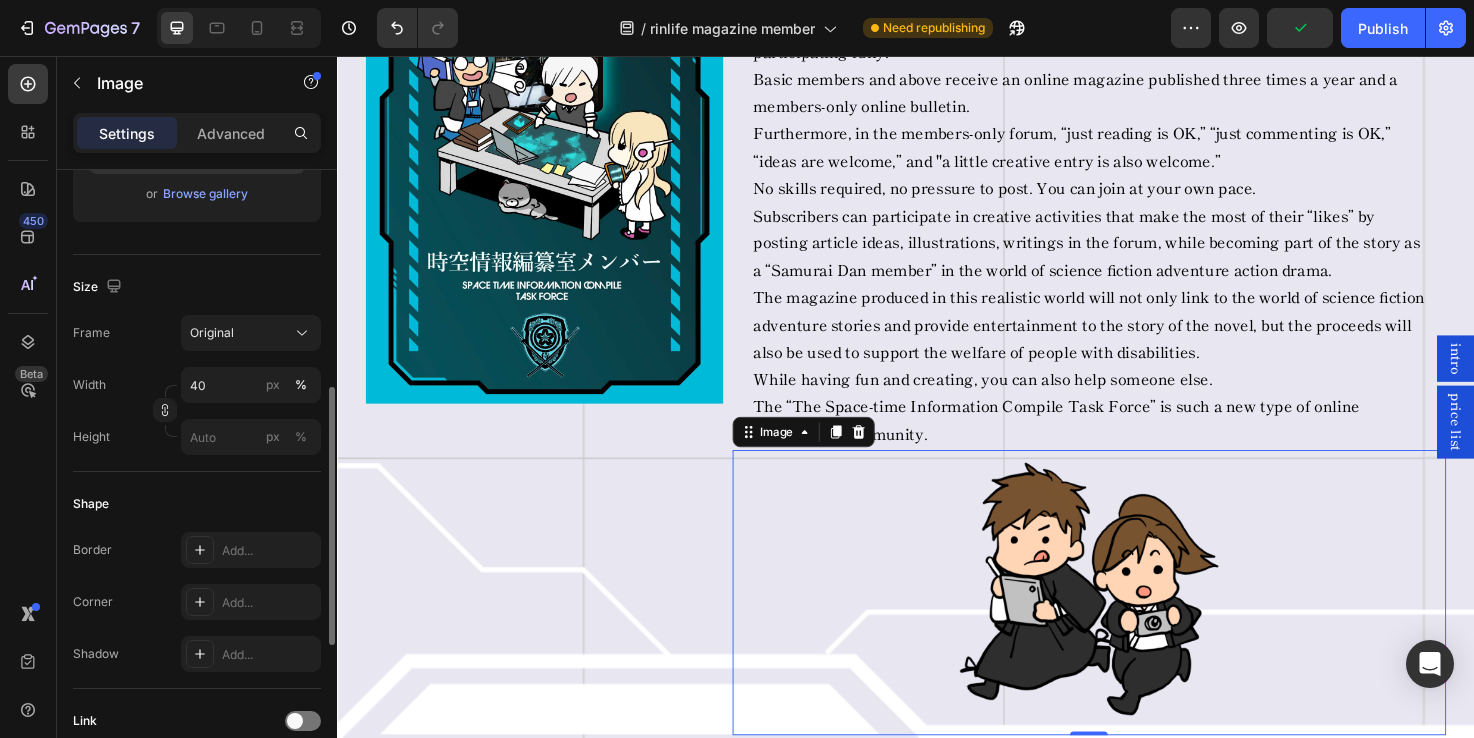 scroll, scrollTop: 294, scrollLeft: 0, axis: vertical 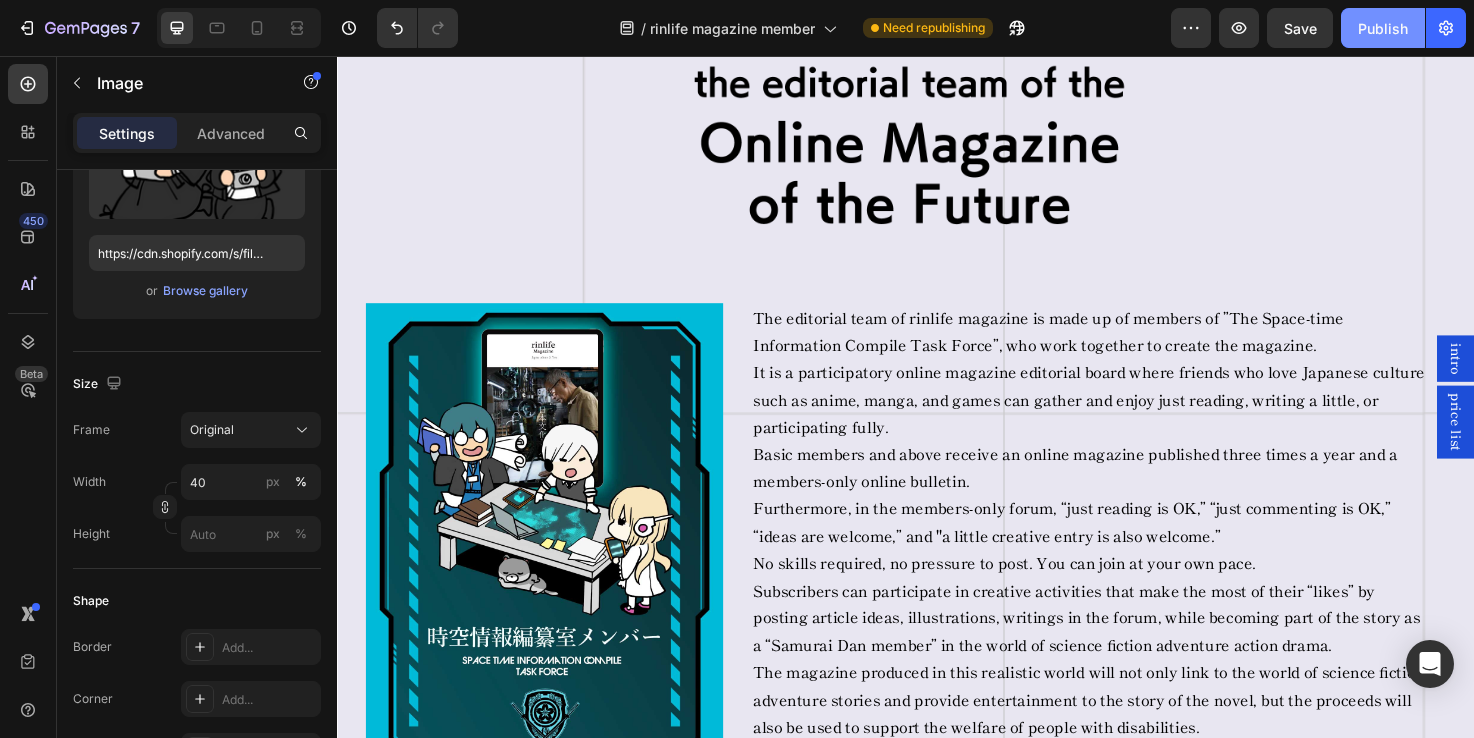 click on "Publish" at bounding box center (1383, 28) 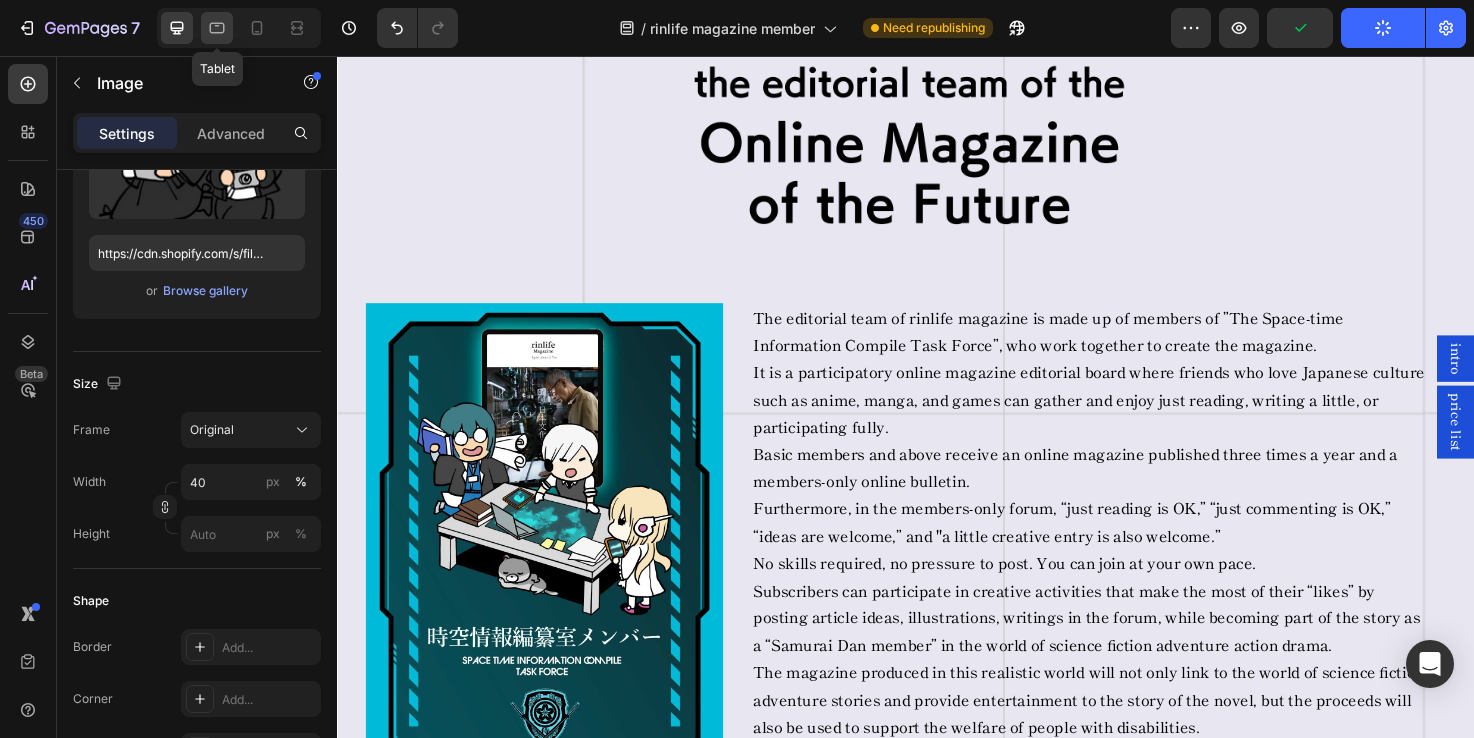 click 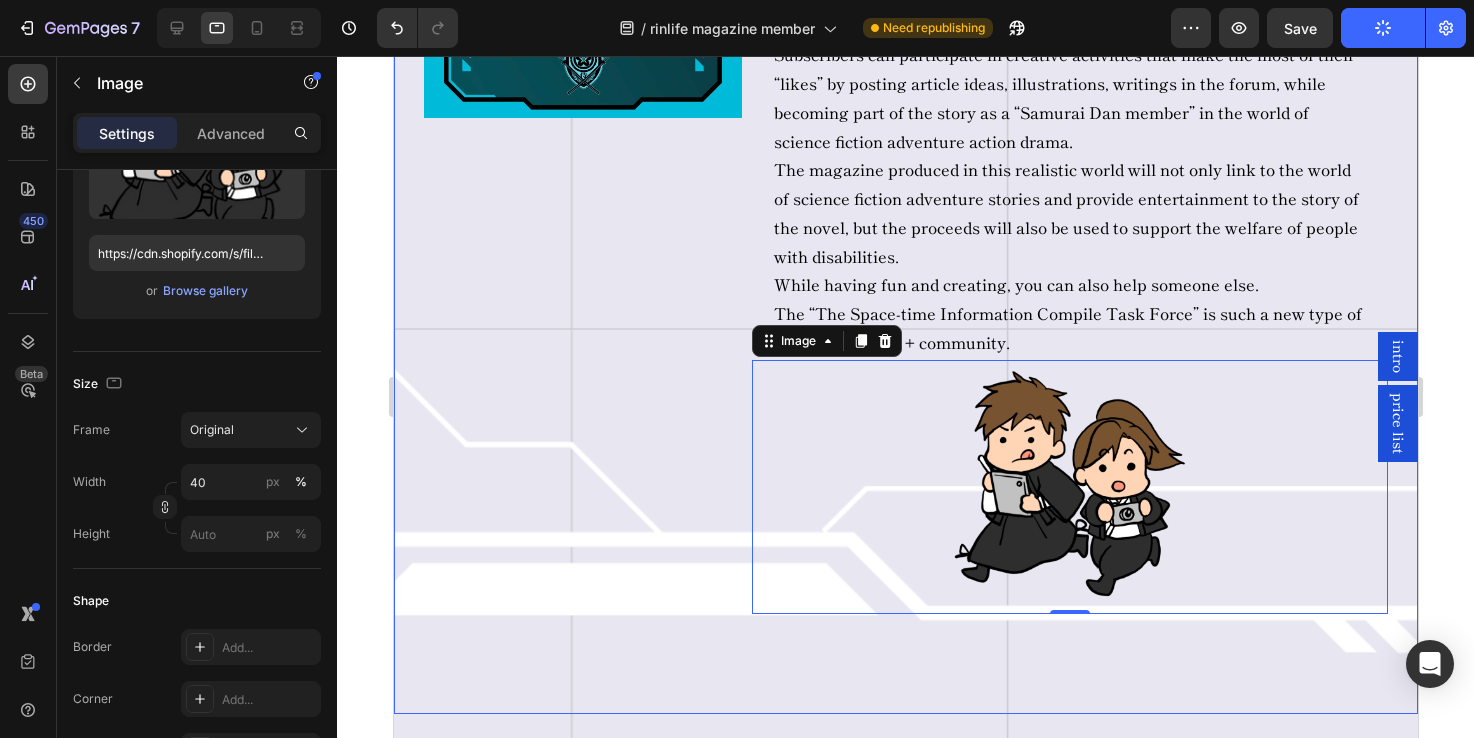 scroll, scrollTop: 8074, scrollLeft: 0, axis: vertical 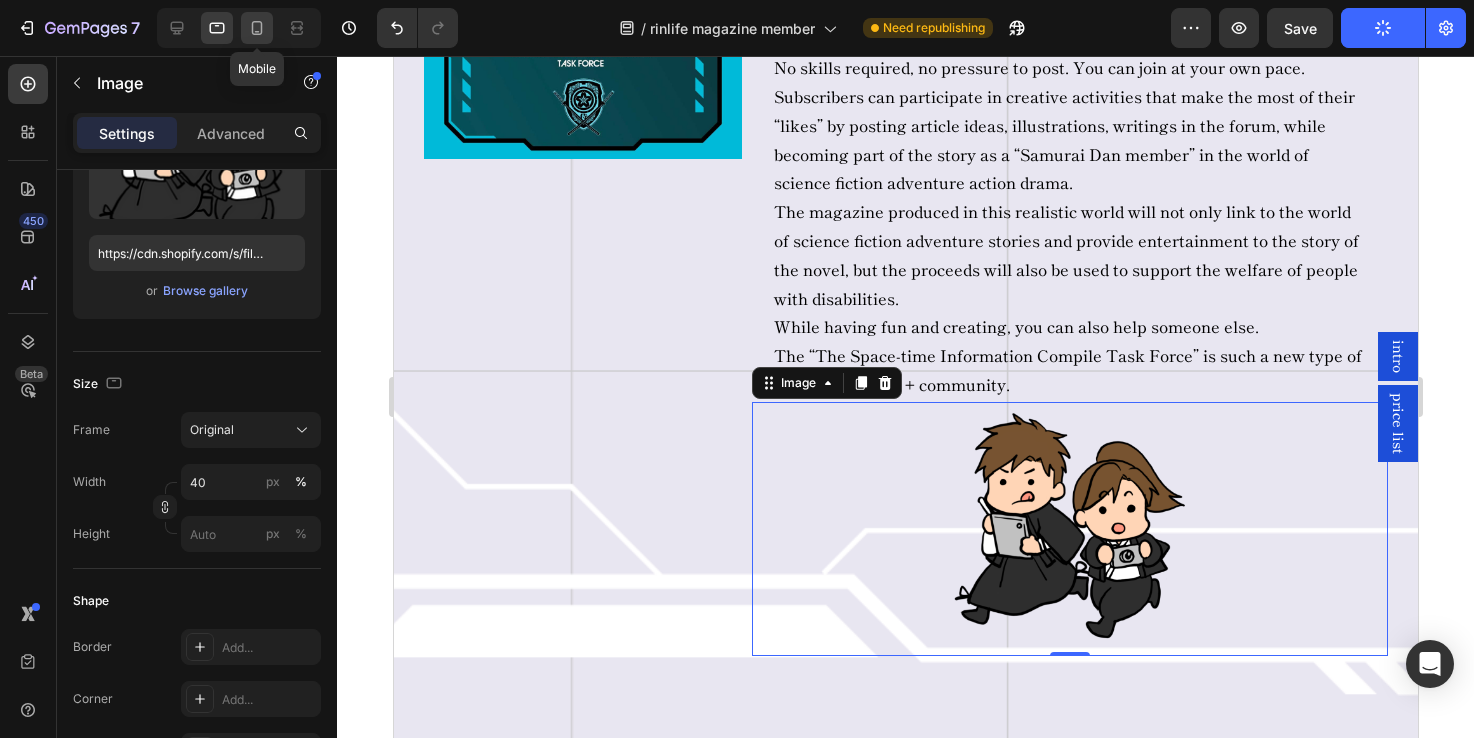 click 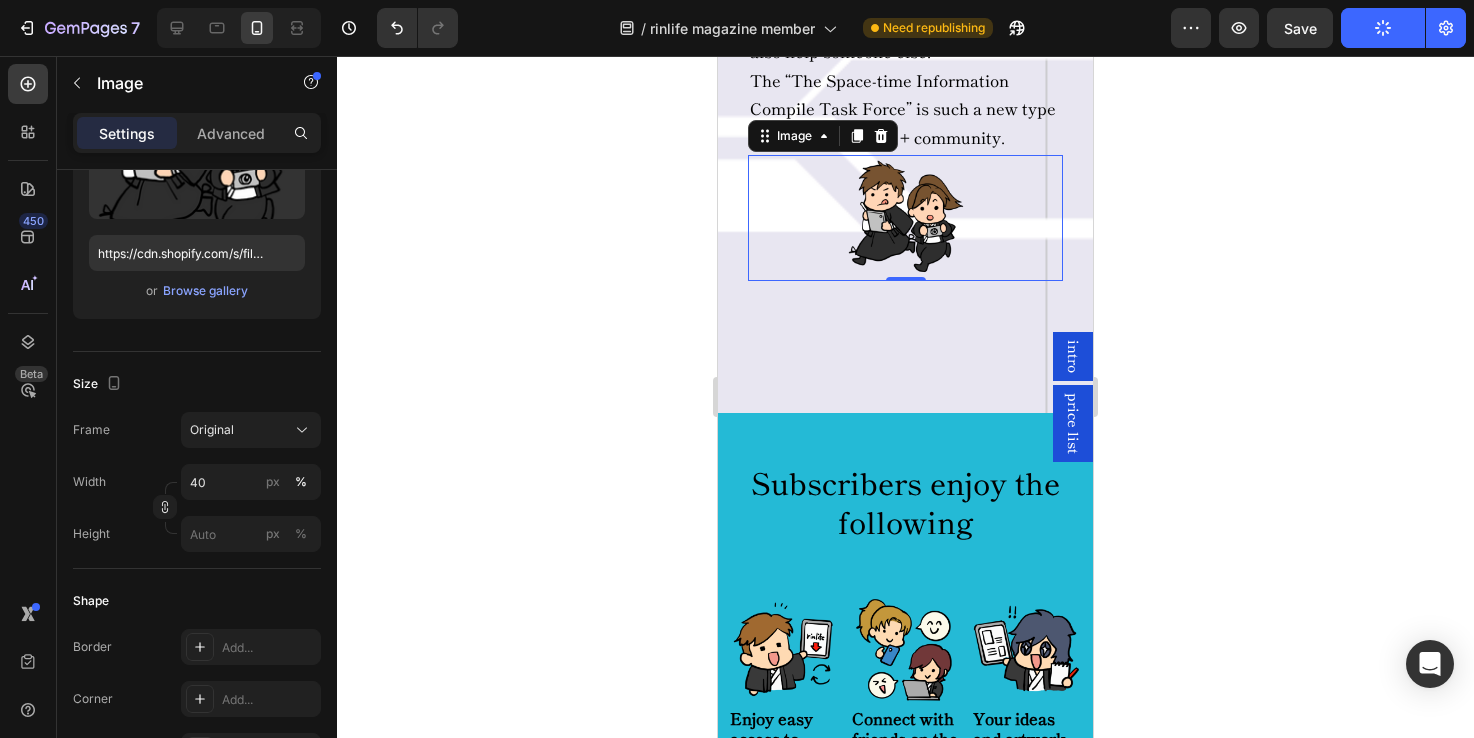 scroll, scrollTop: 9105, scrollLeft: 0, axis: vertical 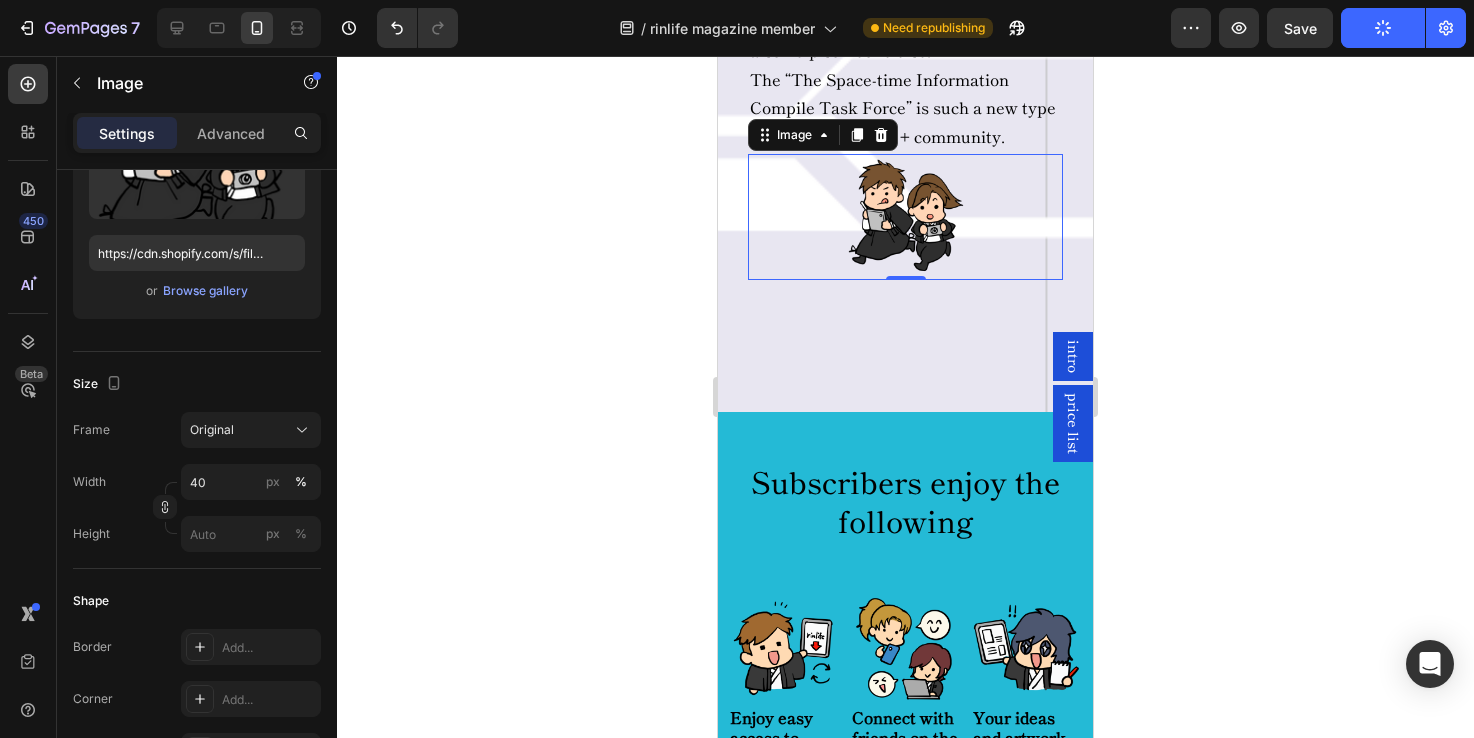 click at bounding box center [906, 217] 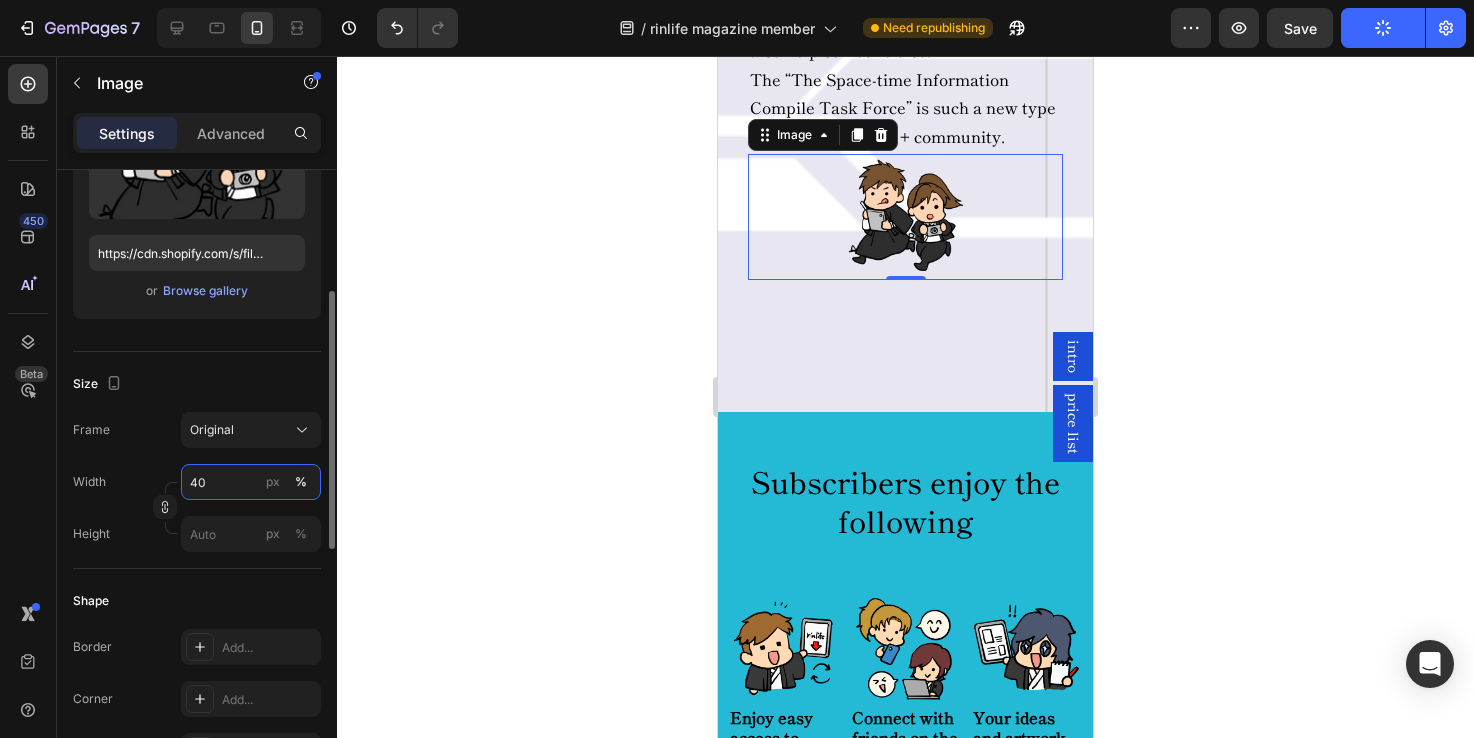 click on "40" at bounding box center (251, 482) 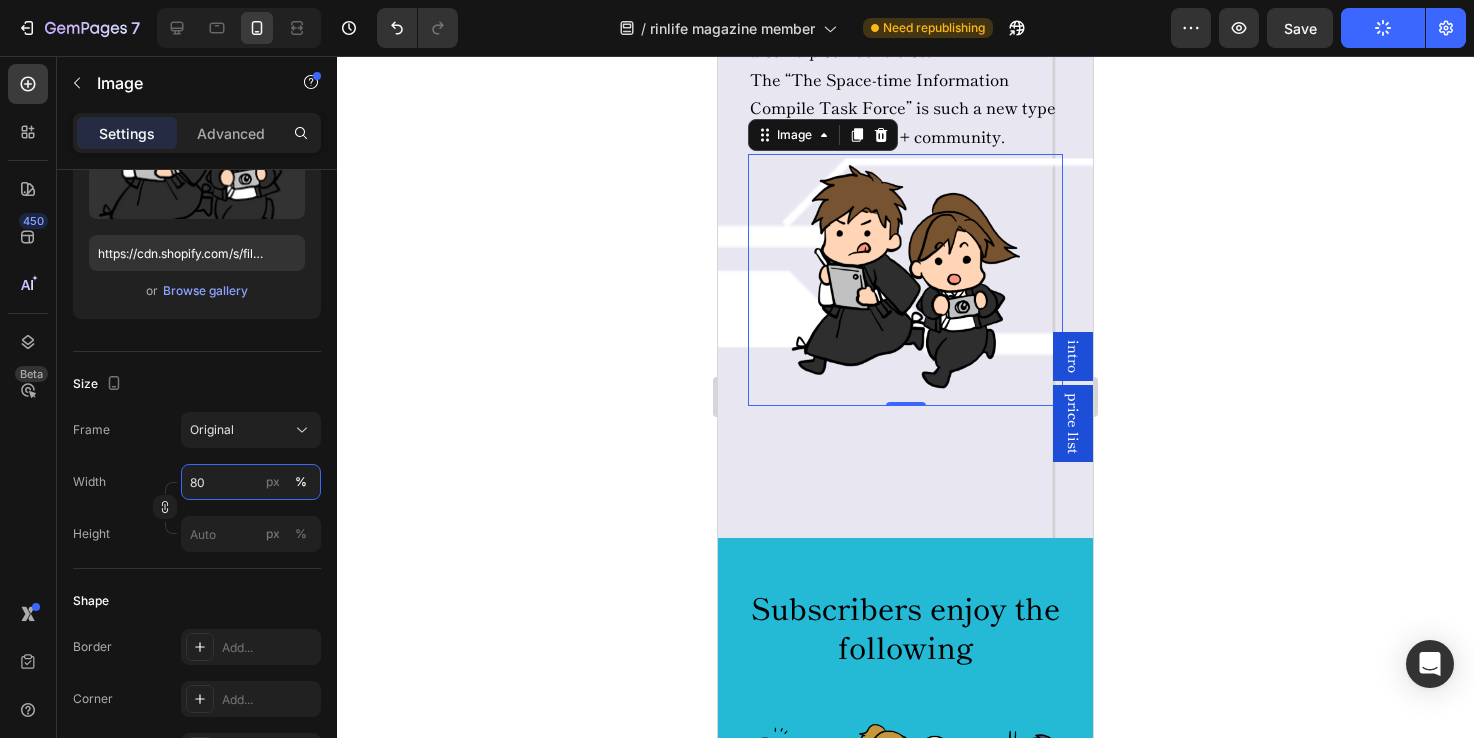 type on "80" 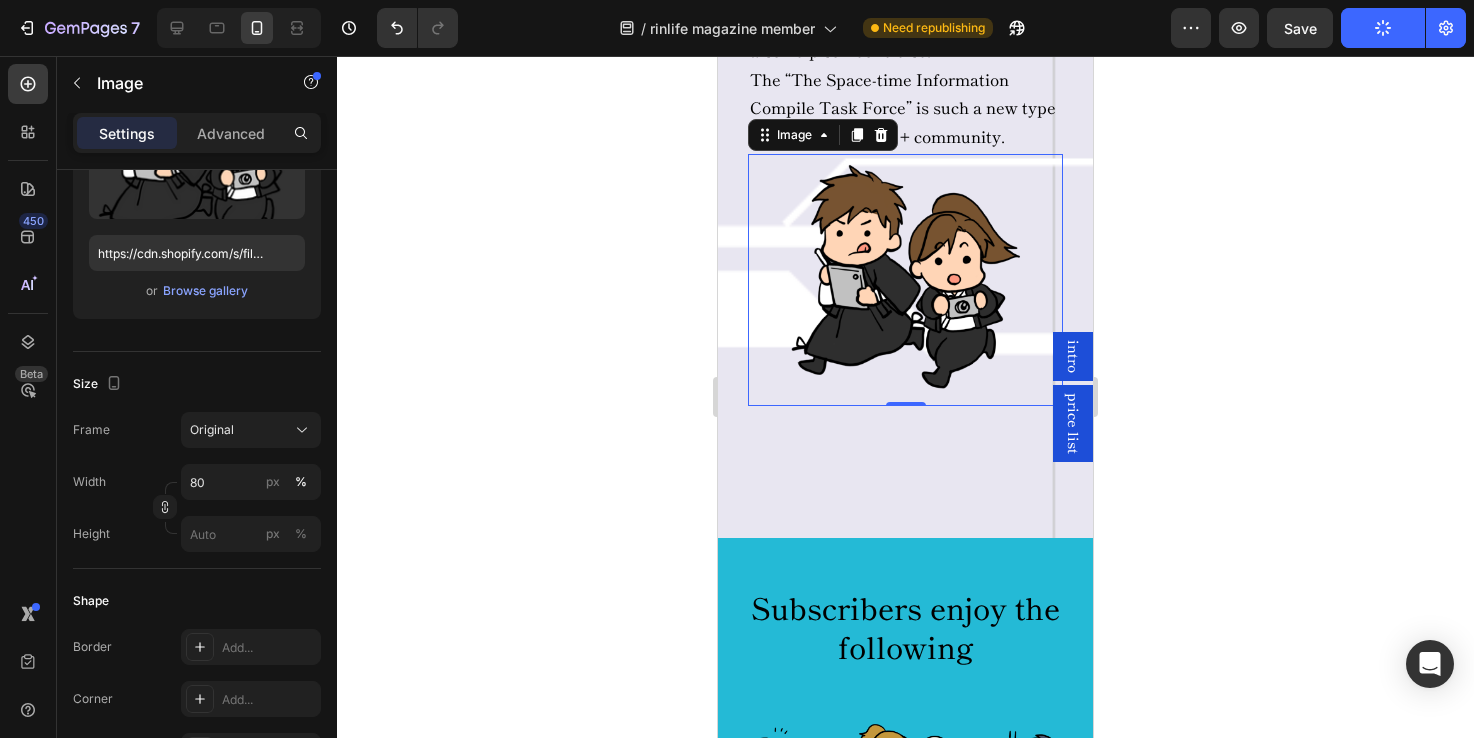 click 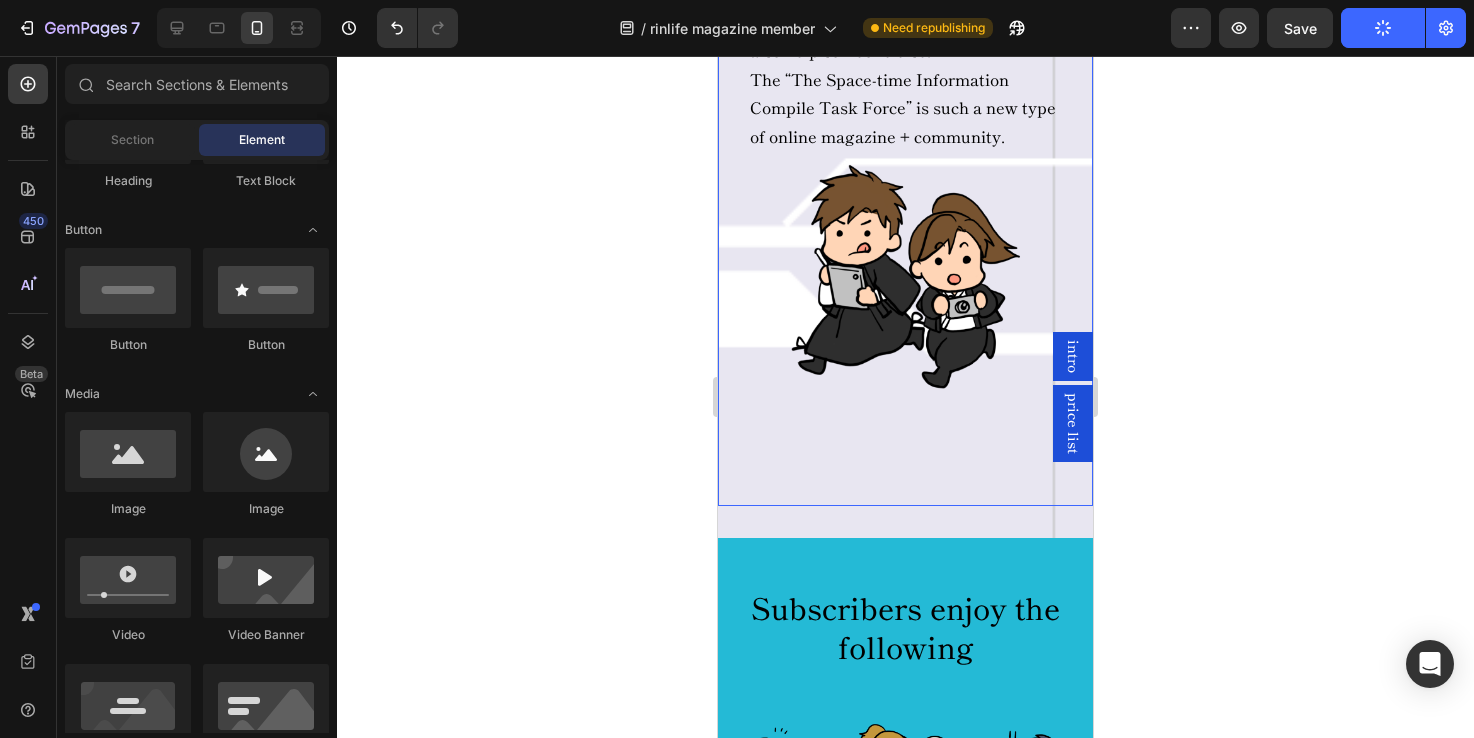 click on "Image The editorial team of rinlife magazine is made up of members of ”The Space-time Information Compile Task Force”, who work together to create the magazine. It is a participatory online magazine editorial board where friends who love Japanese culture such as anime, manga, and games can gather and enjoy just reading, writing a little, or participating fully. Basic members and above receive an online magazine published three times a year and a members-only online bulletin. Furthermore, in the members-only forum, “just reading is OK,” “just commenting is OK,” “ideas are welcome,” and "a little creative entry is also welcome.” No skills required, no pressure to post. You can join at your own pace. Subscribers can participate in creative activities that make the most of their “likes” by posting article ideas, illustrations, writings in the forum, while becoming part of the story as a “Samurai Dan member” in the world of science fiction adventure action drama. Text Block Image Row" at bounding box center (905, -473) 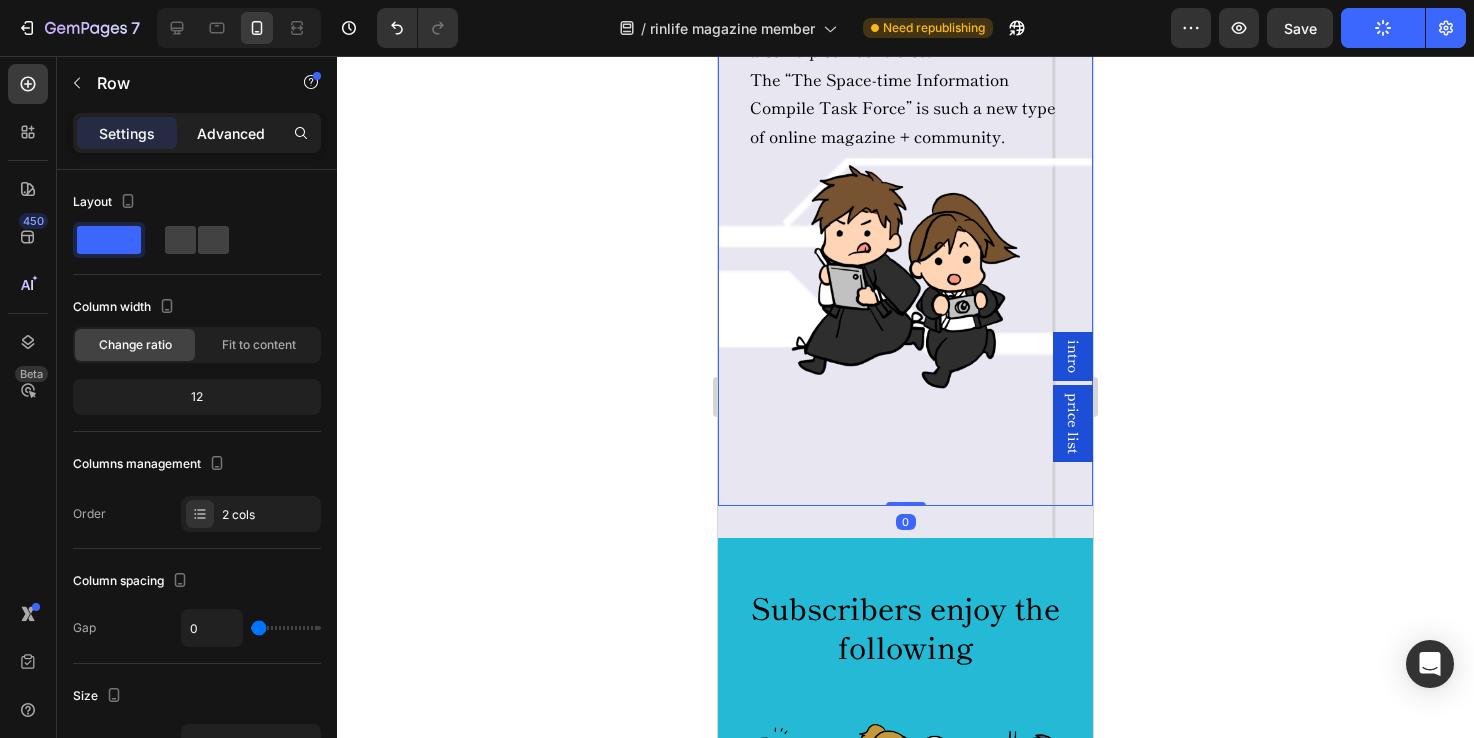 click on "Advanced" at bounding box center [231, 133] 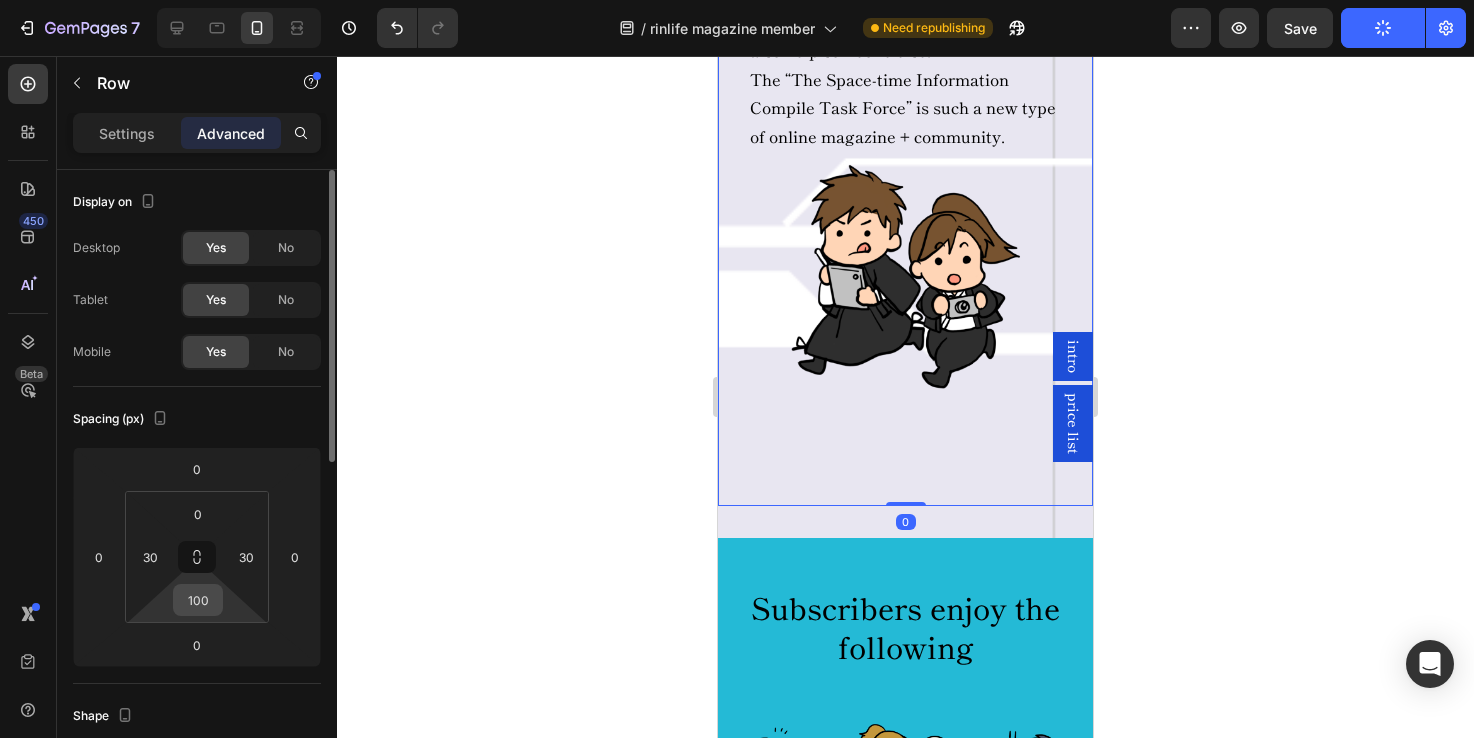 click on "100" at bounding box center [198, 600] 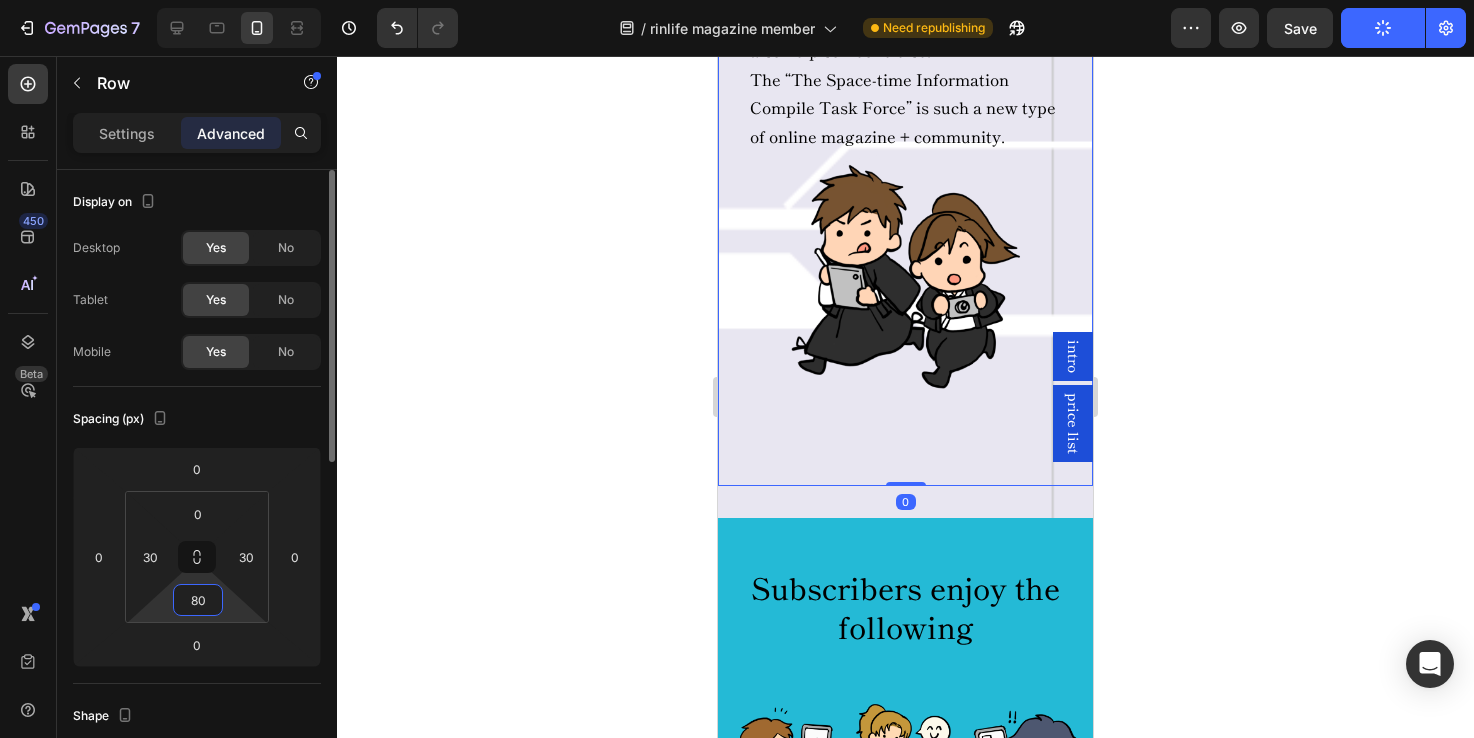 type on "8" 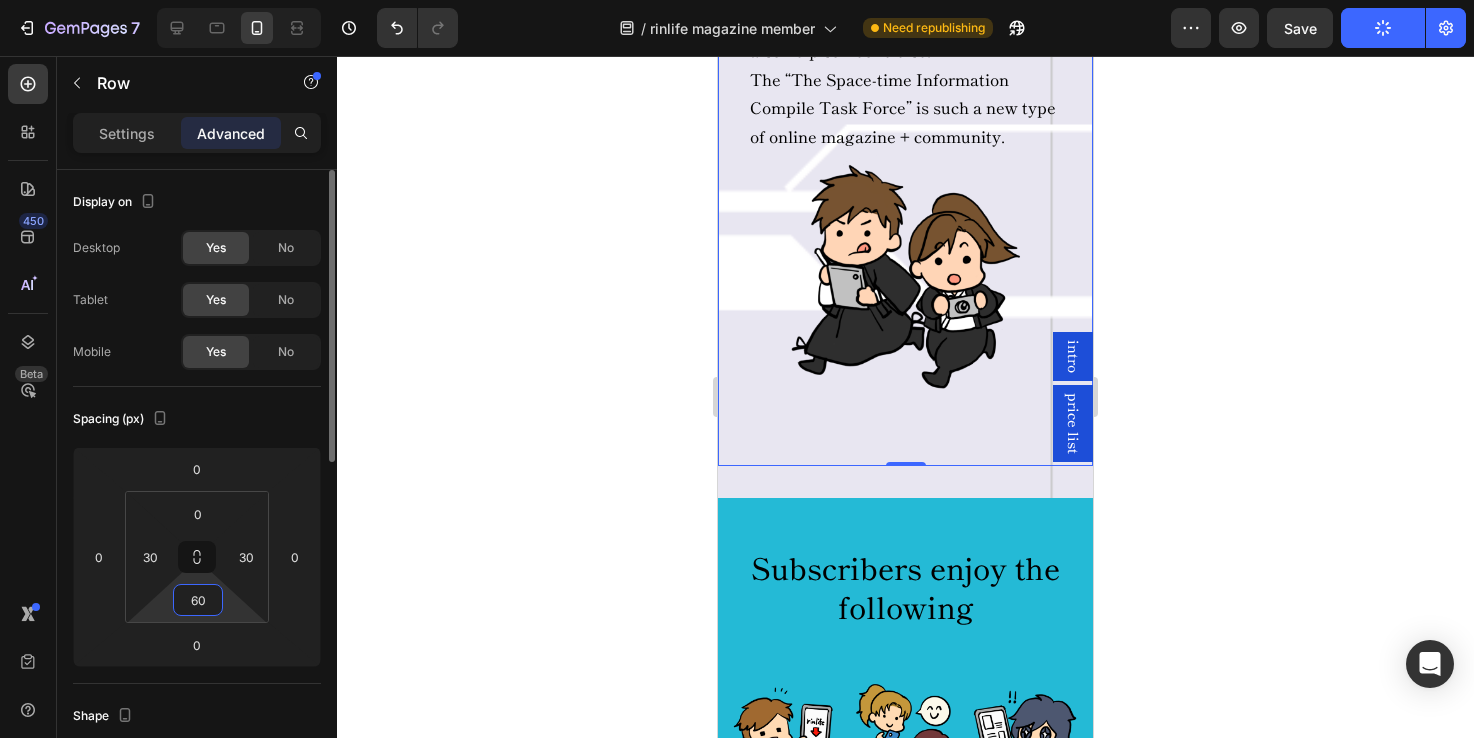 type on "6" 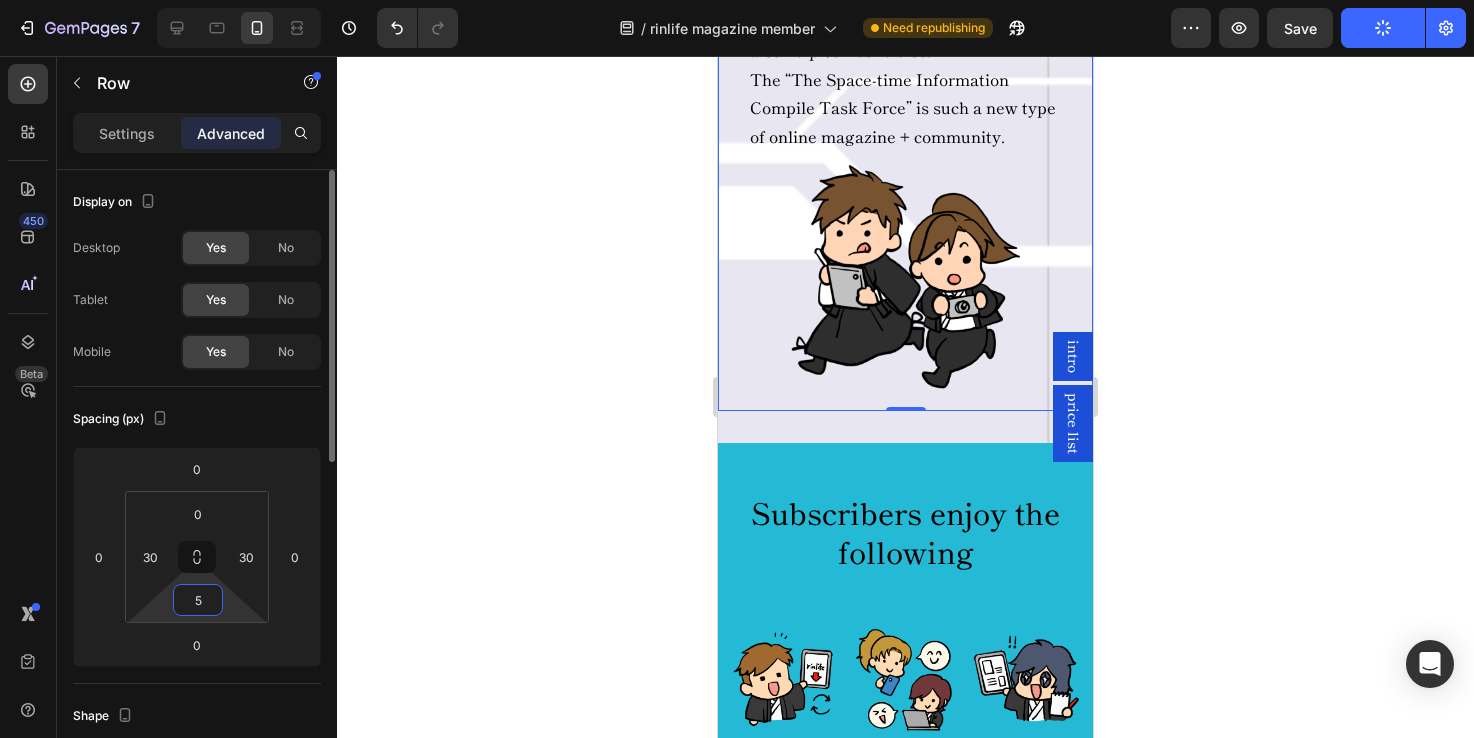 type on "50" 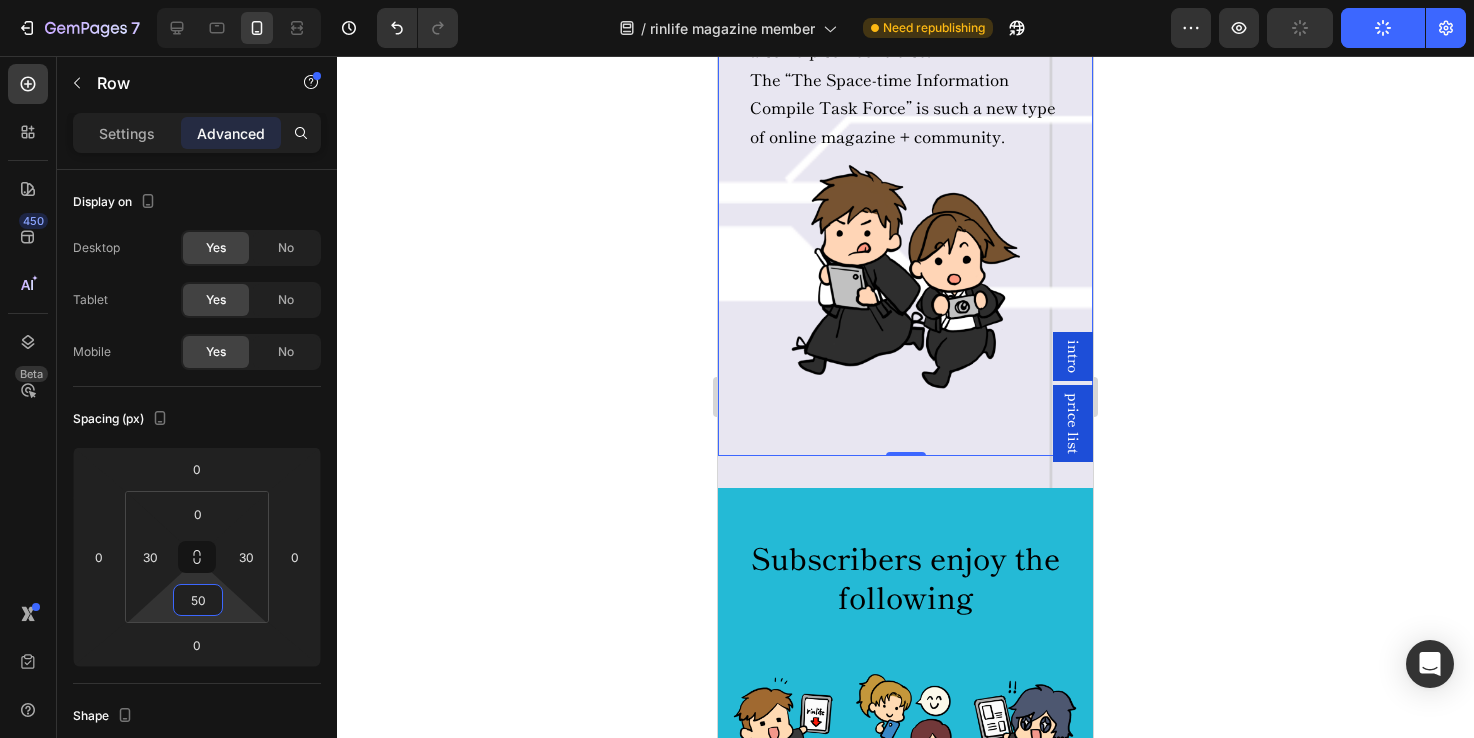click 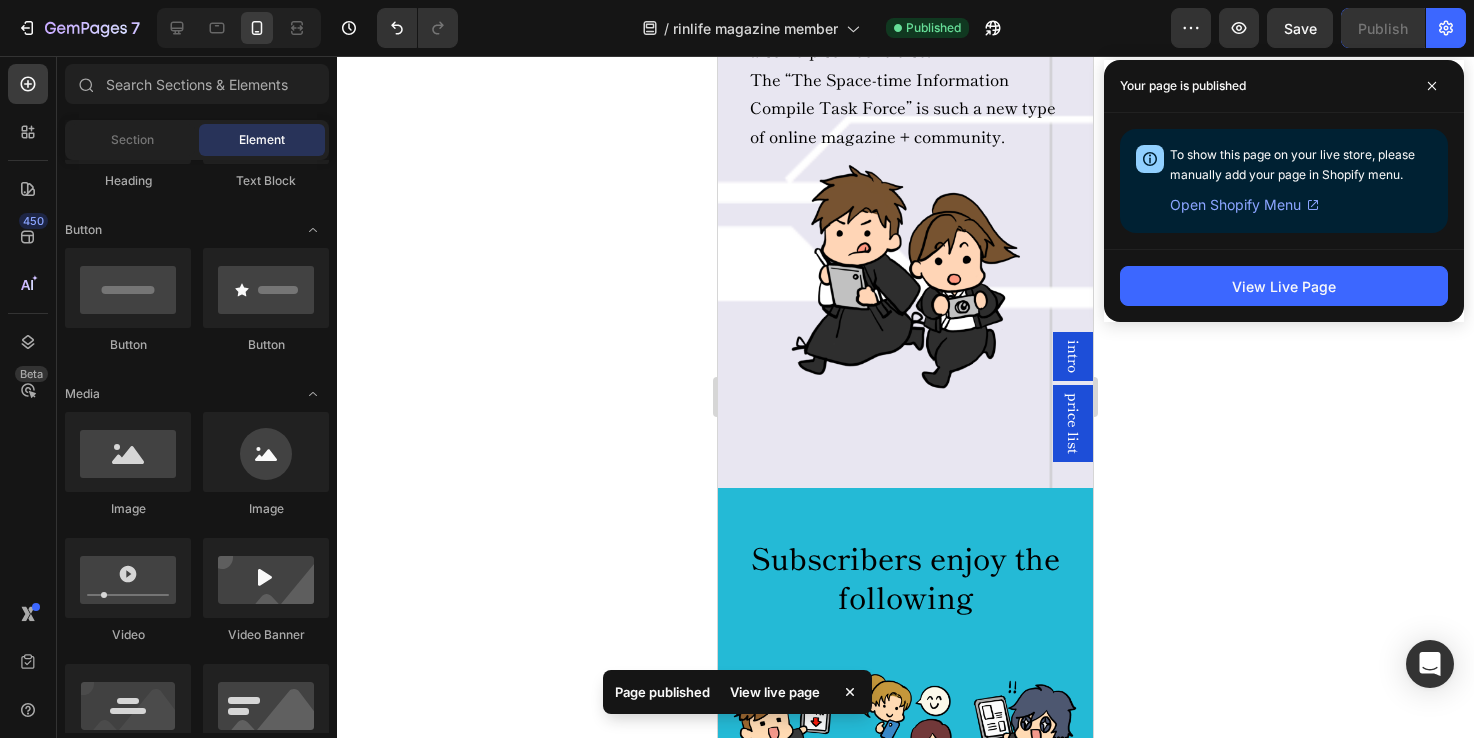 click 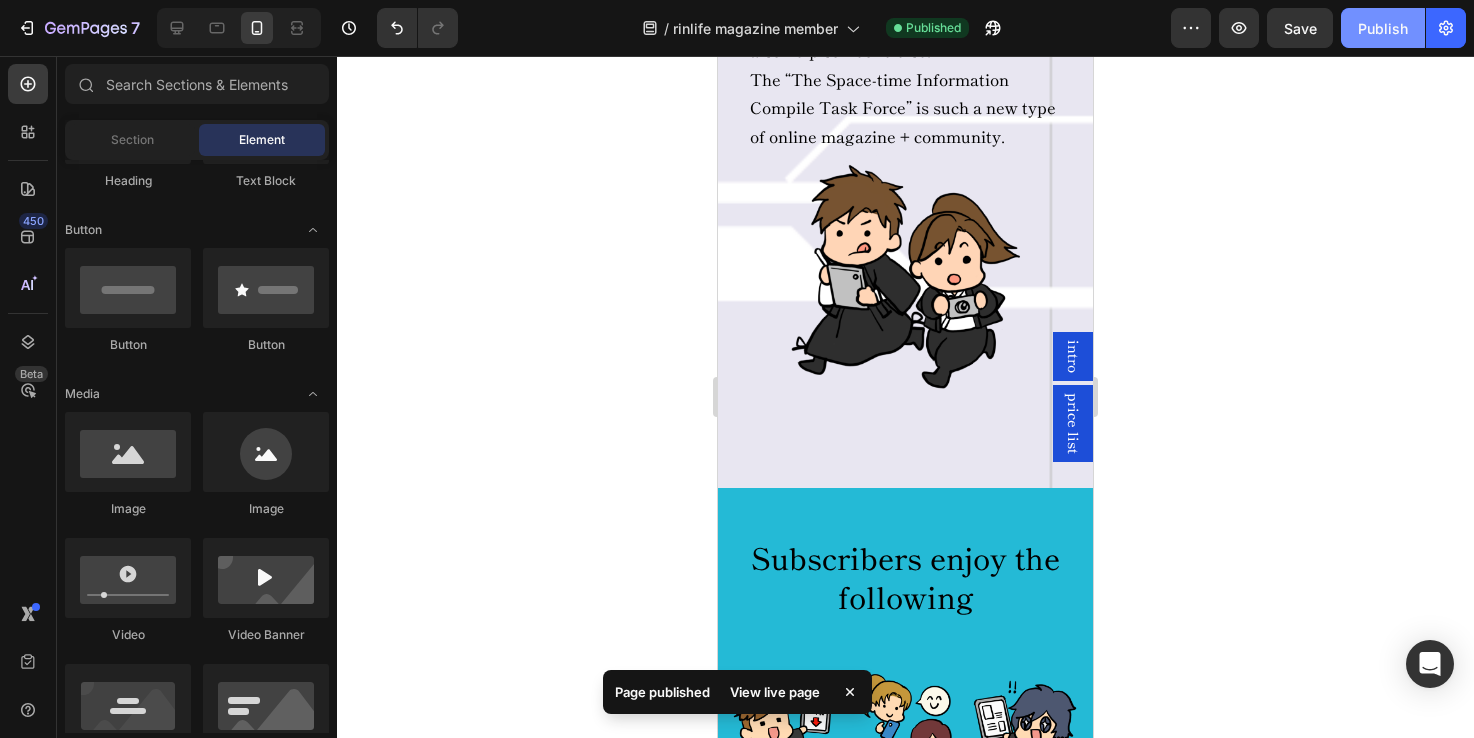 click on "Publish" at bounding box center [1383, 28] 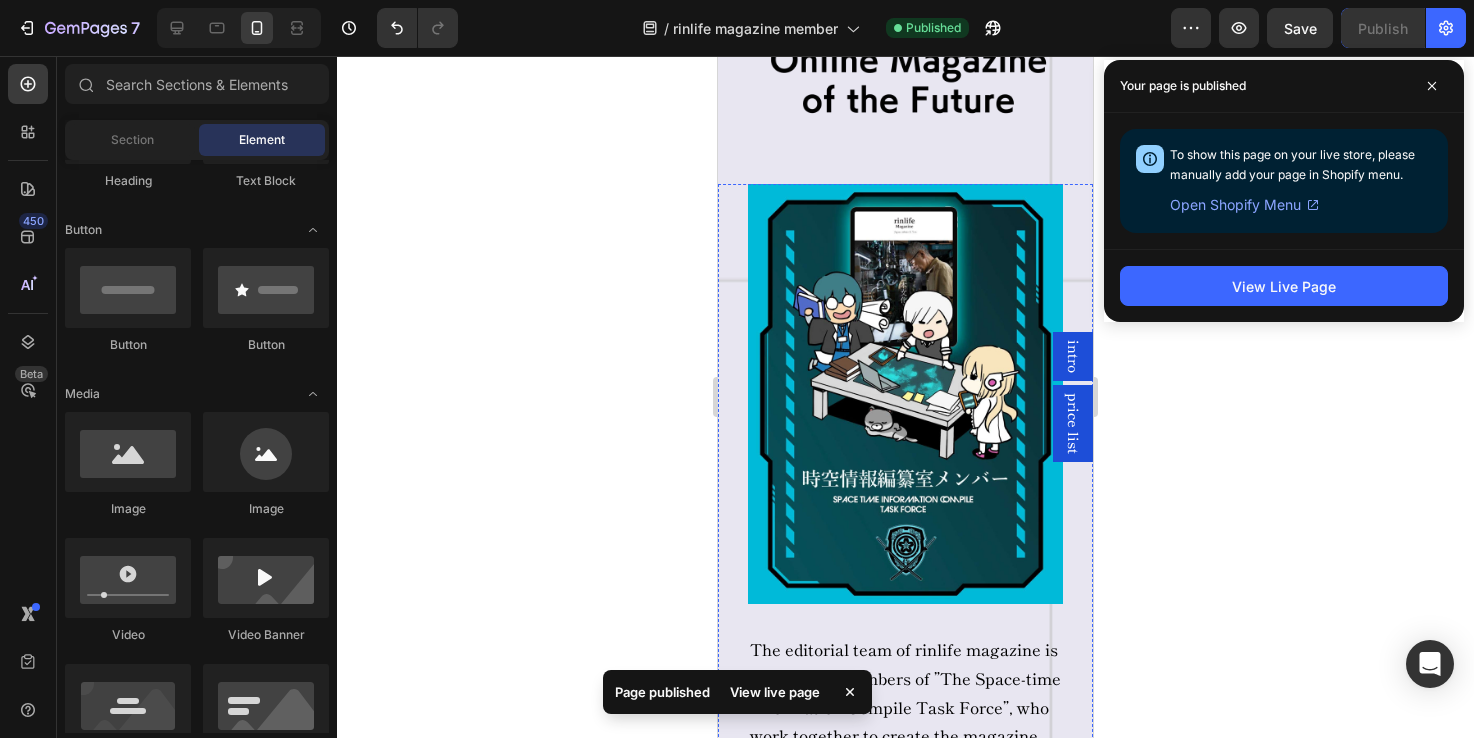 scroll, scrollTop: 7274, scrollLeft: 0, axis: vertical 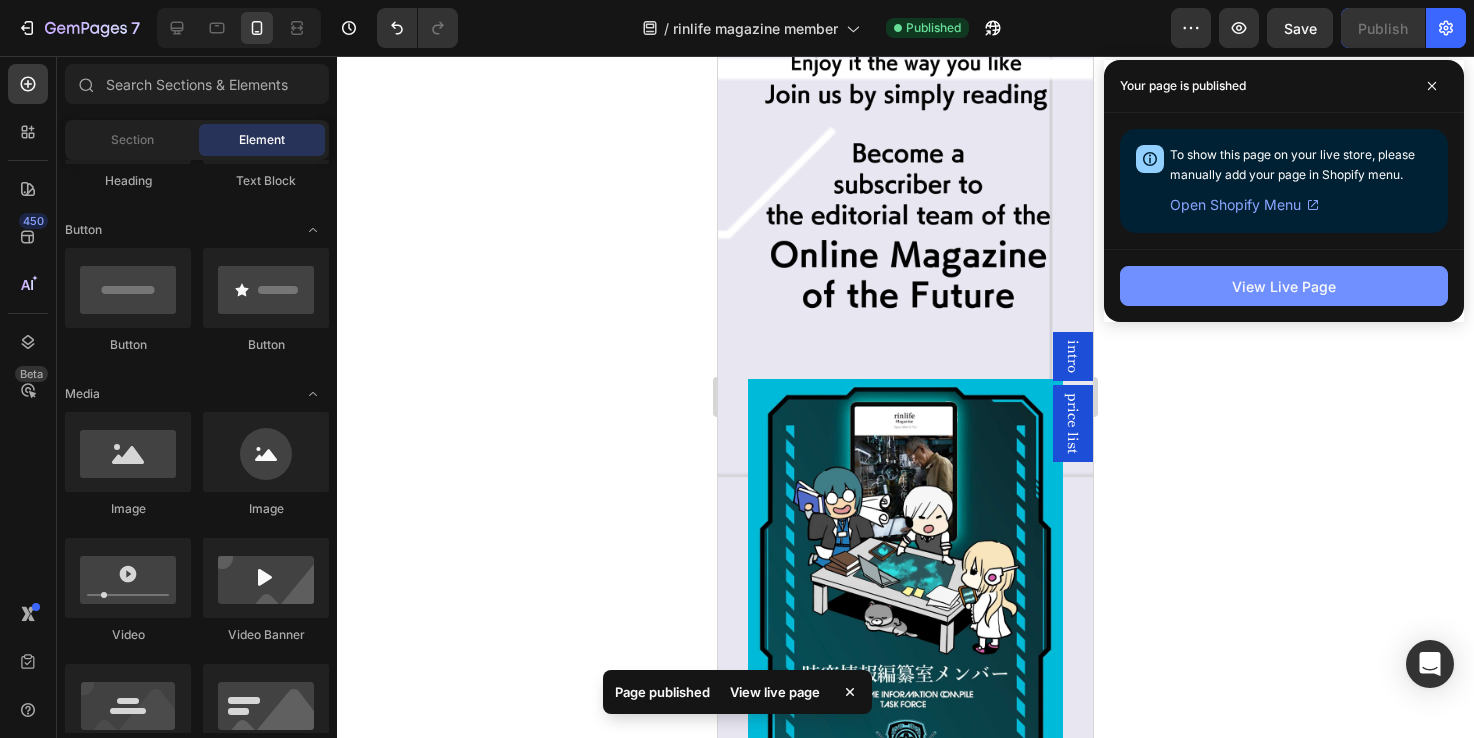 click on "View Live Page" at bounding box center (1284, 286) 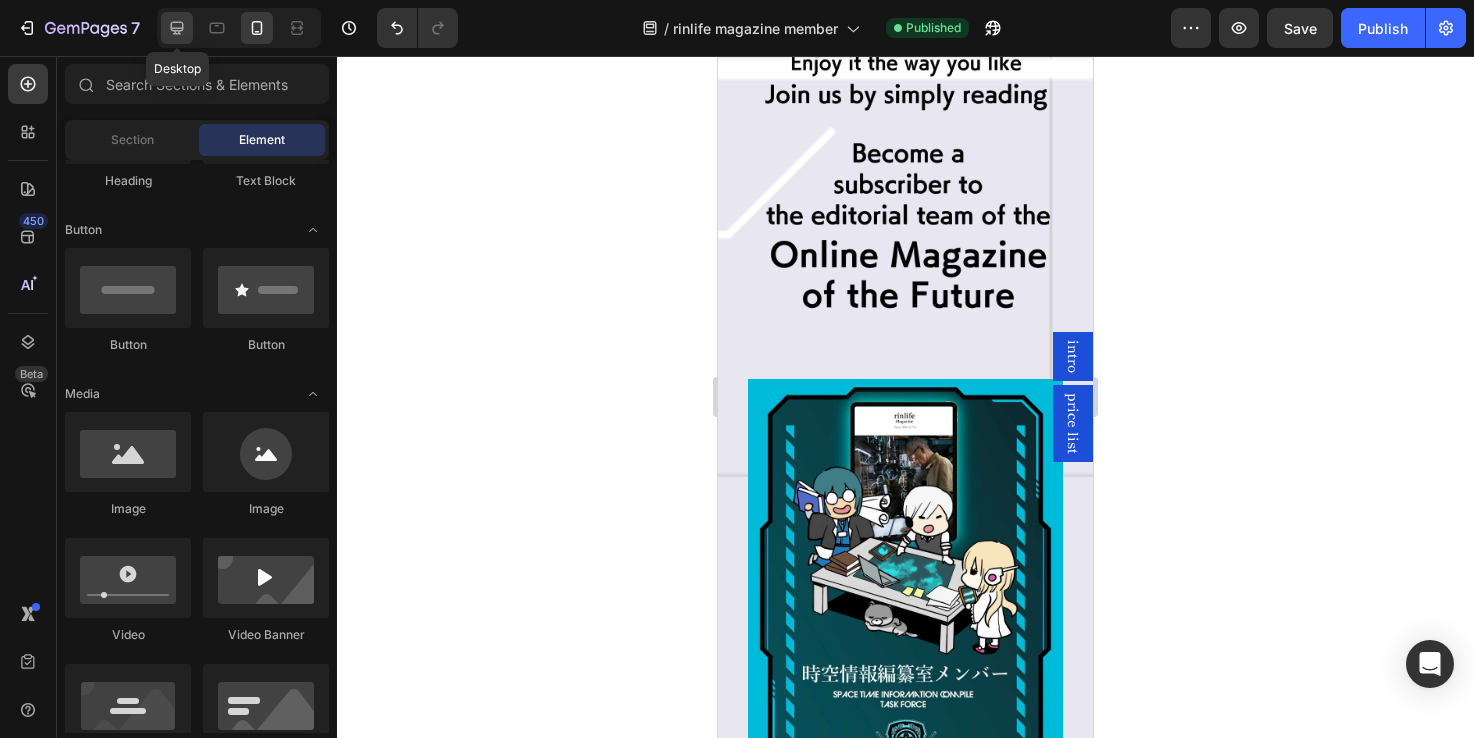 click 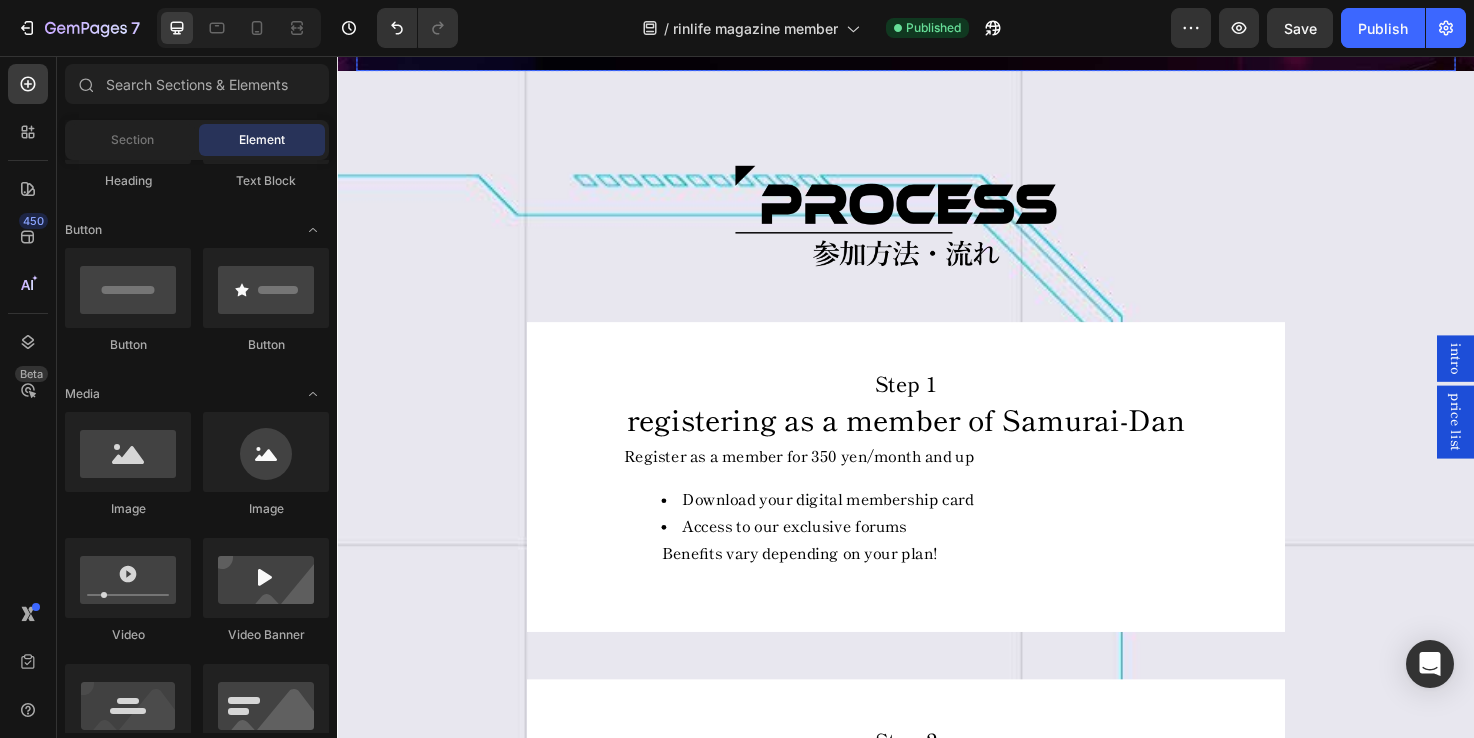 scroll, scrollTop: 11207, scrollLeft: 0, axis: vertical 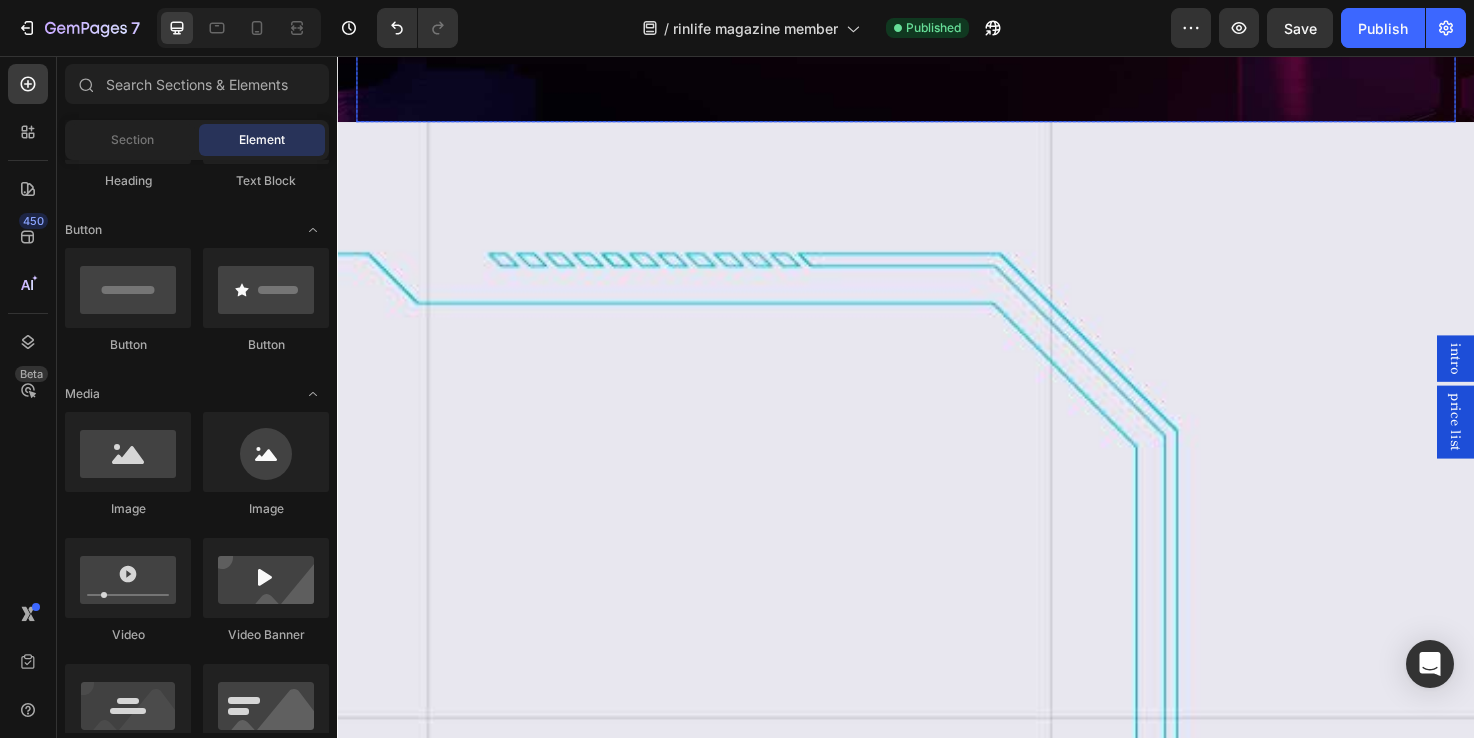 click on "You can follow the production process in real time
You can participate in editorial meetings
Suggest ideas and potential interviews
Members can communicate with each other on topics
Possible to contribute to writing and creation (with selection only for those who request it).
Participate in online events such as public interviews LIVE" at bounding box center [937, -209] 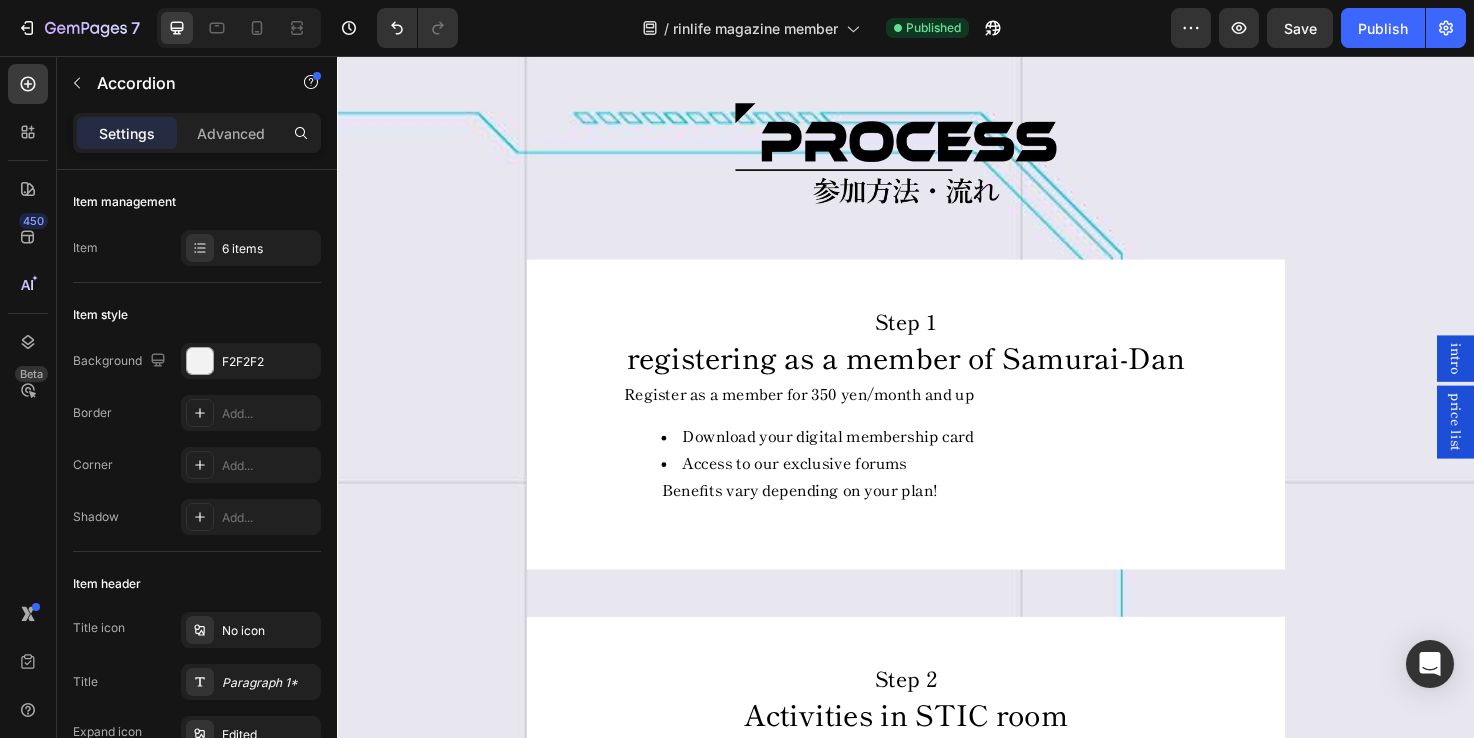 scroll, scrollTop: 11271, scrollLeft: 0, axis: vertical 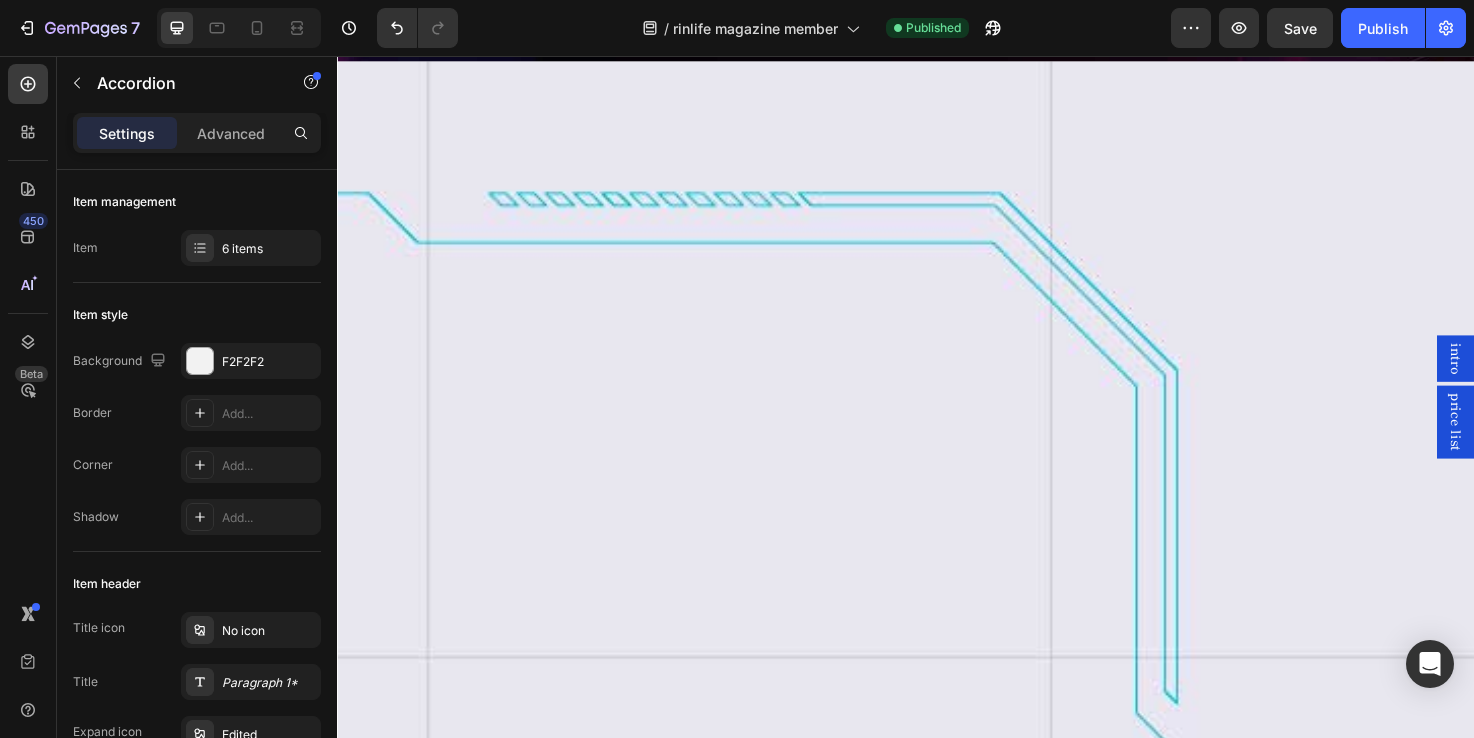 click on "Suggest ideas and potential interviews" at bounding box center [937, -329] 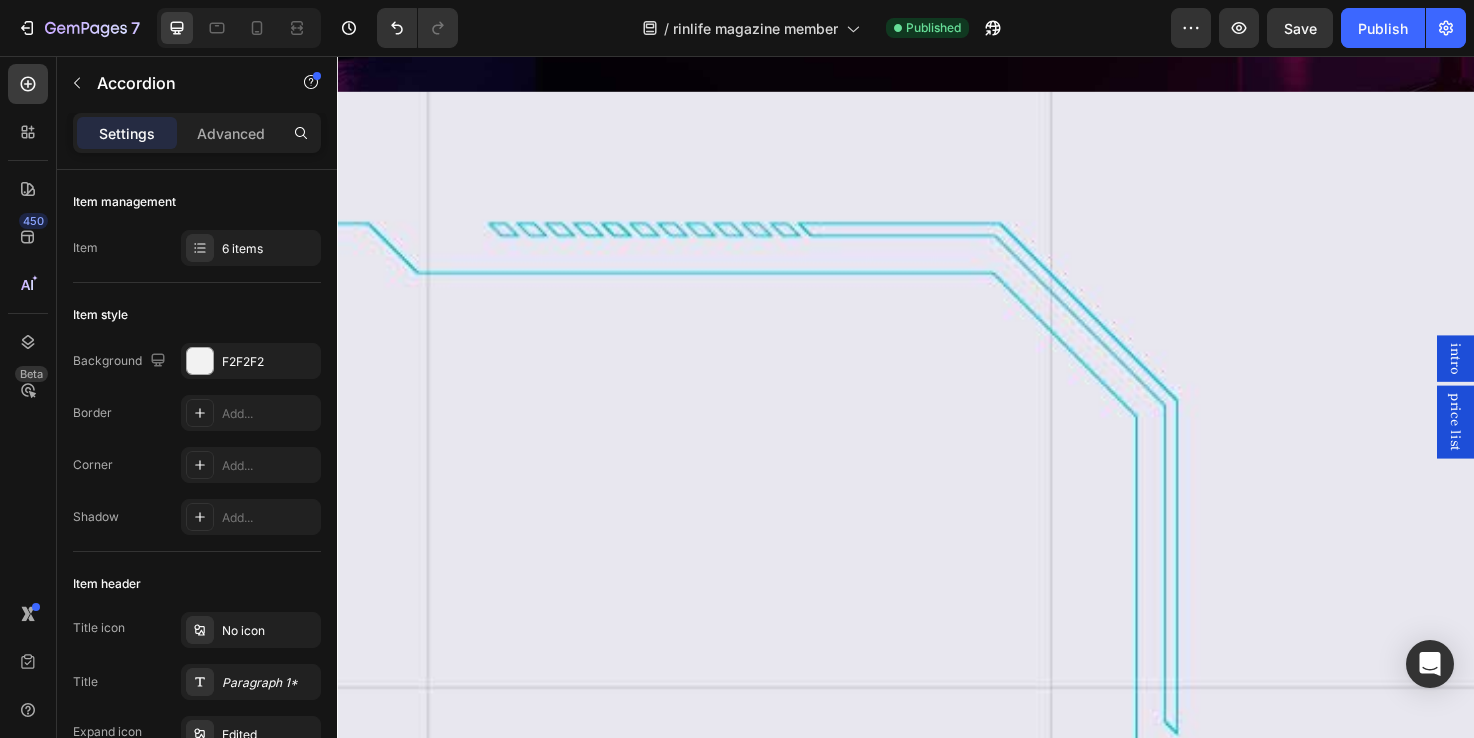 scroll, scrollTop: 11208, scrollLeft: 0, axis: vertical 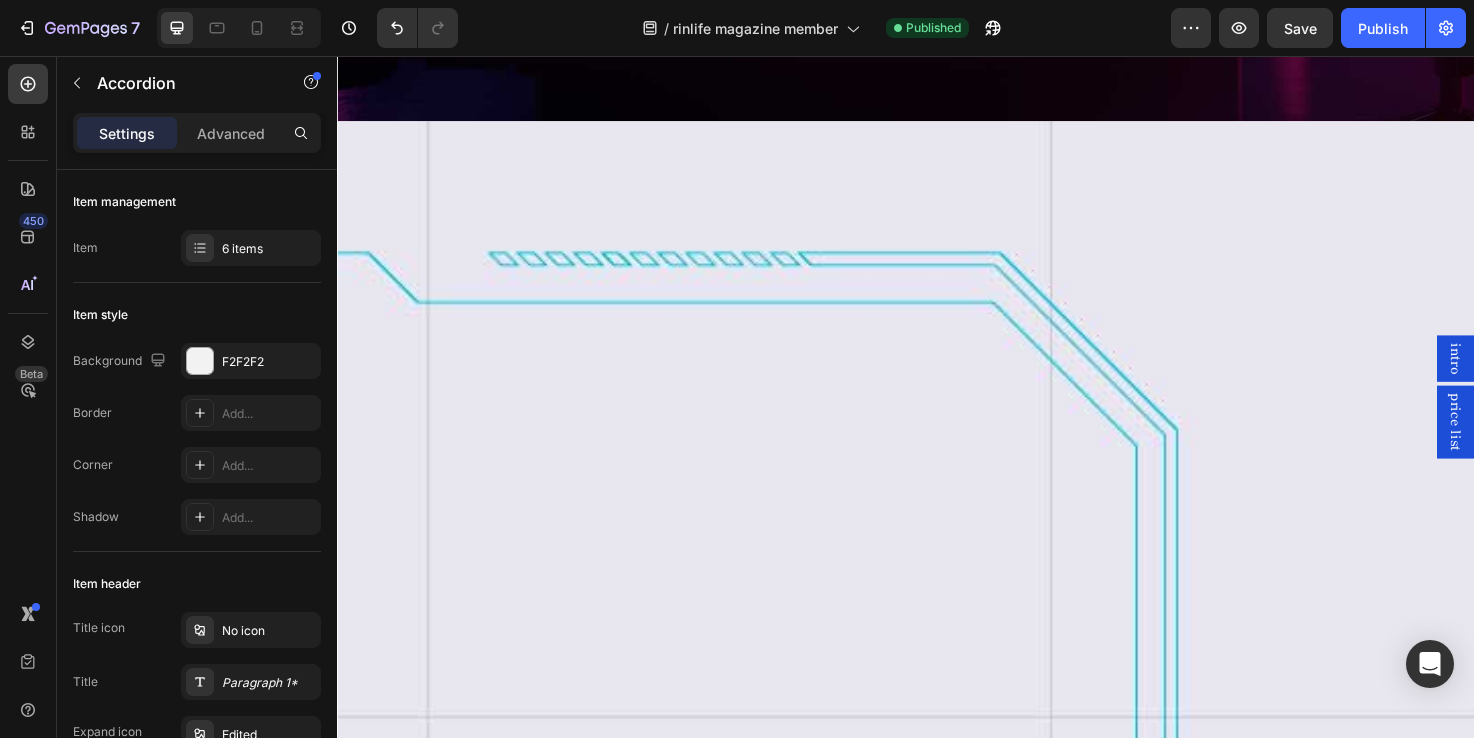click on "You can follow the production process in real time" at bounding box center [937, -416] 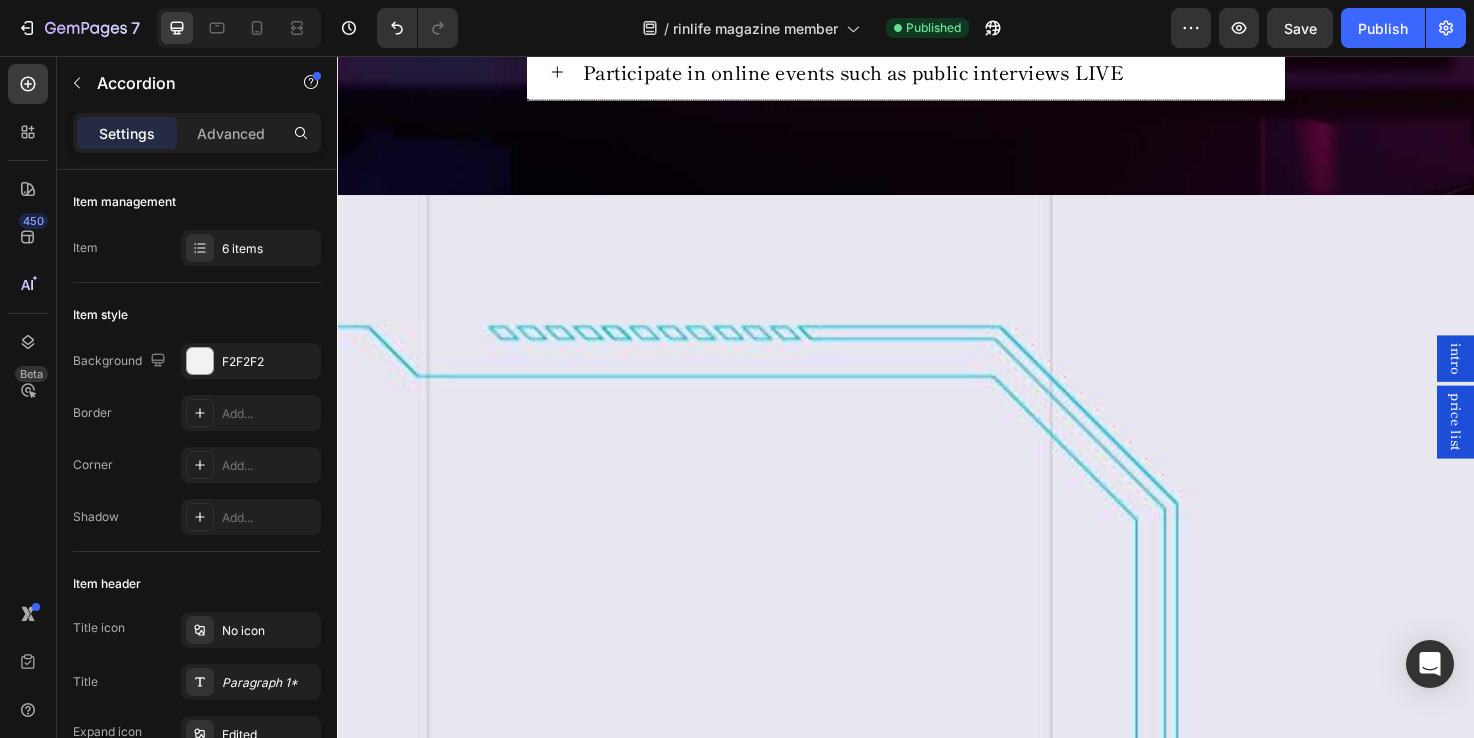 click on "You can follow the production process in real time" at bounding box center [937, -416] 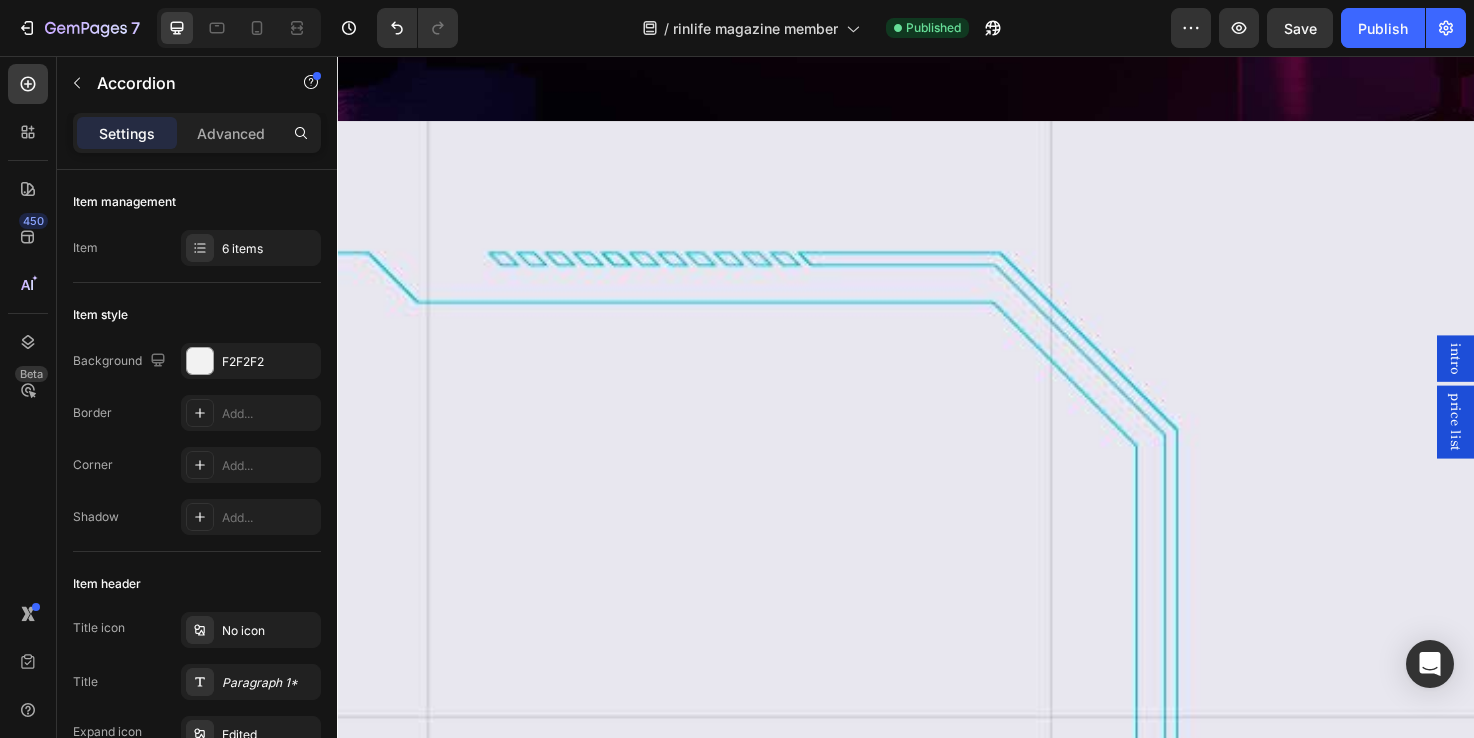 click on "You can follow the production process in real time" at bounding box center [839, -416] 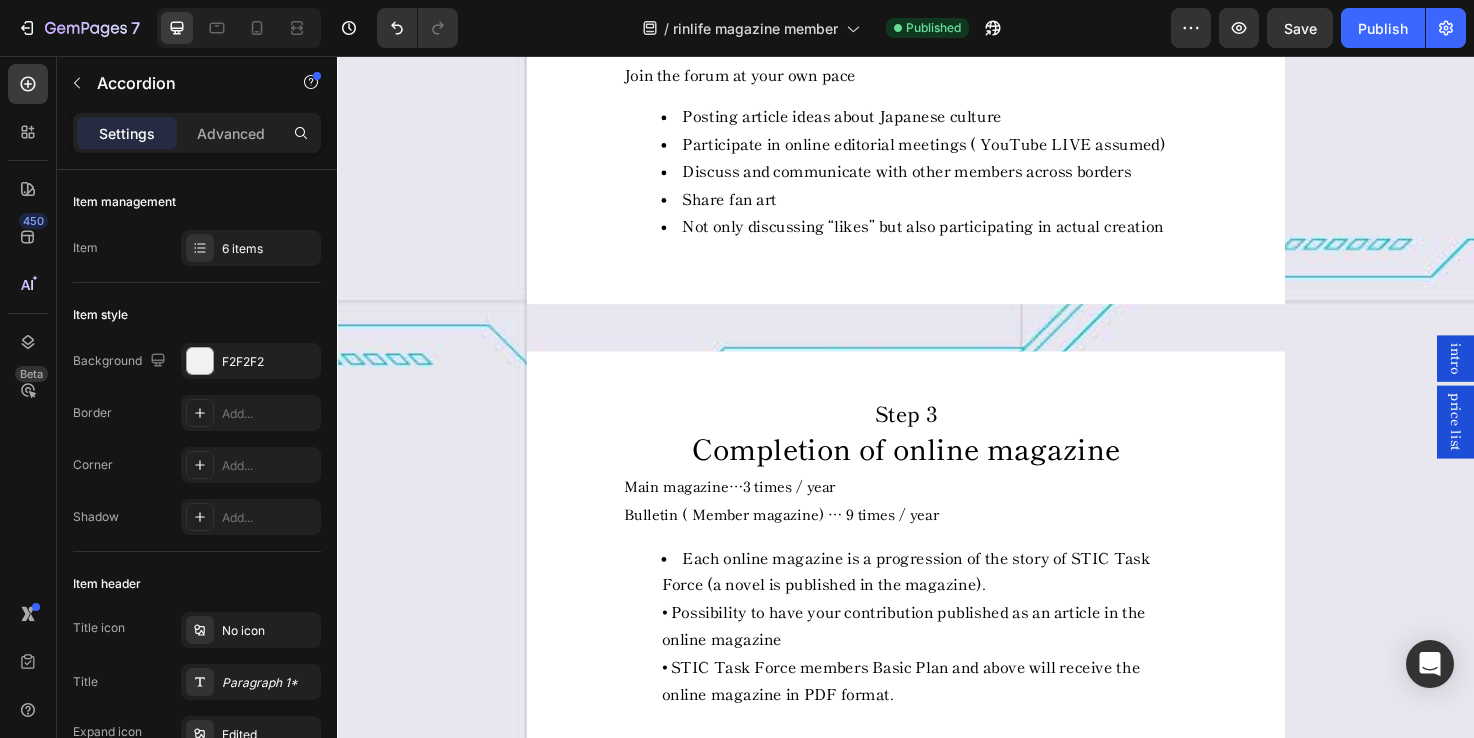 scroll, scrollTop: 11883, scrollLeft: 0, axis: vertical 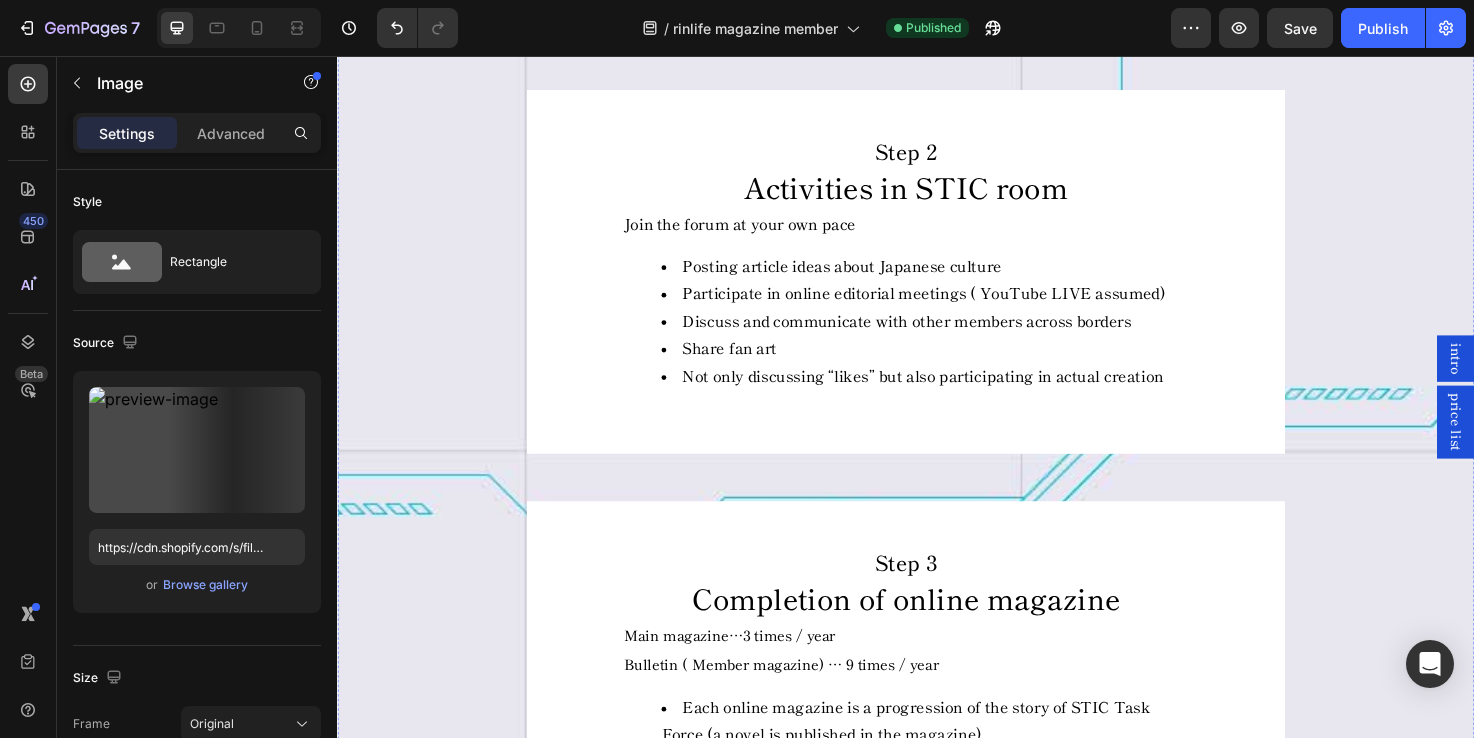 click at bounding box center [937, -393] 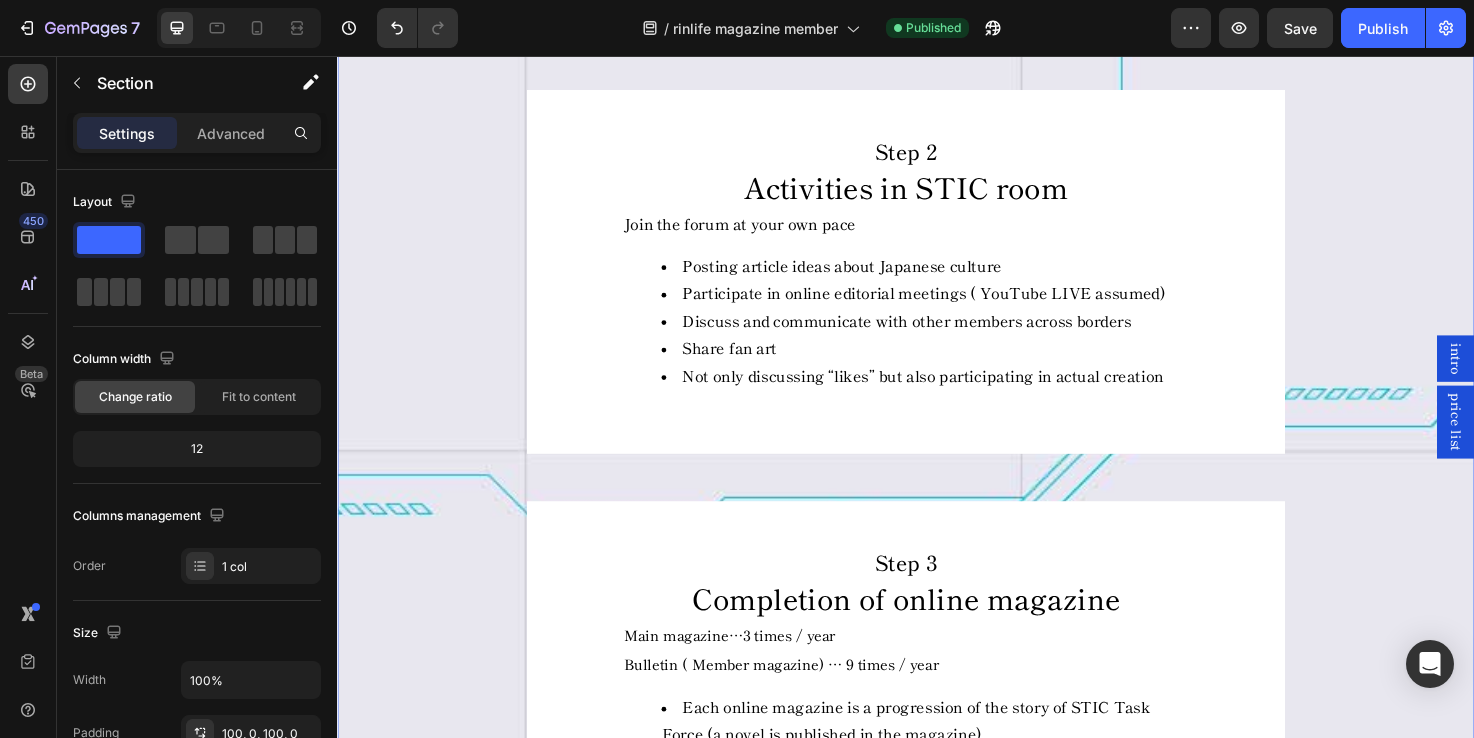click on "Image   0 Step 1 Heading registering as a member of Samurai-Dan Heading Register as a member for 350 yen/month and up Download your digital membership card Access to our exclusive forums Benefits vary depending on your plan! Text Block Row Step 2 Heading Activities in STIC room Heading Join the forum at your own pace Posting article ideas about Japanese culture Participate in online editorial meetings ( YouTube LIVE assumed)  Discuss and communicate with other members across borders Share fan art Not only discussing “likes” but also participating in actual creation Text Block Row Step 3 Heading Completion of online magazine Heading Main magazine…3 times / year Bulletin ( Member magazine) … 9 times / year Each online magazine is a progression of the story of STIC Task Force (a novel is published in the magazine). • Possibility to have your contribution published as an article in the online magazine • STIC Task Force members Basic Plan and above will receive the online magazine in PDF format. Row" at bounding box center [937, 473] 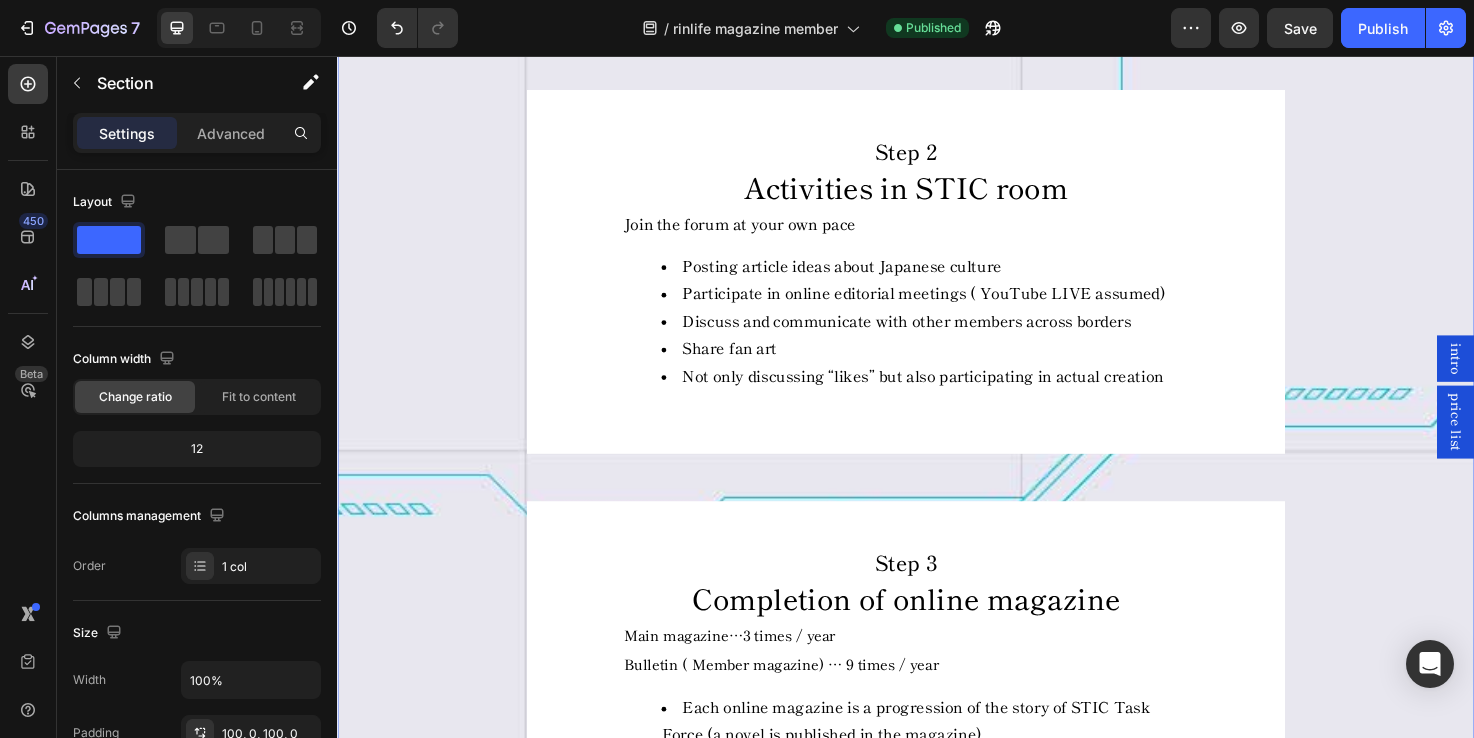 click on "Image Step 1 Heading registering as a member of Samurai-Dan Heading Register as a member for 350 yen/month and up Download your digital membership card Access to our exclusive forums Benefits vary depending on your plan! Text Block Row Step 2 Heading Activities in STIC room Heading Join the forum at your own pace Posting article ideas about Japanese culture Participate in online editorial meetings ( YouTube LIVE assumed)  Discuss and communicate with other members across borders Share fan art Not only discussing “likes” but also participating in actual creation Text Block Row Step 3 Heading Completion of online magazine Heading Main magazine…3 times / year Bulletin ( Member magazine) … 9 times / year Each online magazine is a progression of the story of STIC Task Force (a novel is published in the magazine). • Possibility to have your contribution published as an article in the online magazine • STIC Task Force members Basic Plan and above will receive the online magazine in PDF format. Row Image" at bounding box center (937, 473) 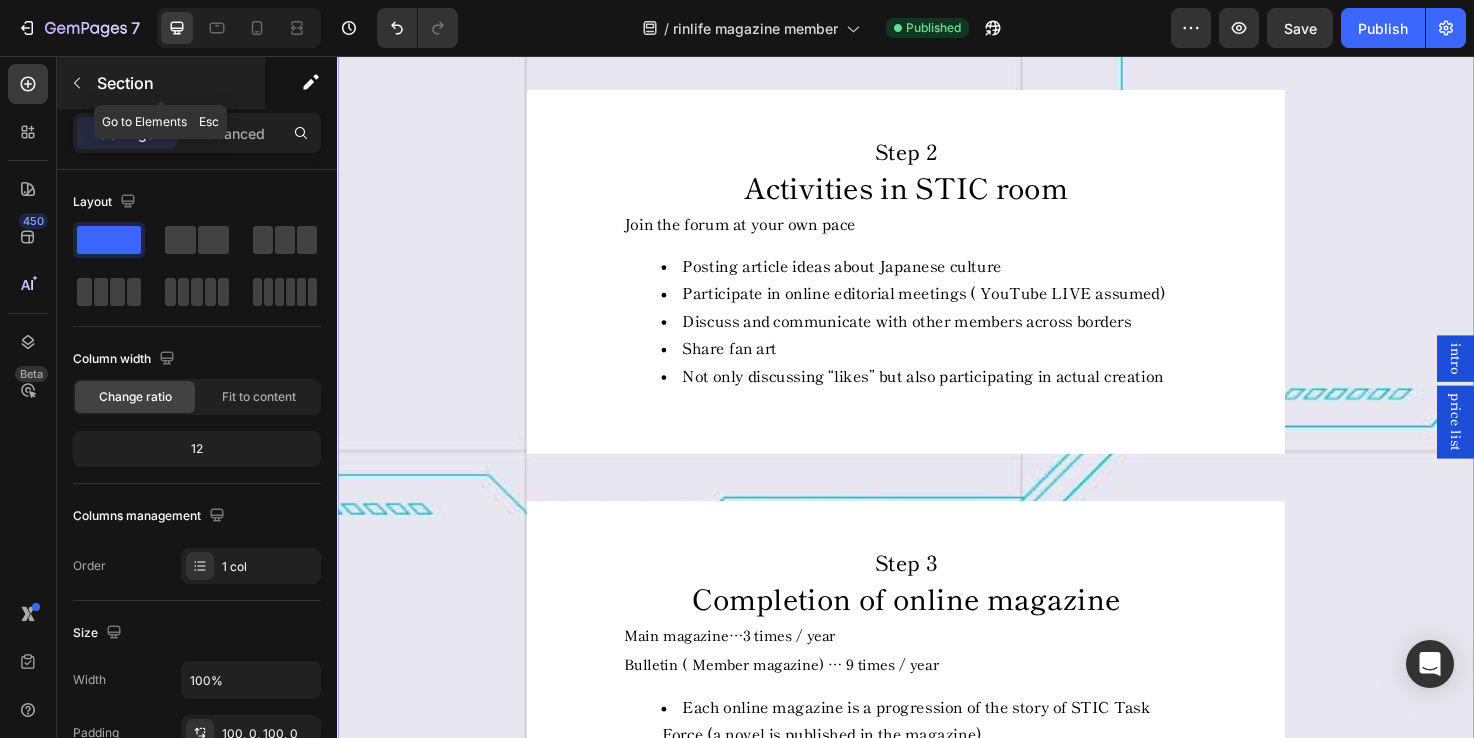 click 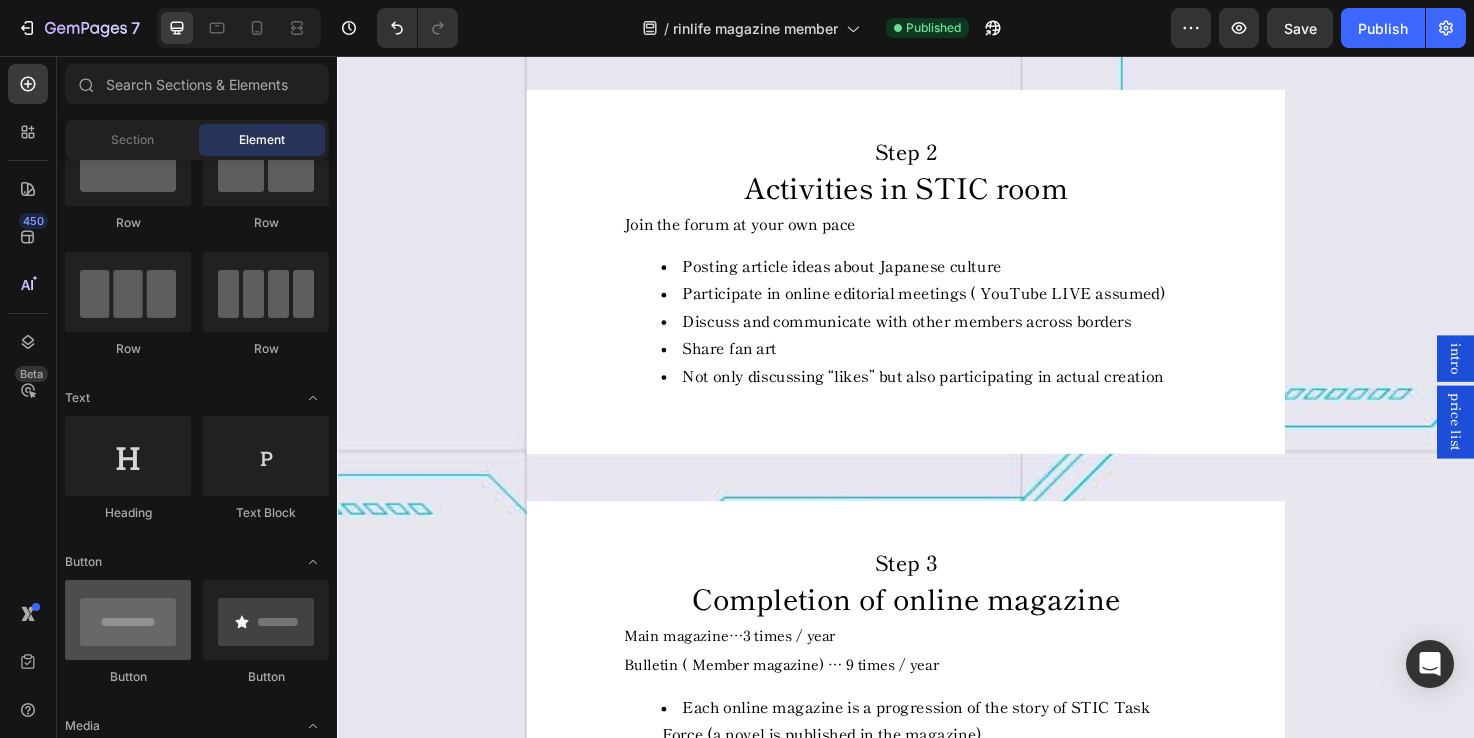 scroll, scrollTop: 0, scrollLeft: 0, axis: both 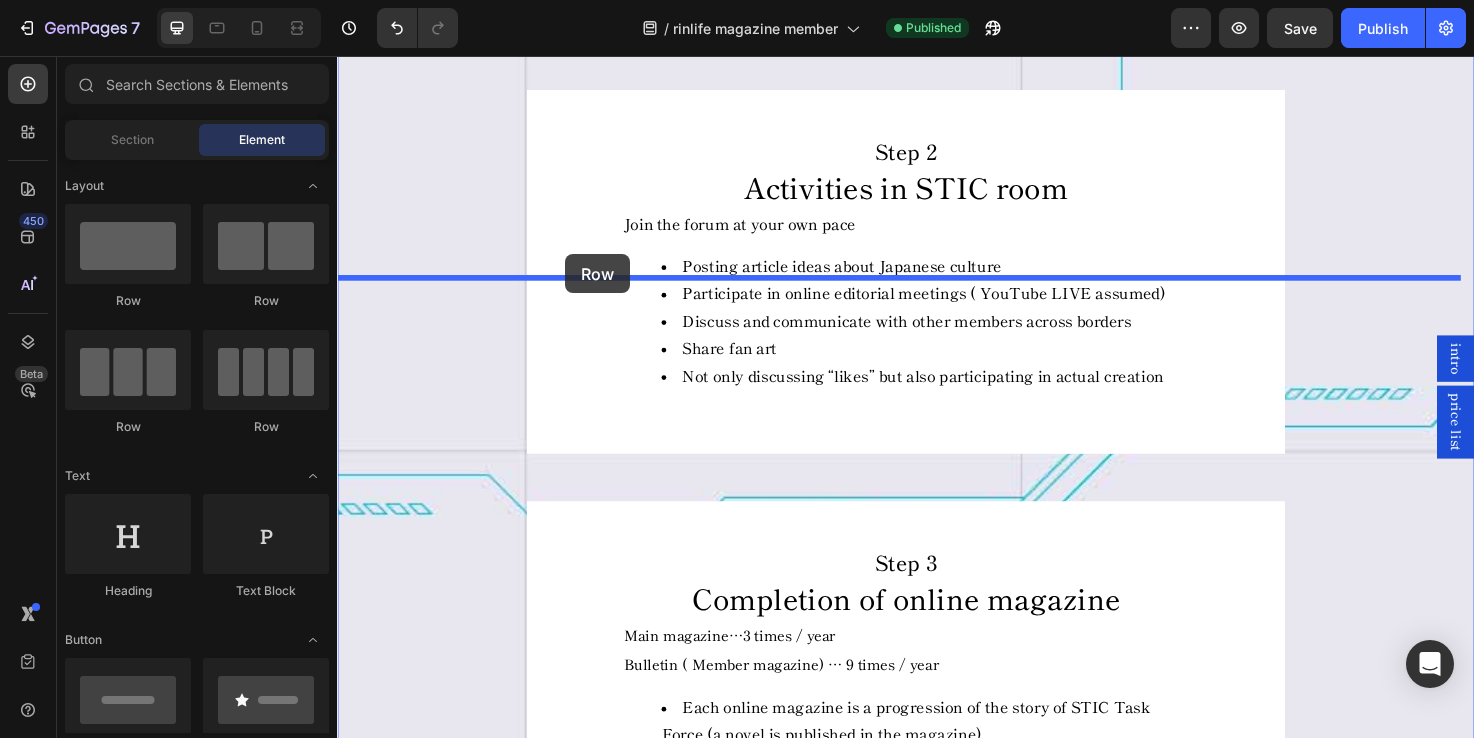 drag, startPoint x: 480, startPoint y: 333, endPoint x: 578, endPoint y: 265, distance: 119.28118 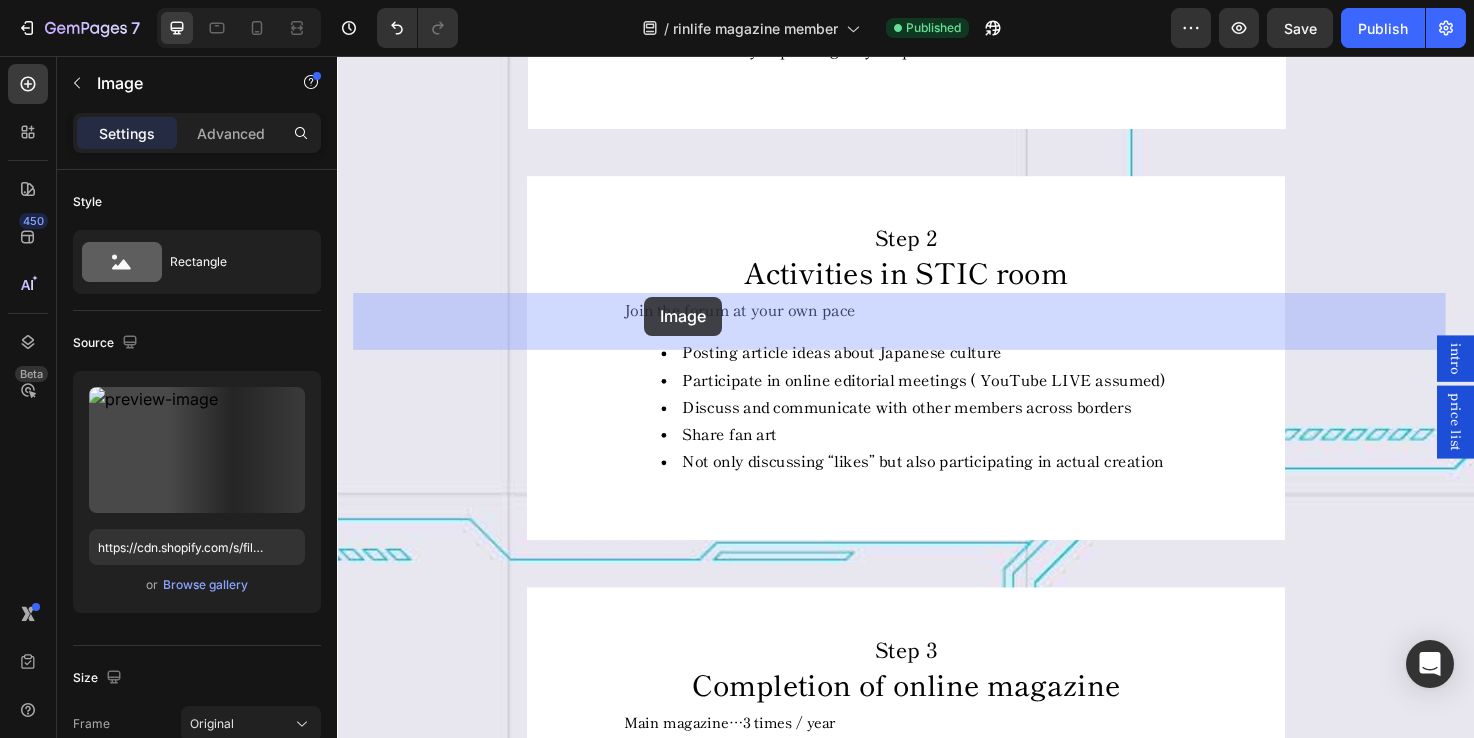 drag, startPoint x: 353, startPoint y: 375, endPoint x: 661, endPoint y: 310, distance: 314.78406 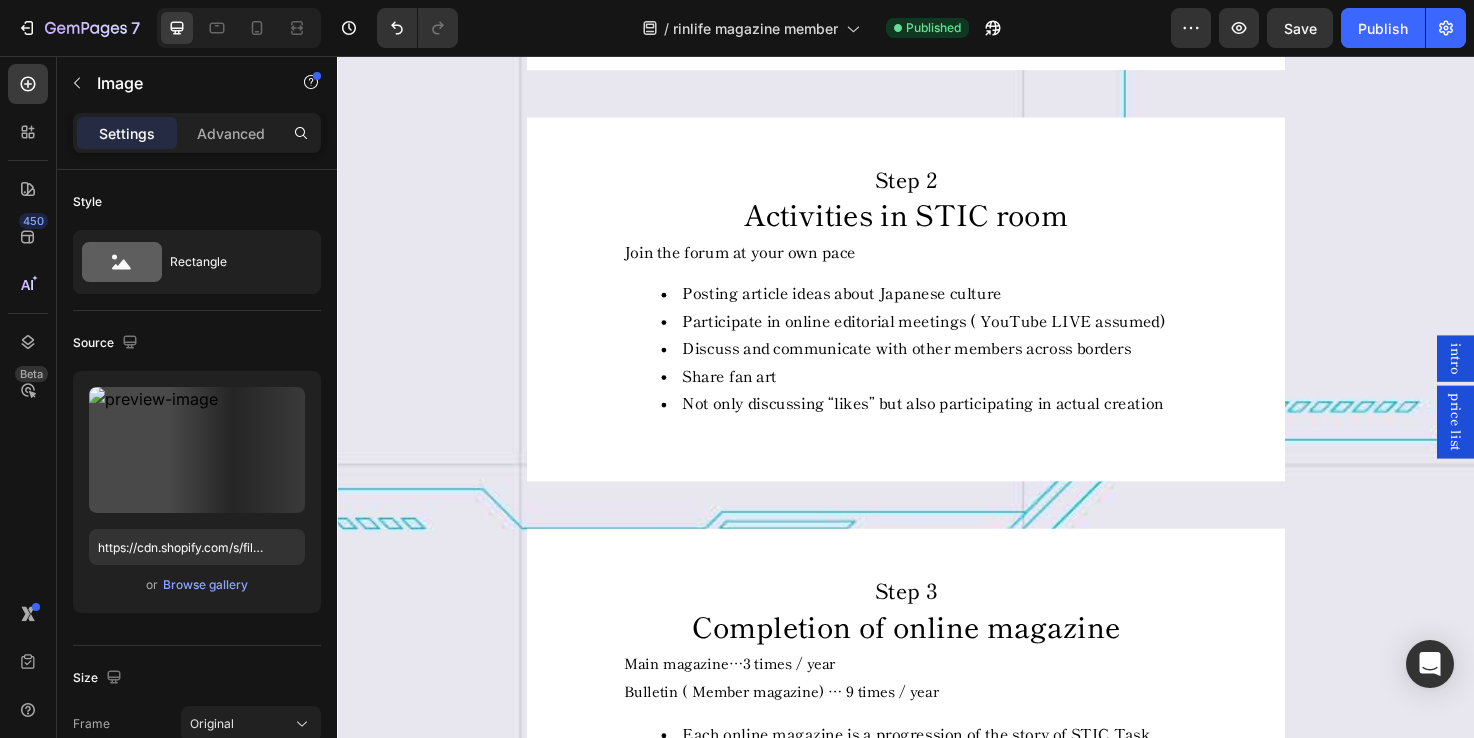 click on "Image" at bounding box center (399, -453) 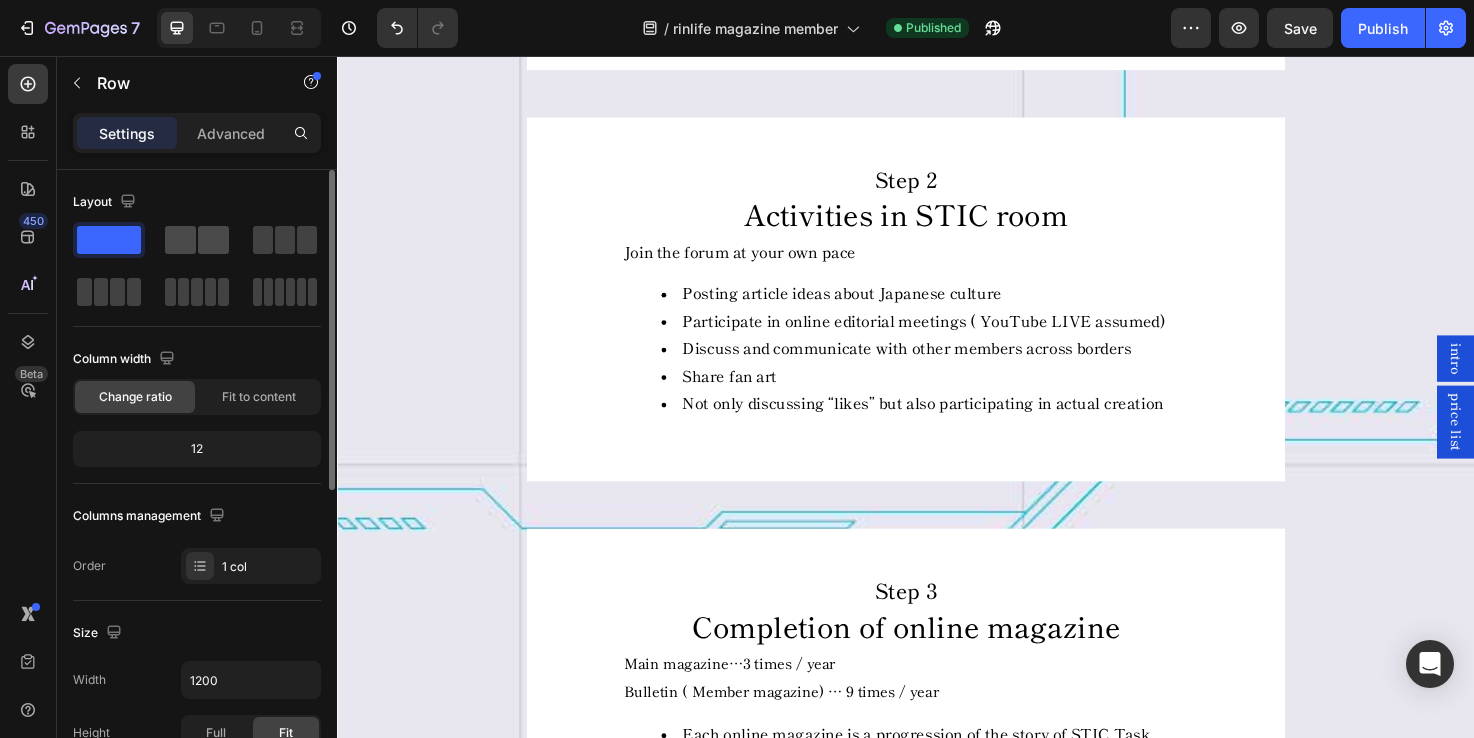 click 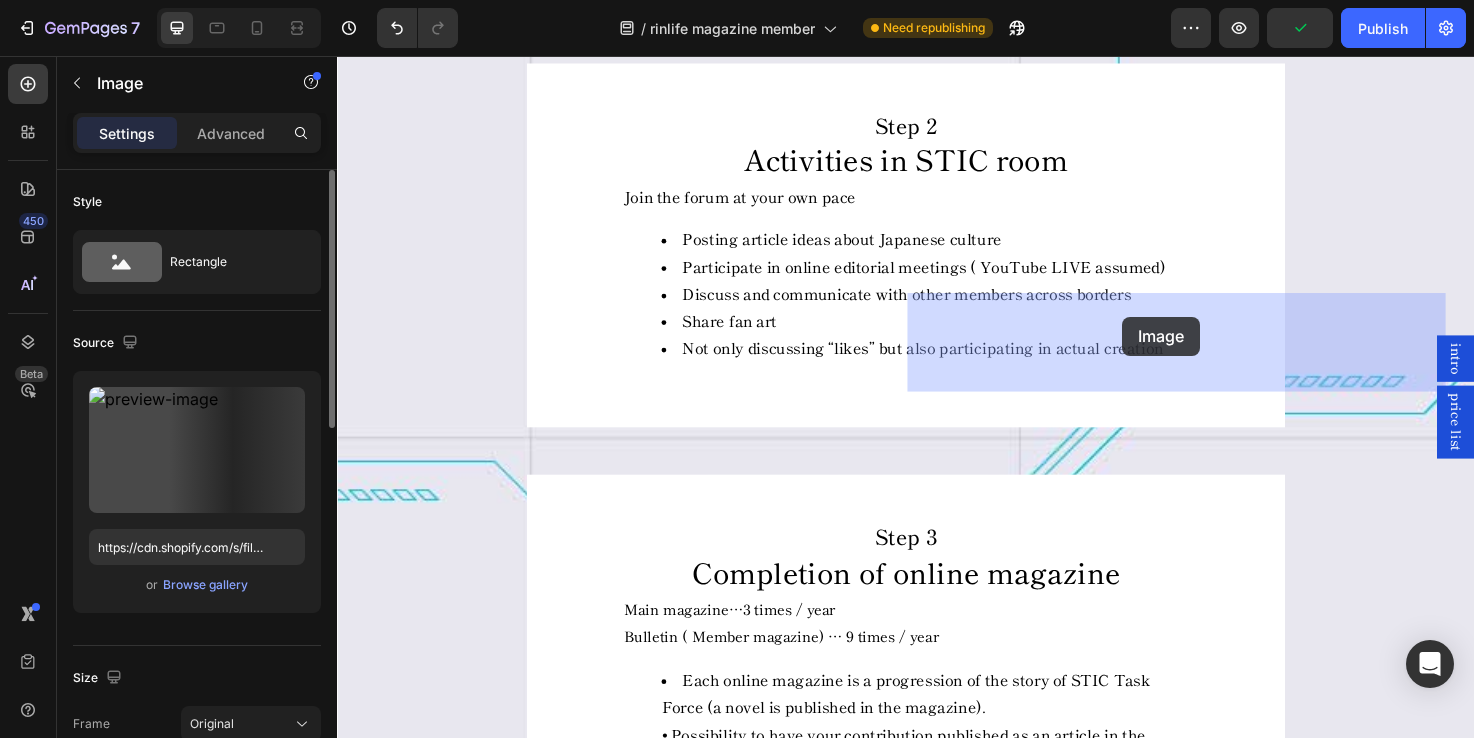 drag, startPoint x: 371, startPoint y: 296, endPoint x: 1166, endPoint y: 331, distance: 795.7701 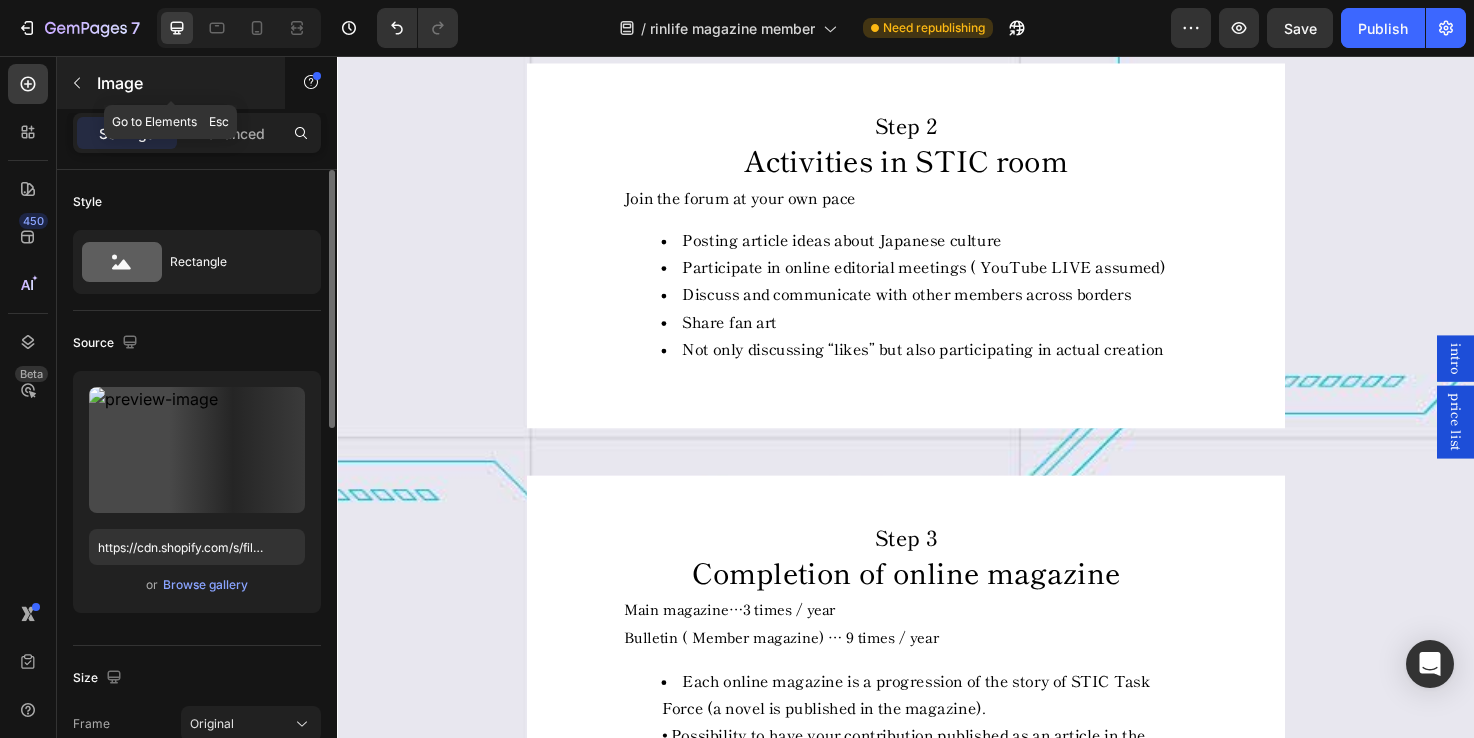 click 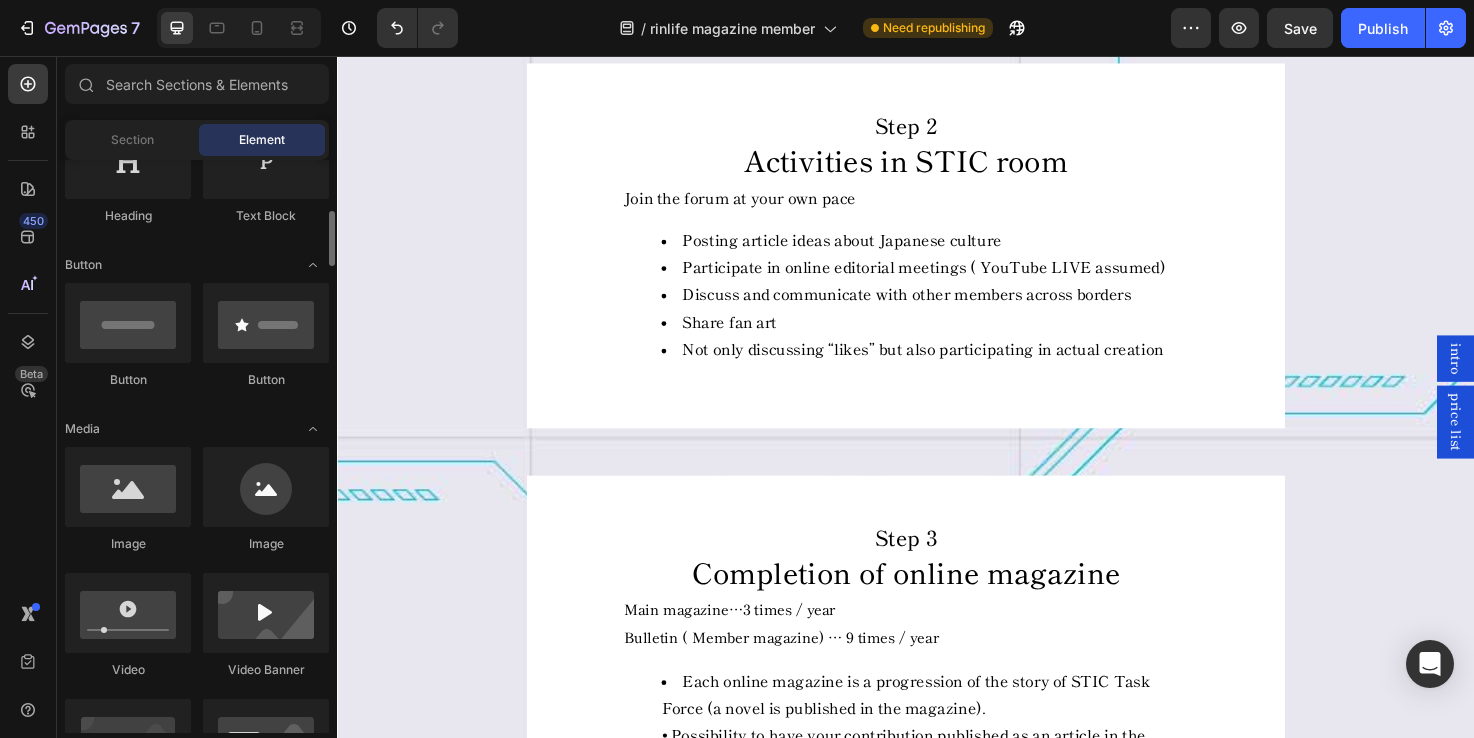 scroll, scrollTop: 393, scrollLeft: 0, axis: vertical 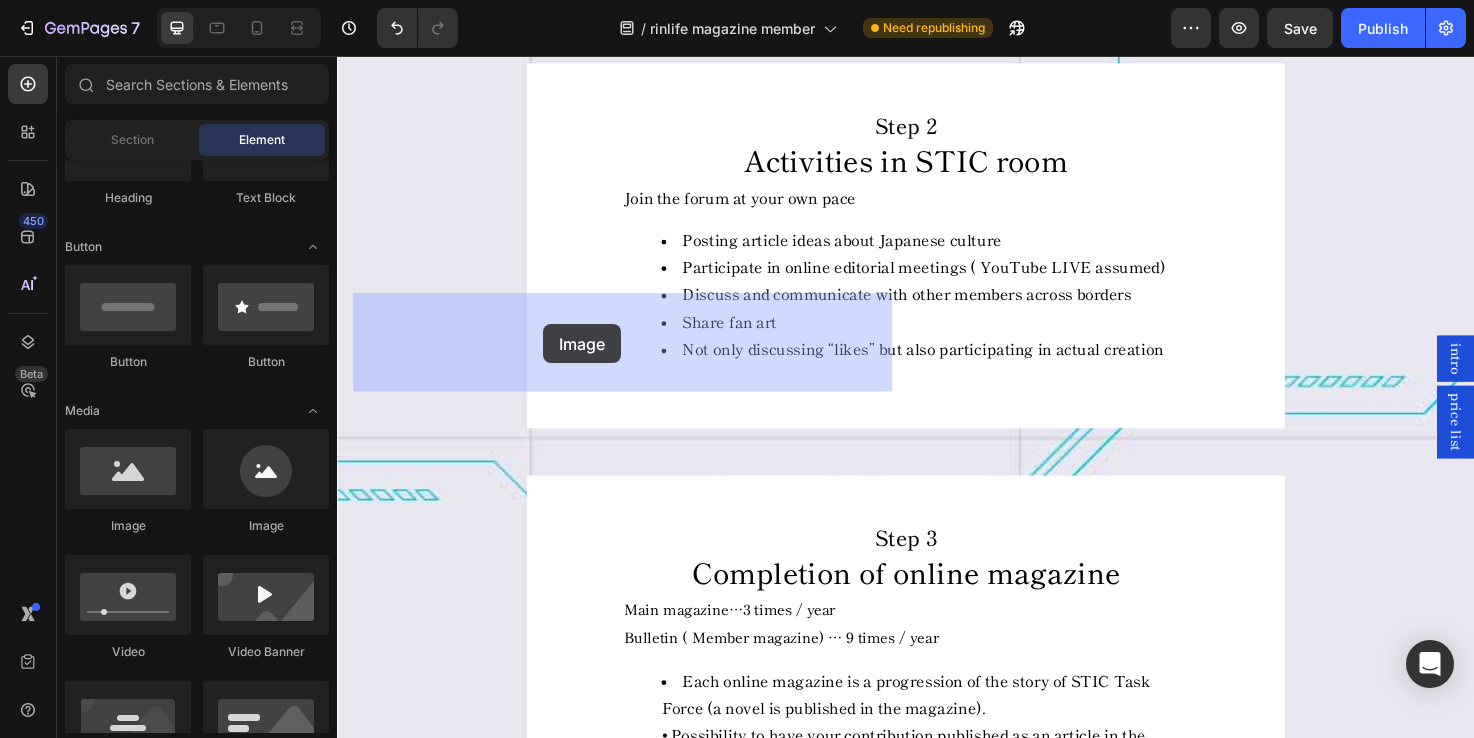 drag, startPoint x: 617, startPoint y: 529, endPoint x: 554, endPoint y: 339, distance: 200.17242 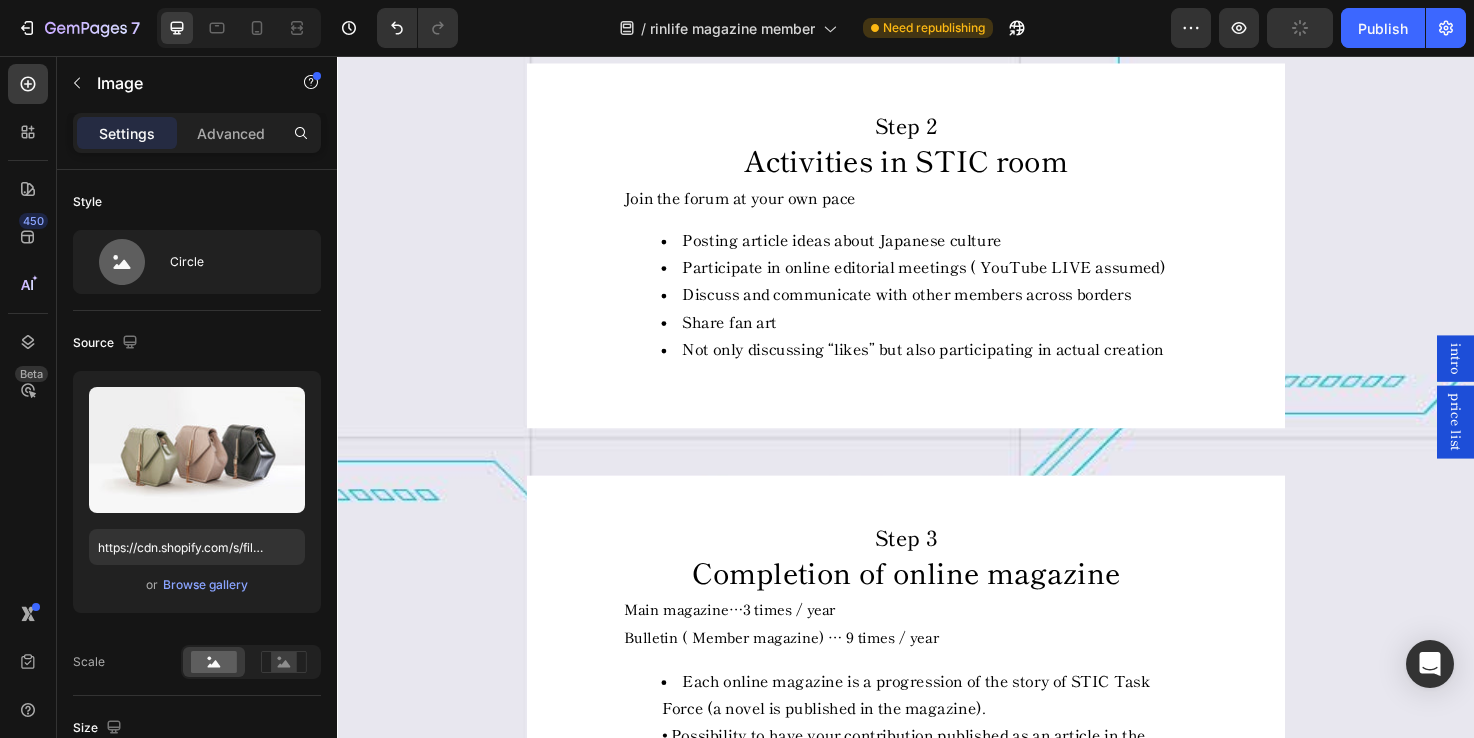 click 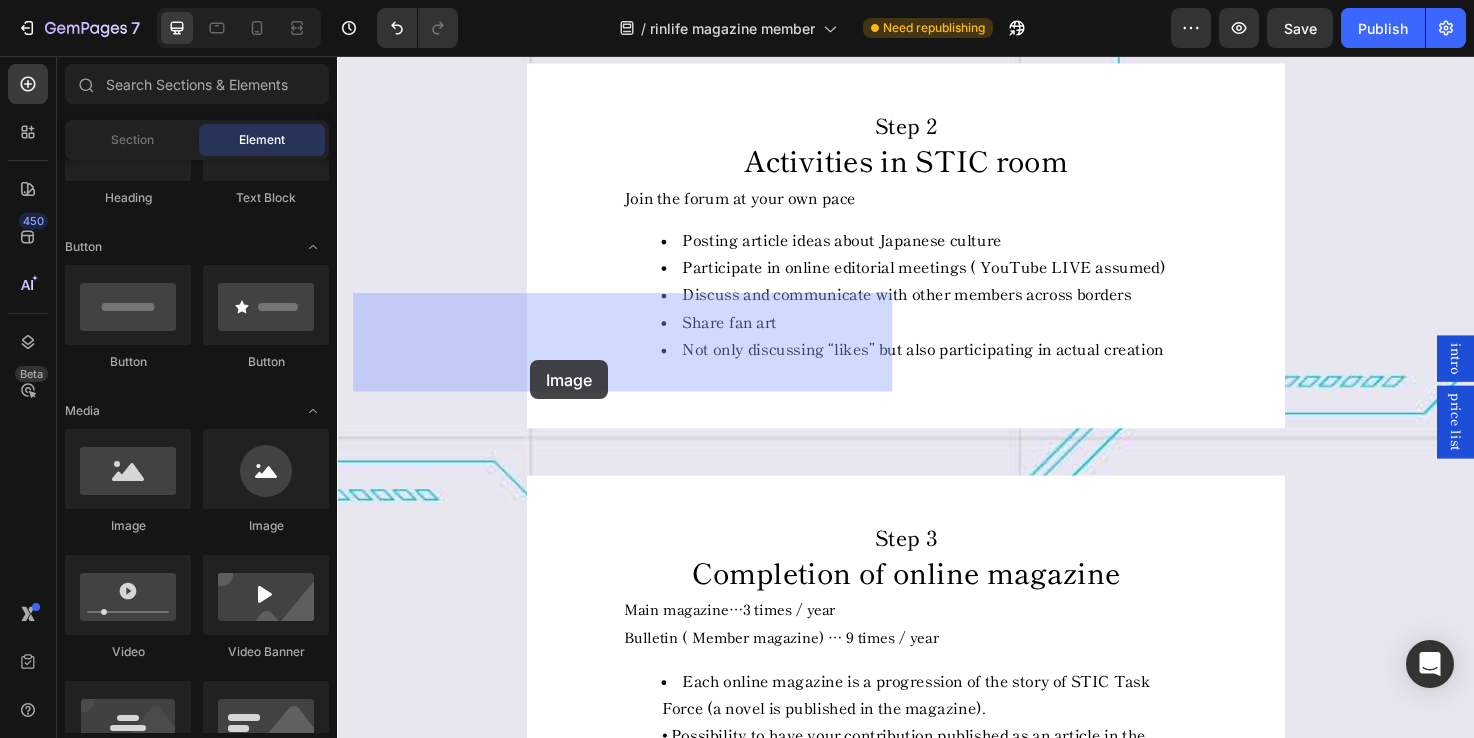 drag, startPoint x: 491, startPoint y: 547, endPoint x: 553, endPoint y: 367, distance: 190.37857 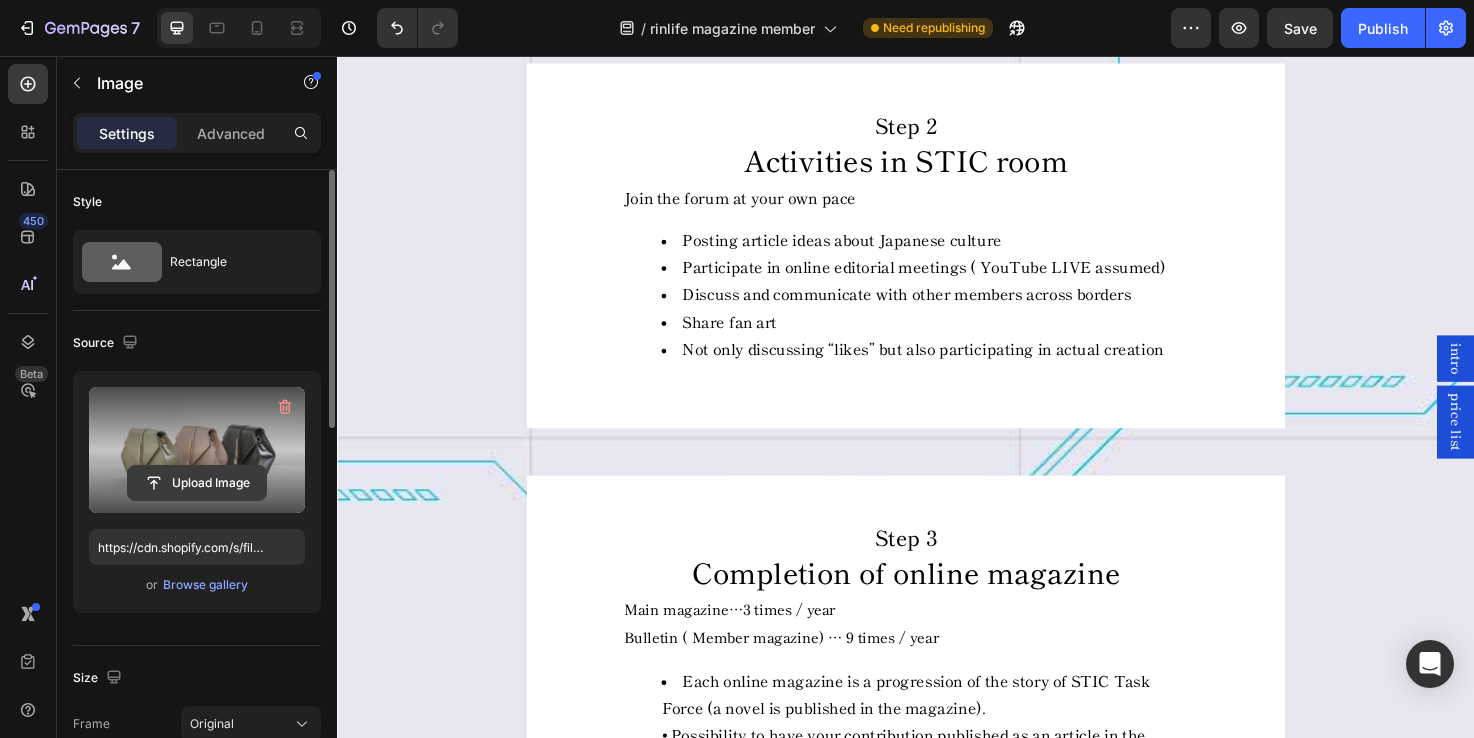 click 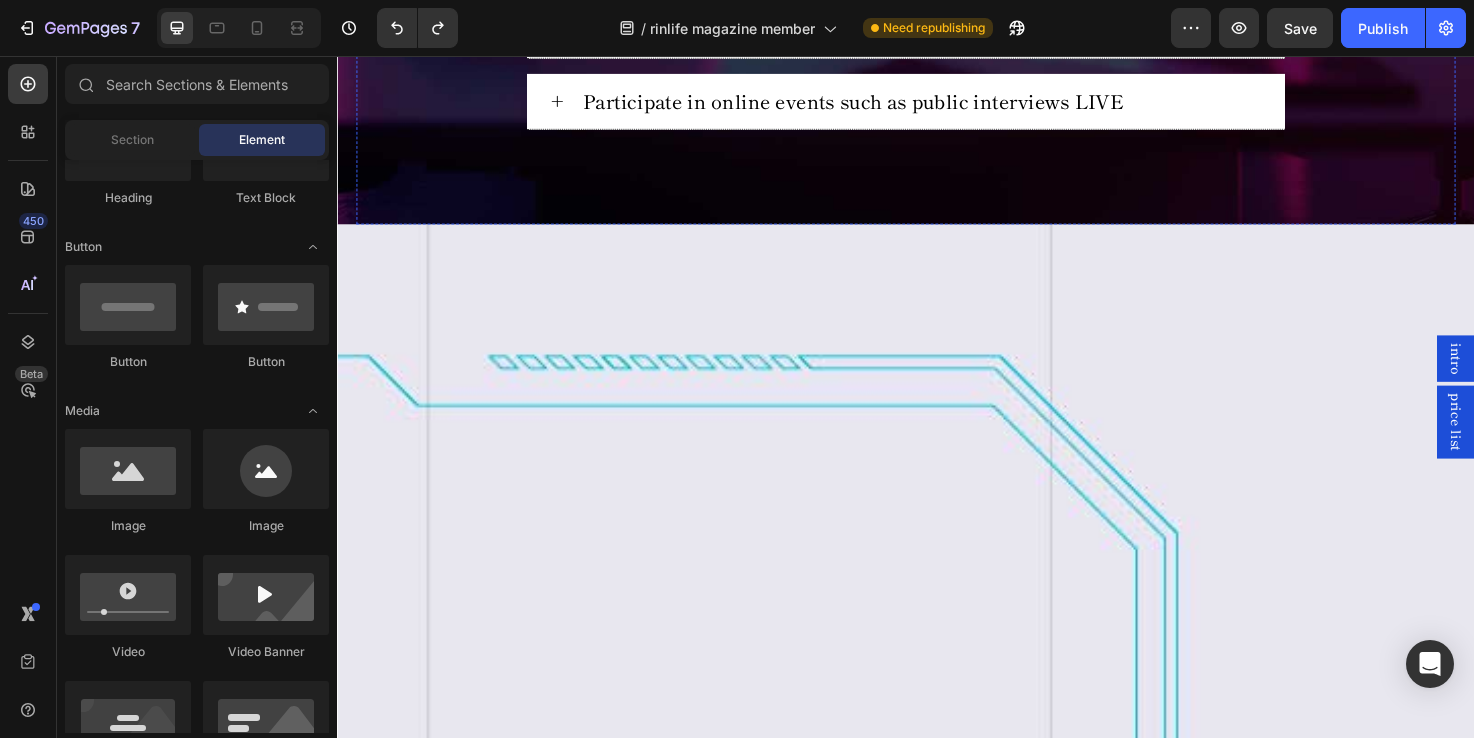 scroll, scrollTop: 11134, scrollLeft: 0, axis: vertical 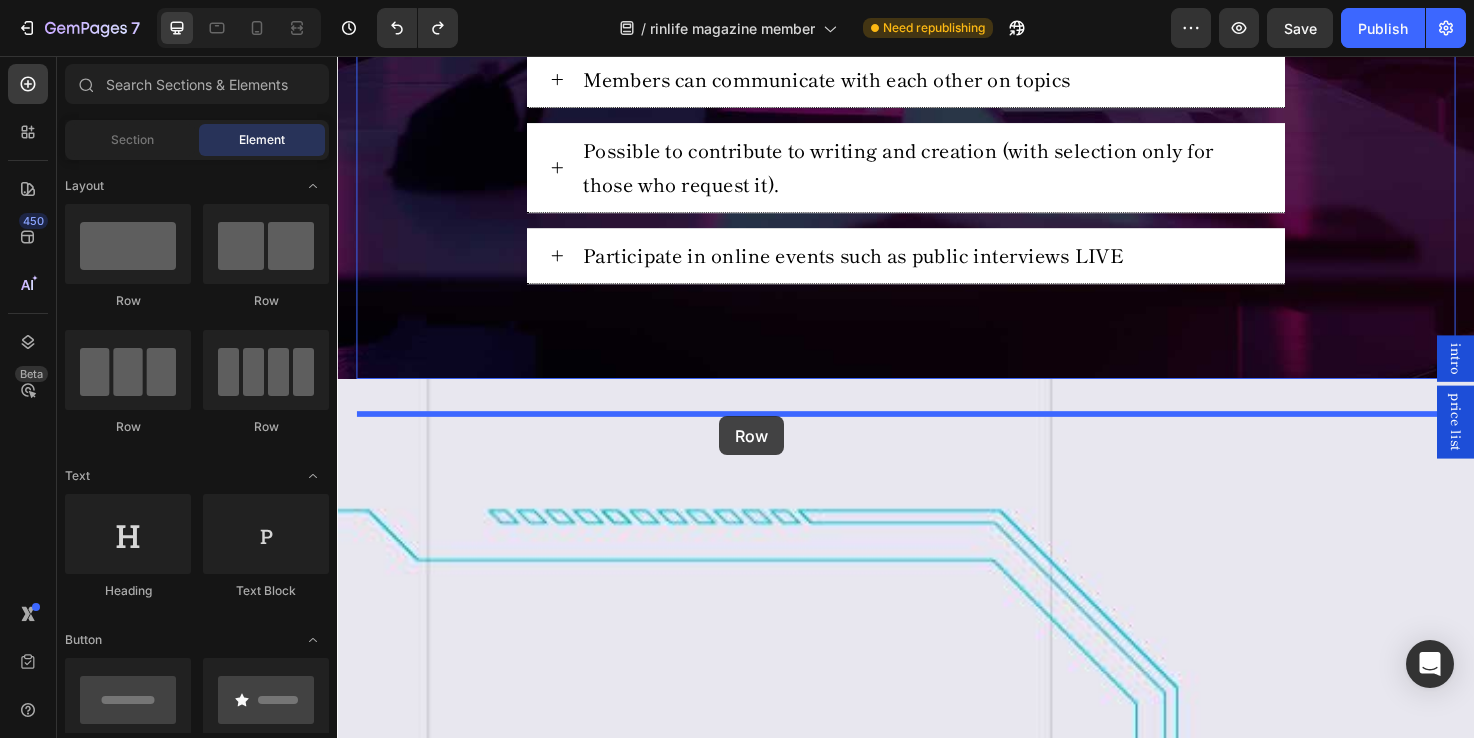 drag, startPoint x: 504, startPoint y: 417, endPoint x: 740, endPoint y: 436, distance: 236.7636 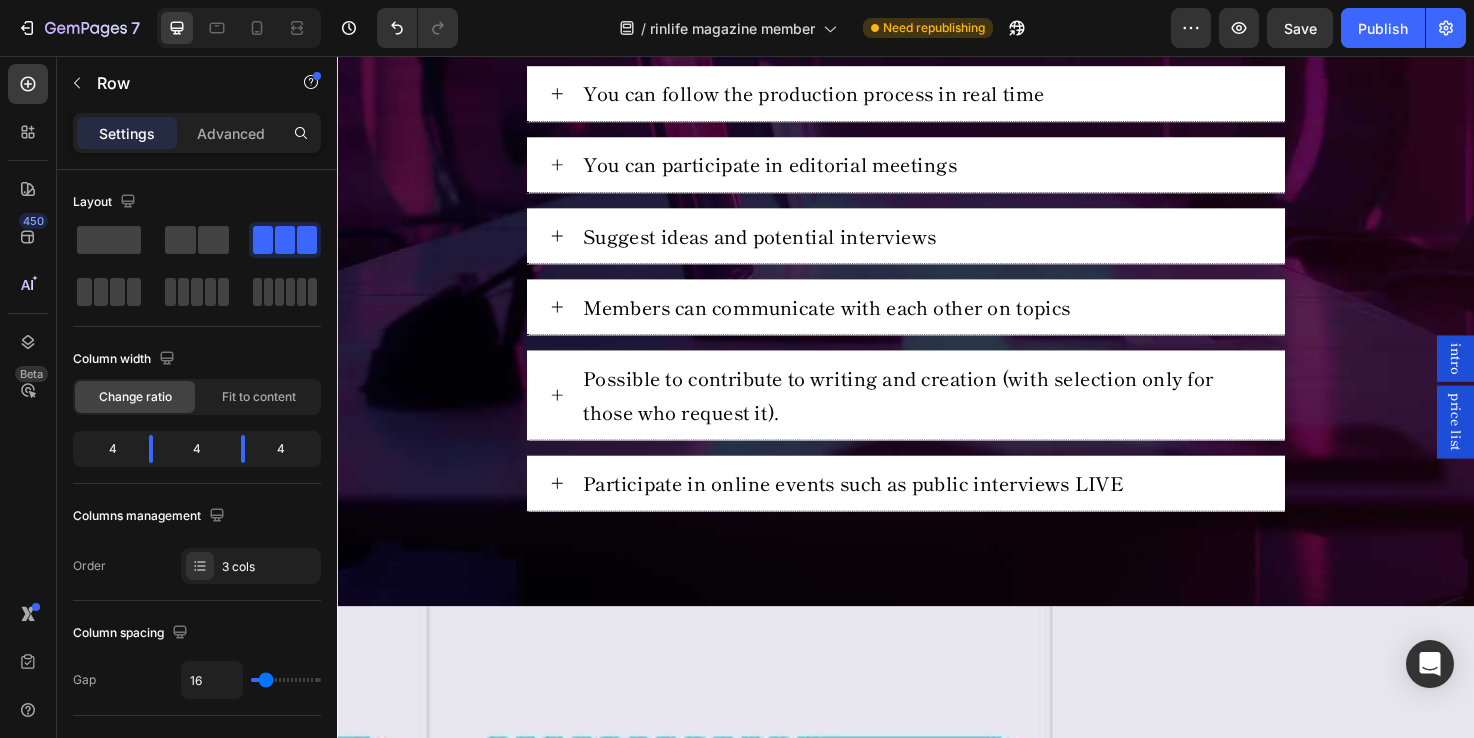 click at bounding box center [1229, -423] 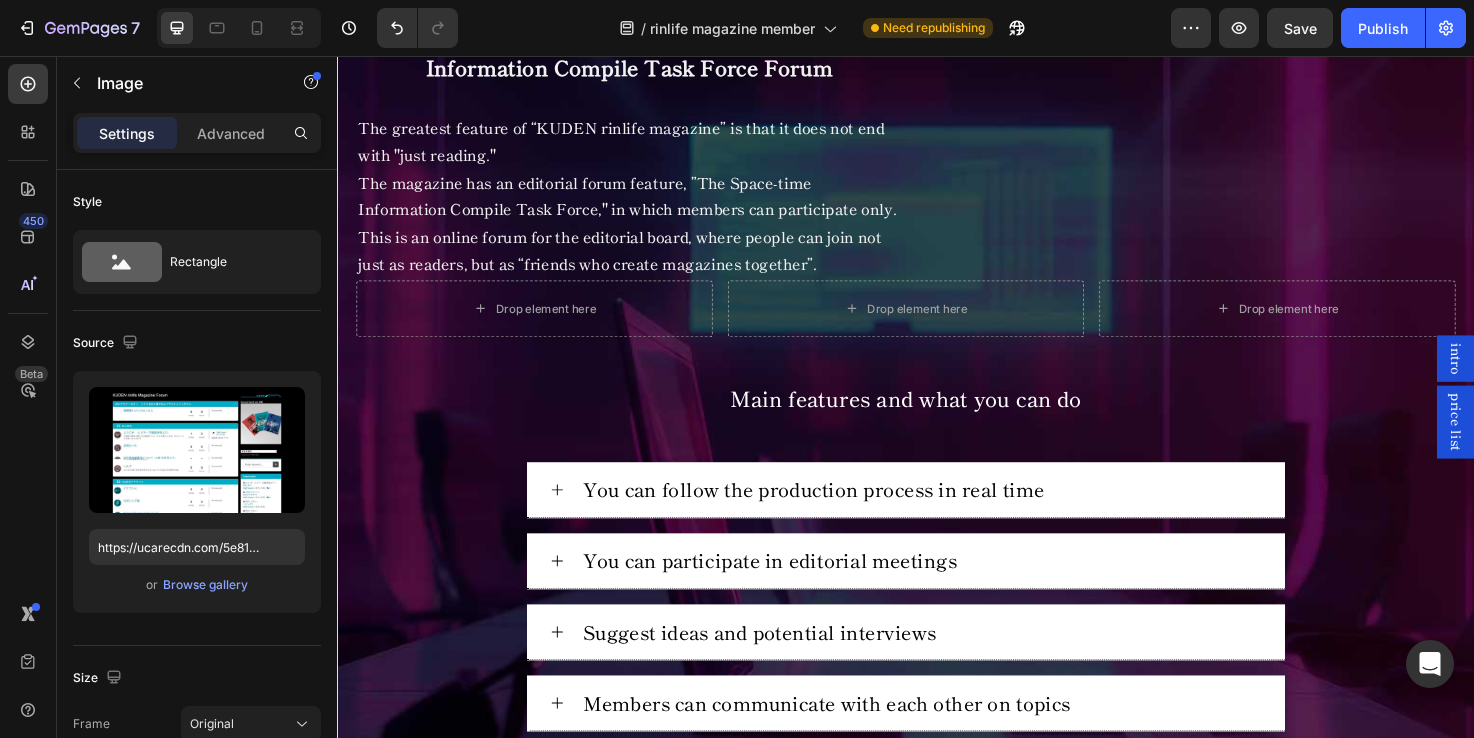scroll, scrollTop: 10309, scrollLeft: 0, axis: vertical 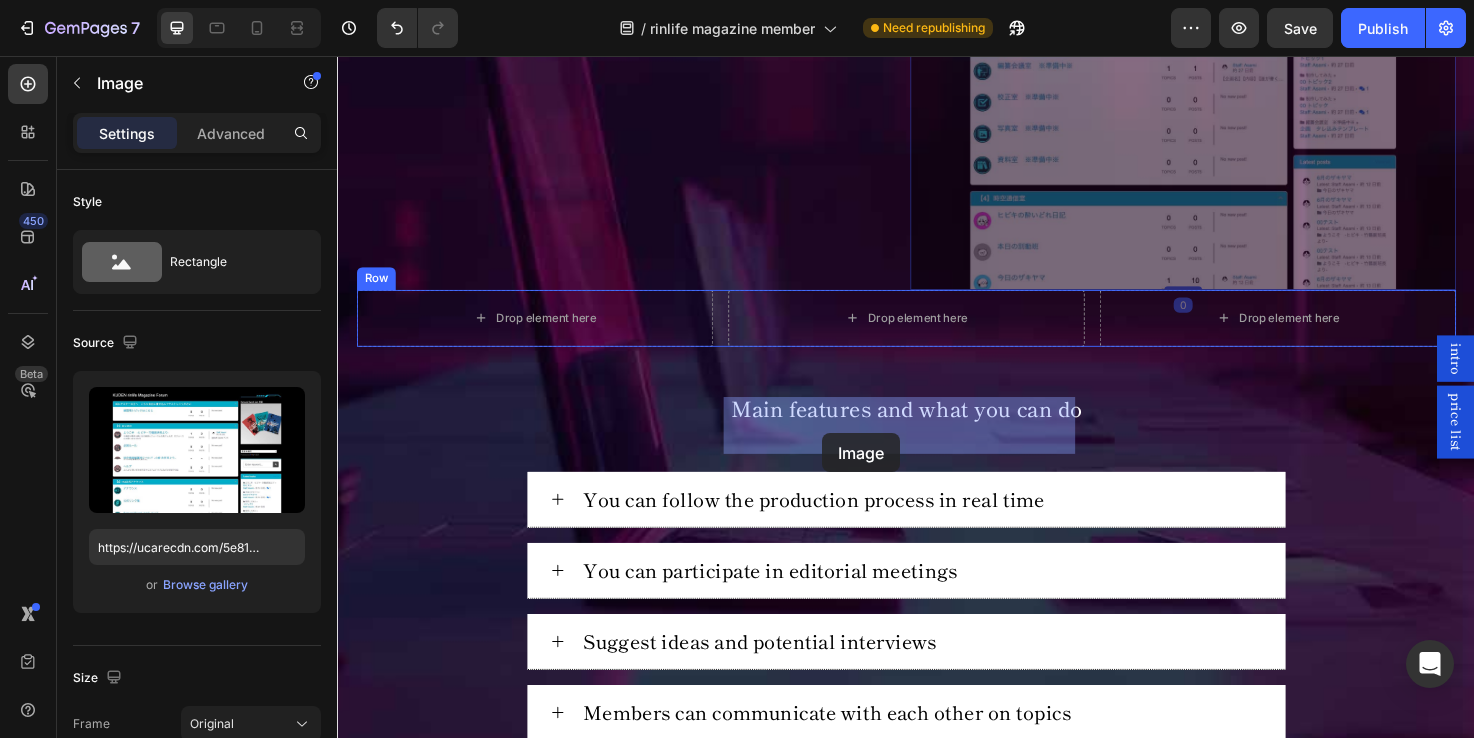 drag, startPoint x: 952, startPoint y: 161, endPoint x: 849, endPoint y: 454, distance: 310.57687 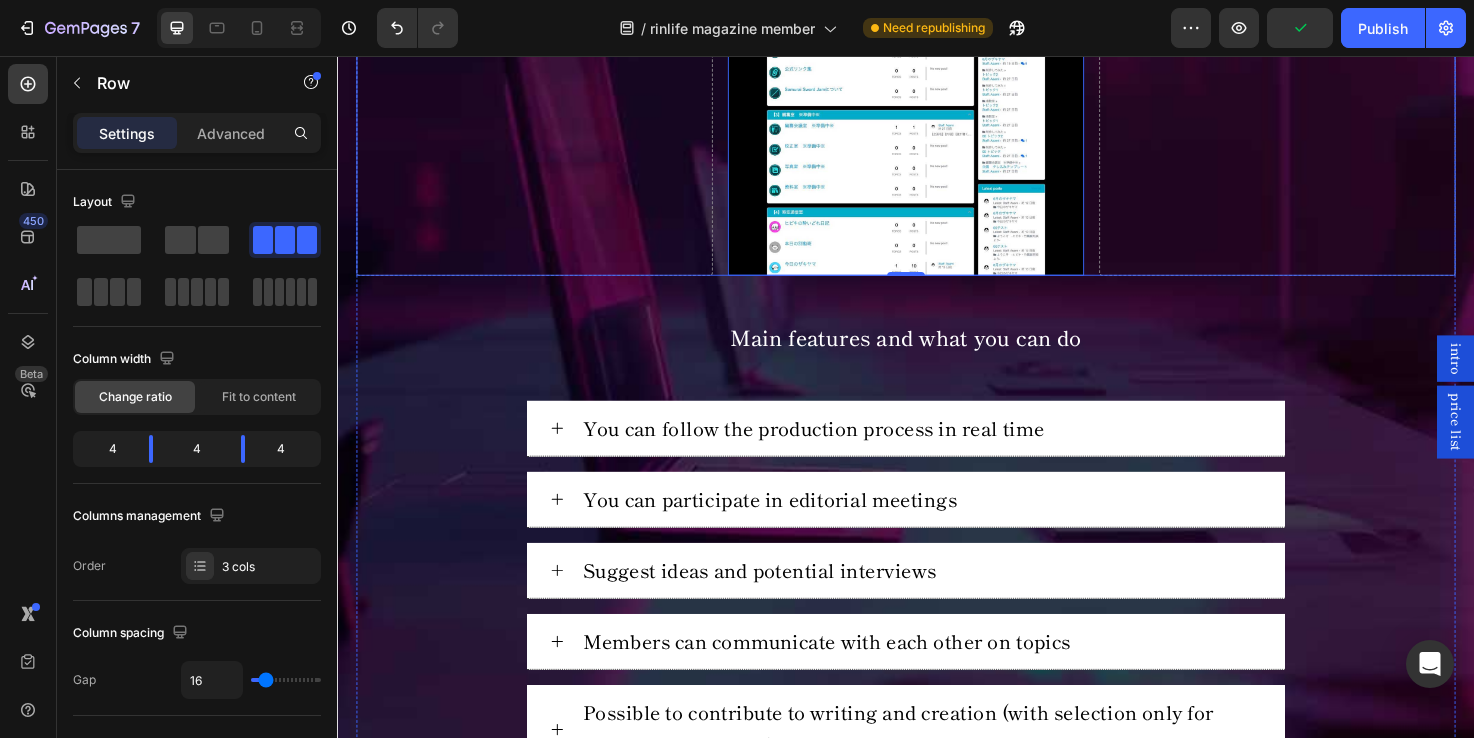 click on "Row" at bounding box center (377, -335) 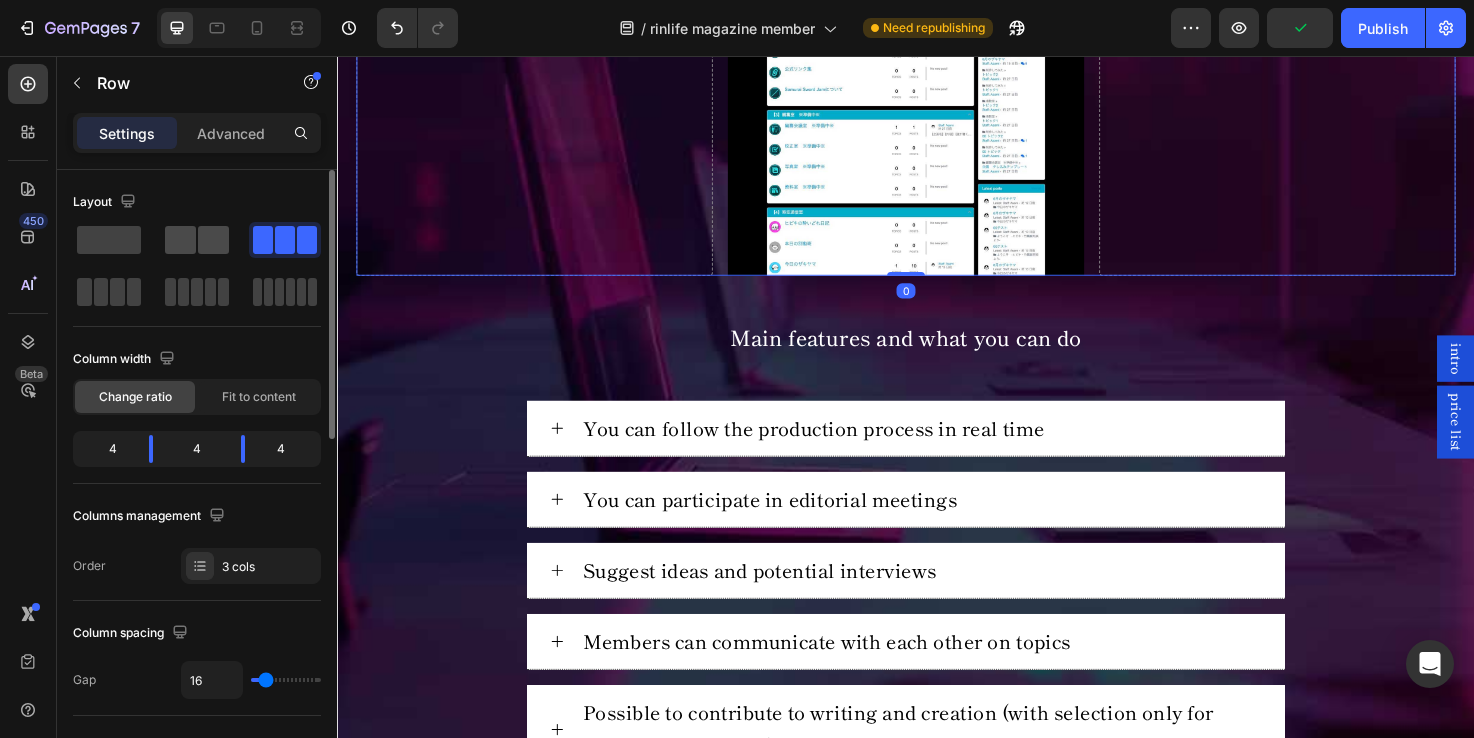 click 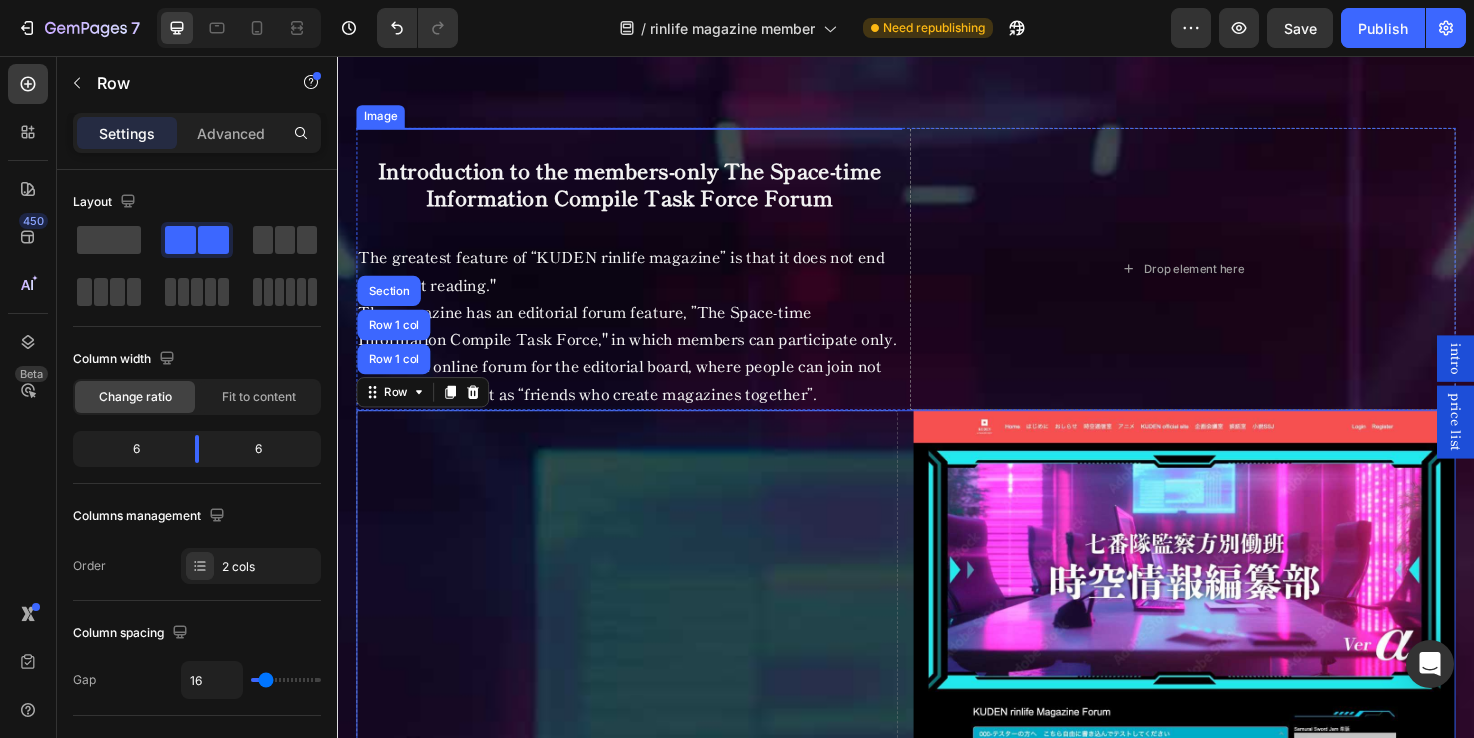 scroll, scrollTop: 10285, scrollLeft: 0, axis: vertical 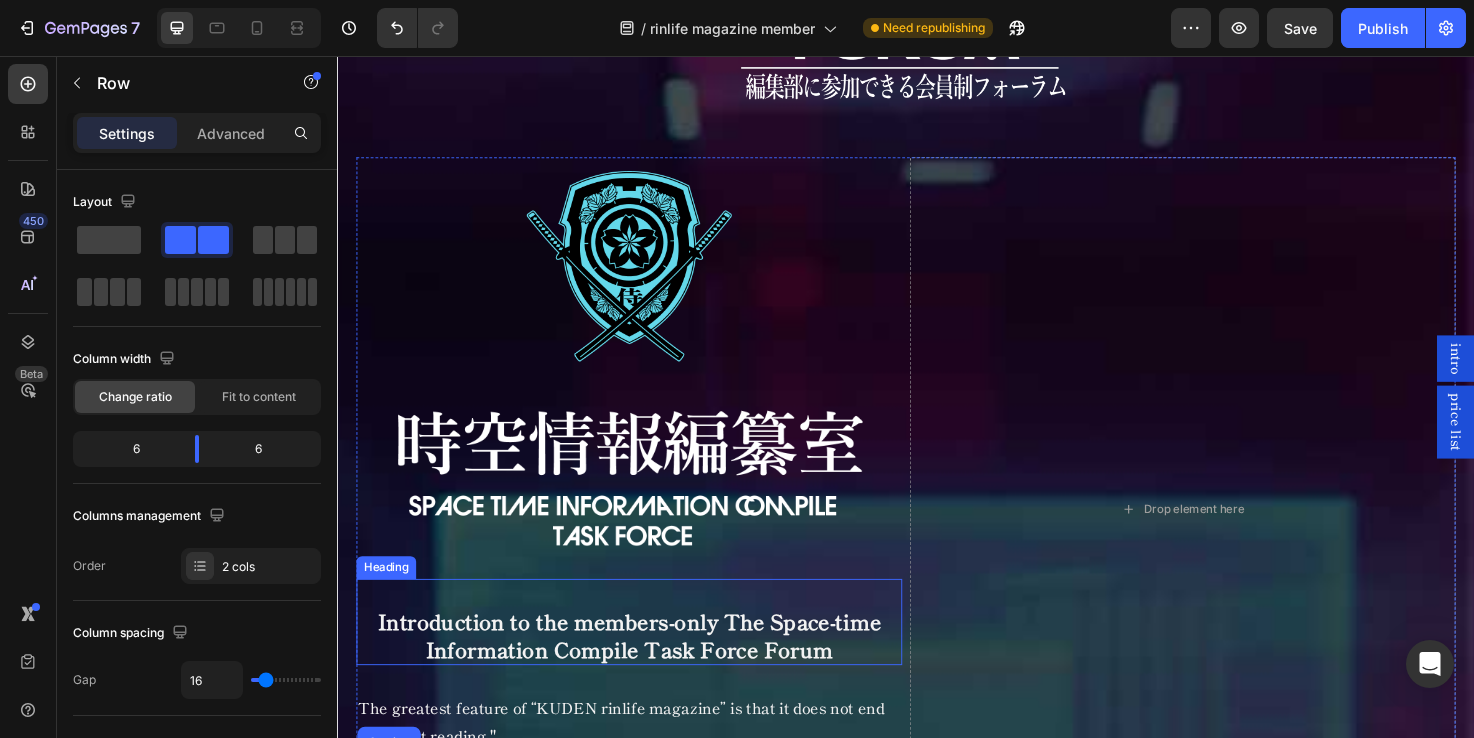 click on "Introduction to the members-only The Space-time Information Compile Task Force Forum" at bounding box center (645, 668) 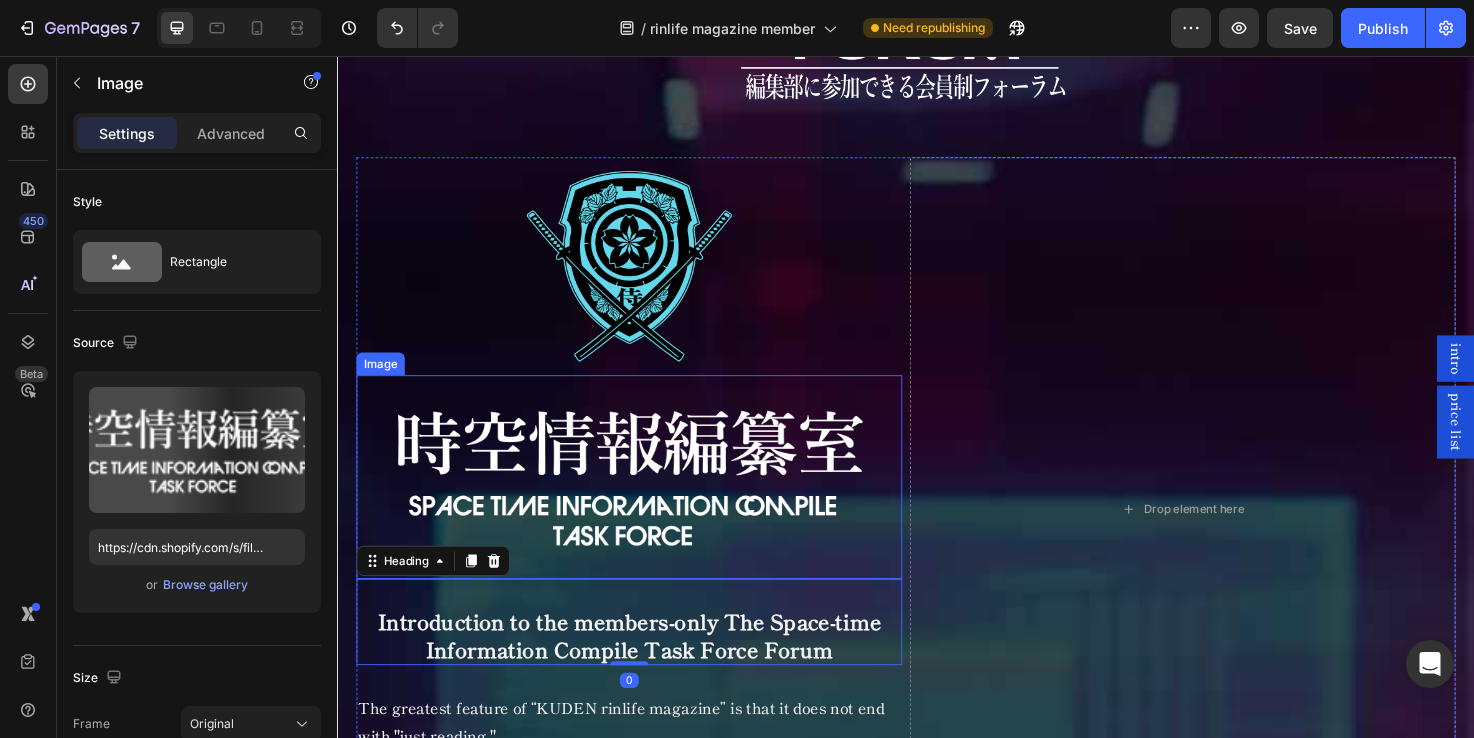 click at bounding box center [645, 500] 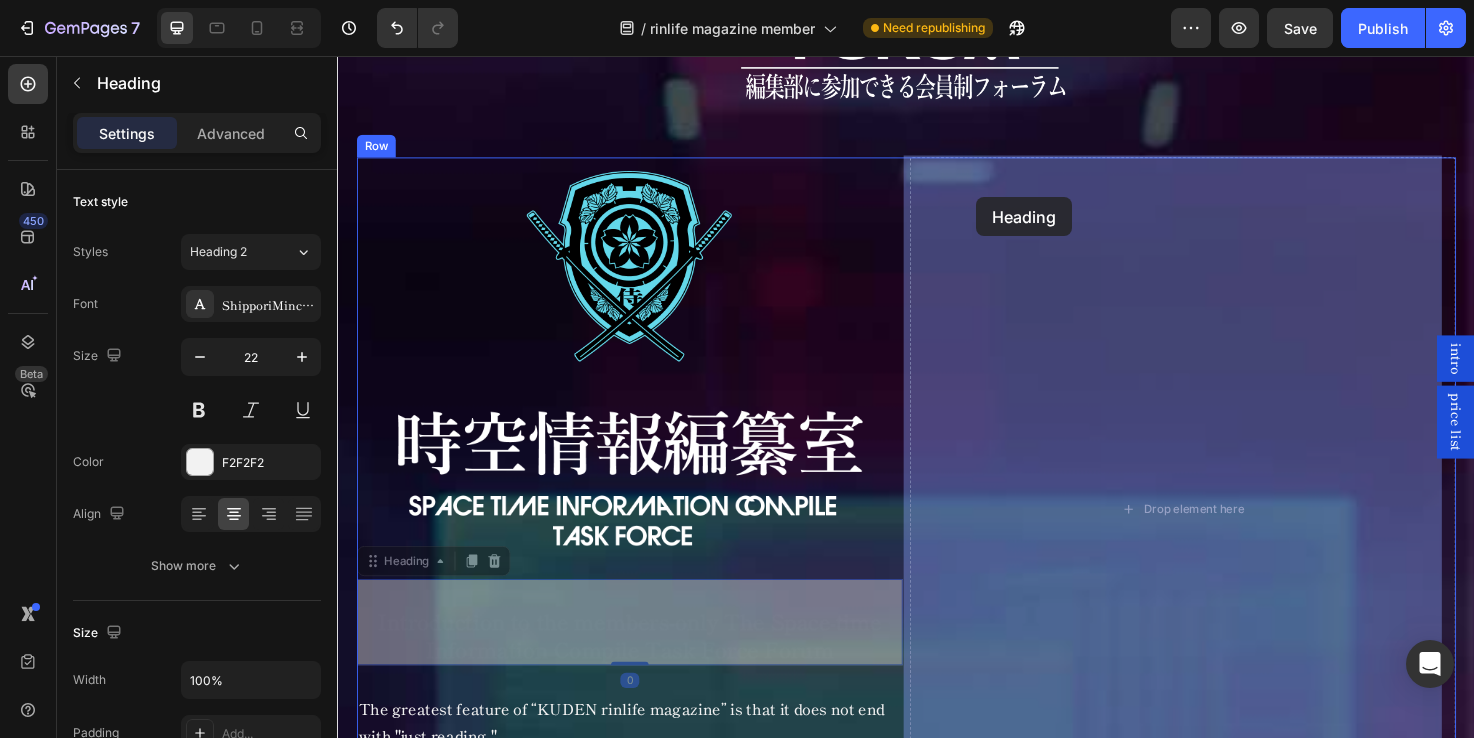 drag, startPoint x: 373, startPoint y: 593, endPoint x: 1011, endPoint y: 205, distance: 746.71814 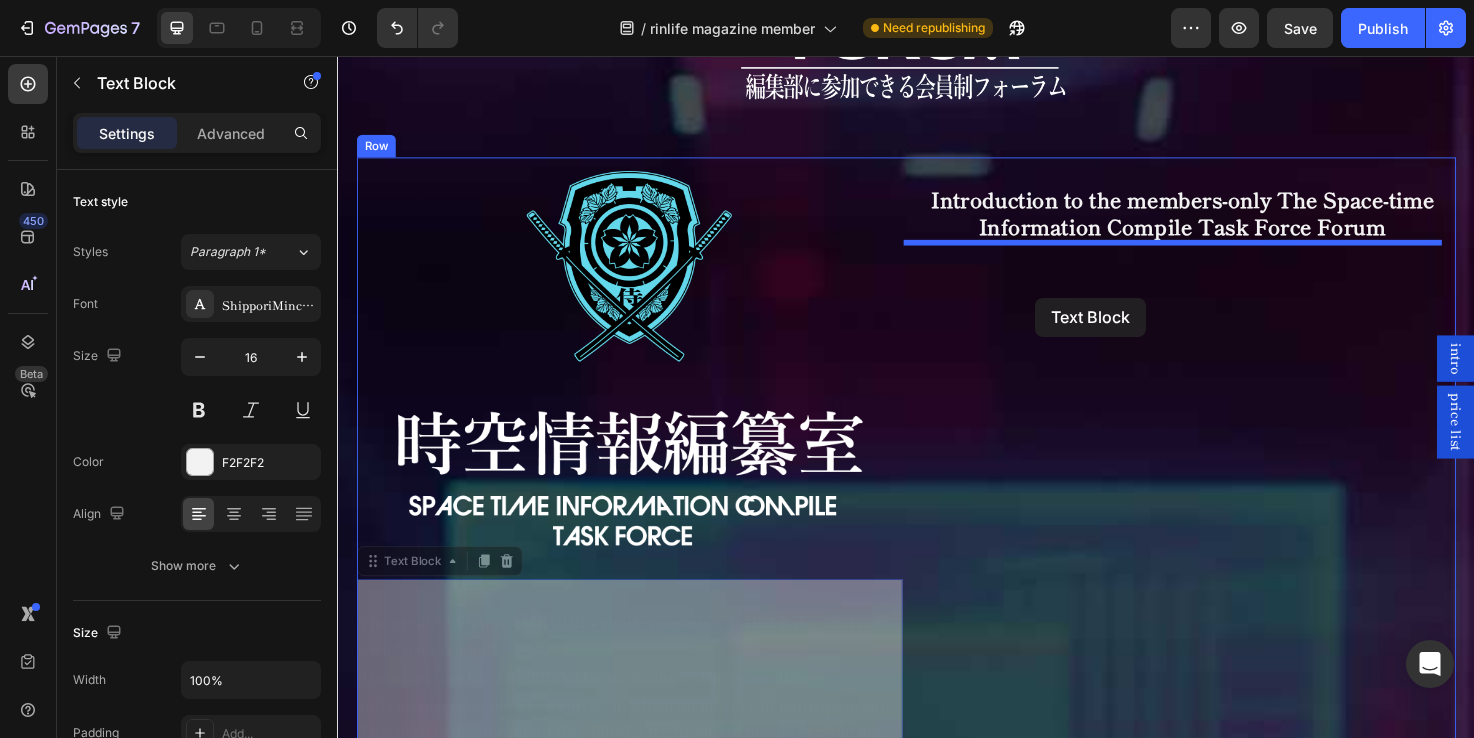 drag, startPoint x: 382, startPoint y: 591, endPoint x: 1074, endPoint y: 311, distance: 746.50116 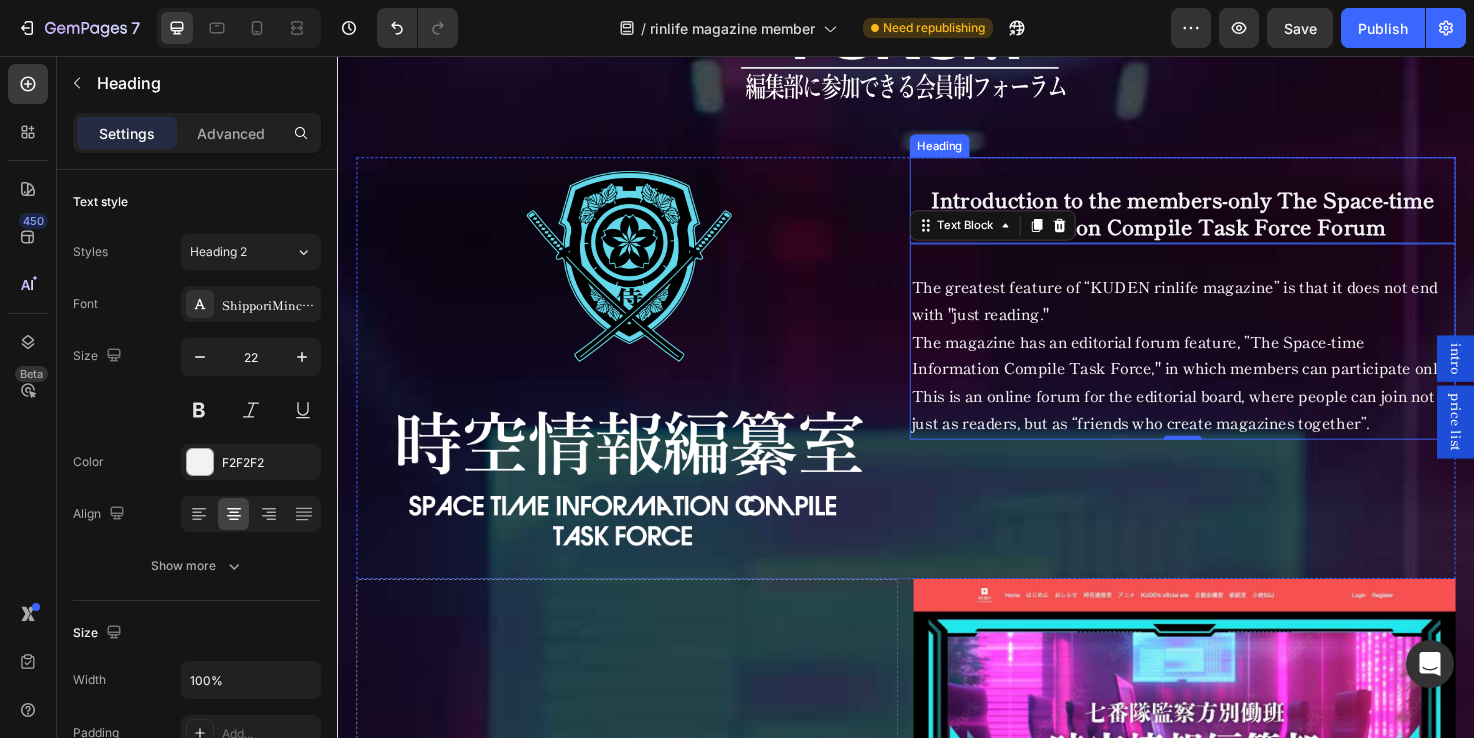 click on "Heading" at bounding box center (972, 151) 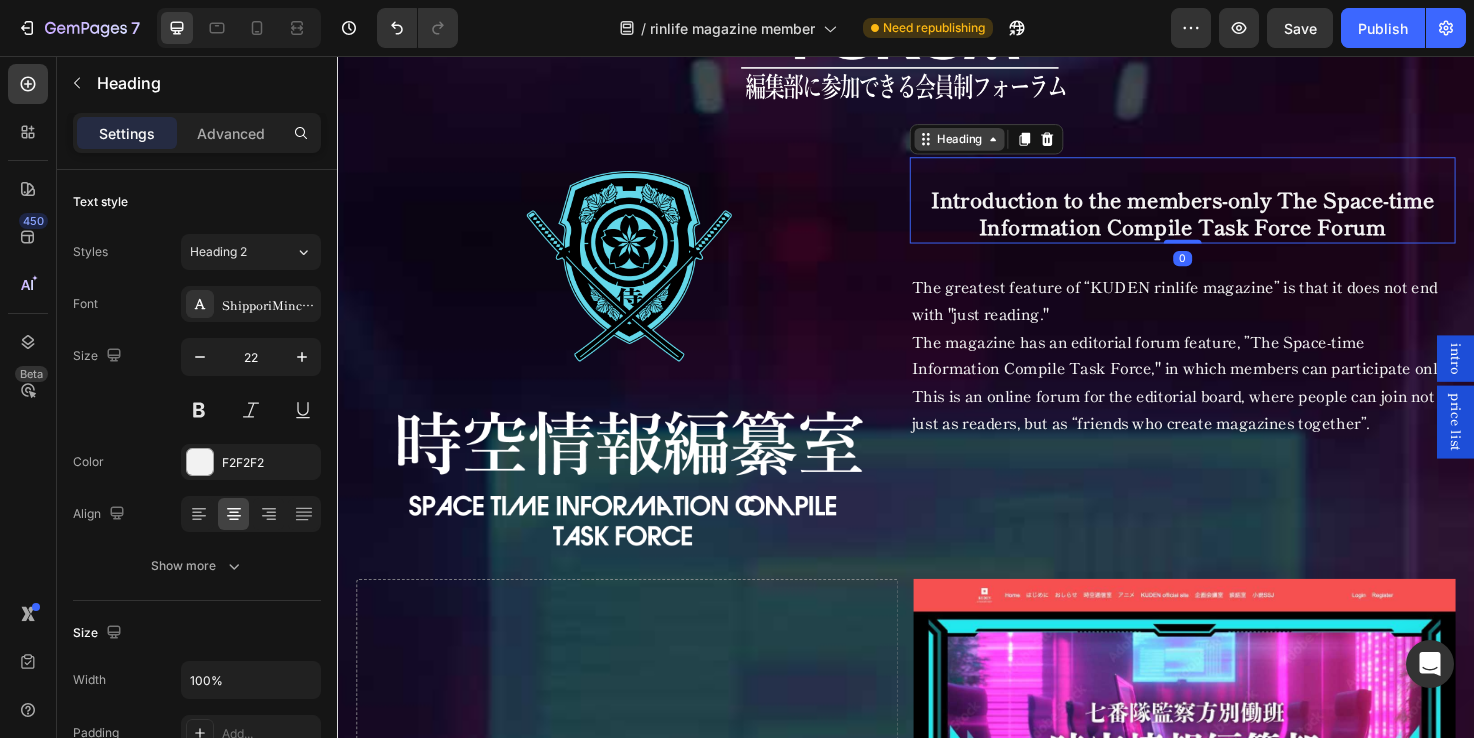click on "Heading" at bounding box center (993, 144) 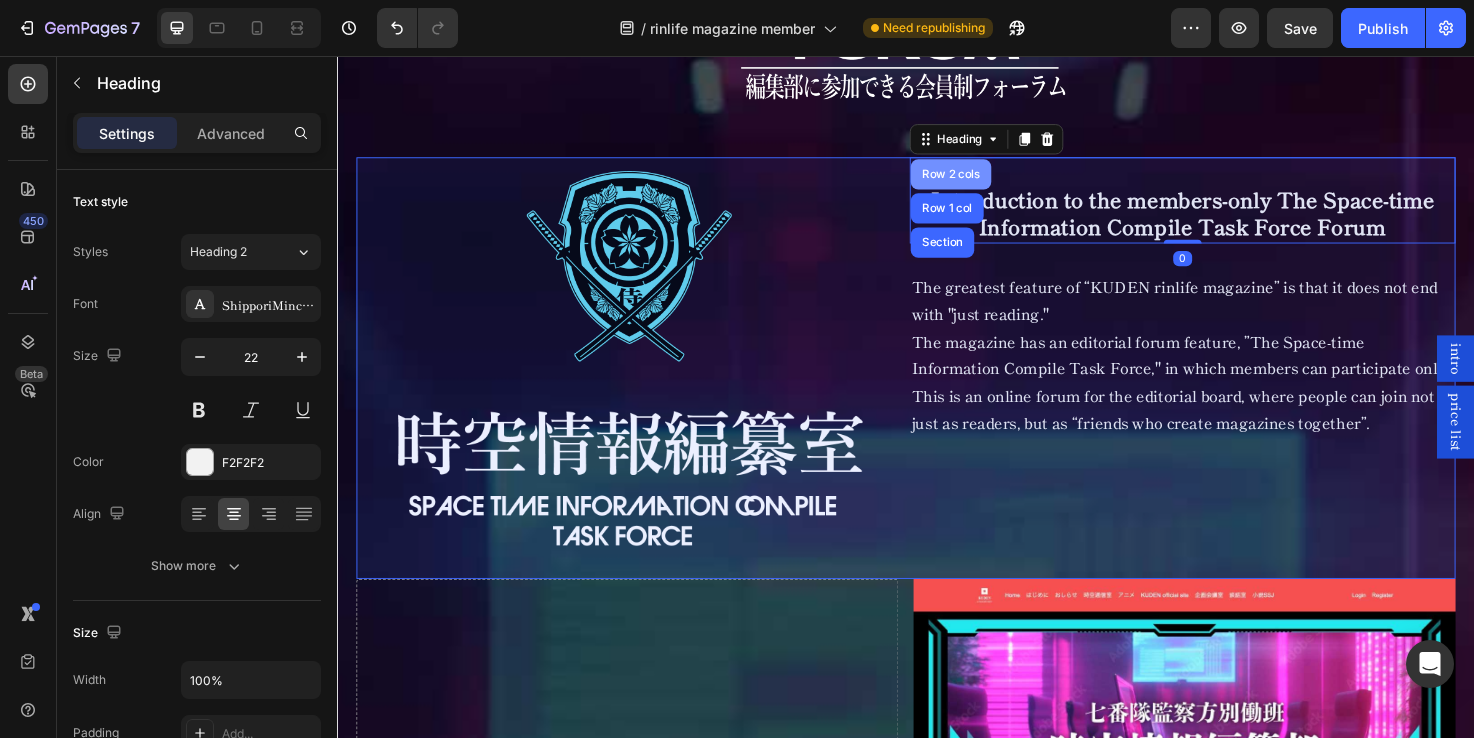 click on "Row 2 cols" at bounding box center (984, 181) 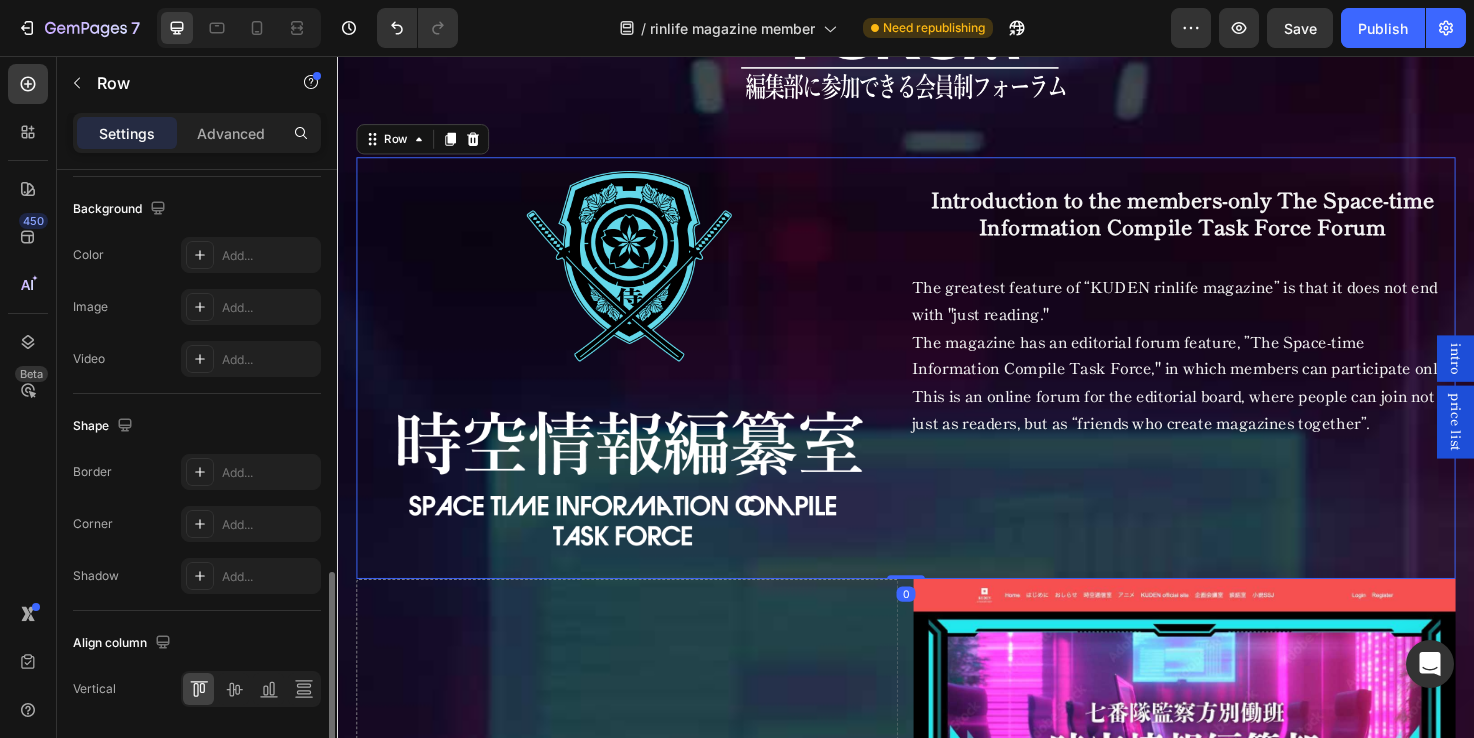 scroll, scrollTop: 823, scrollLeft: 0, axis: vertical 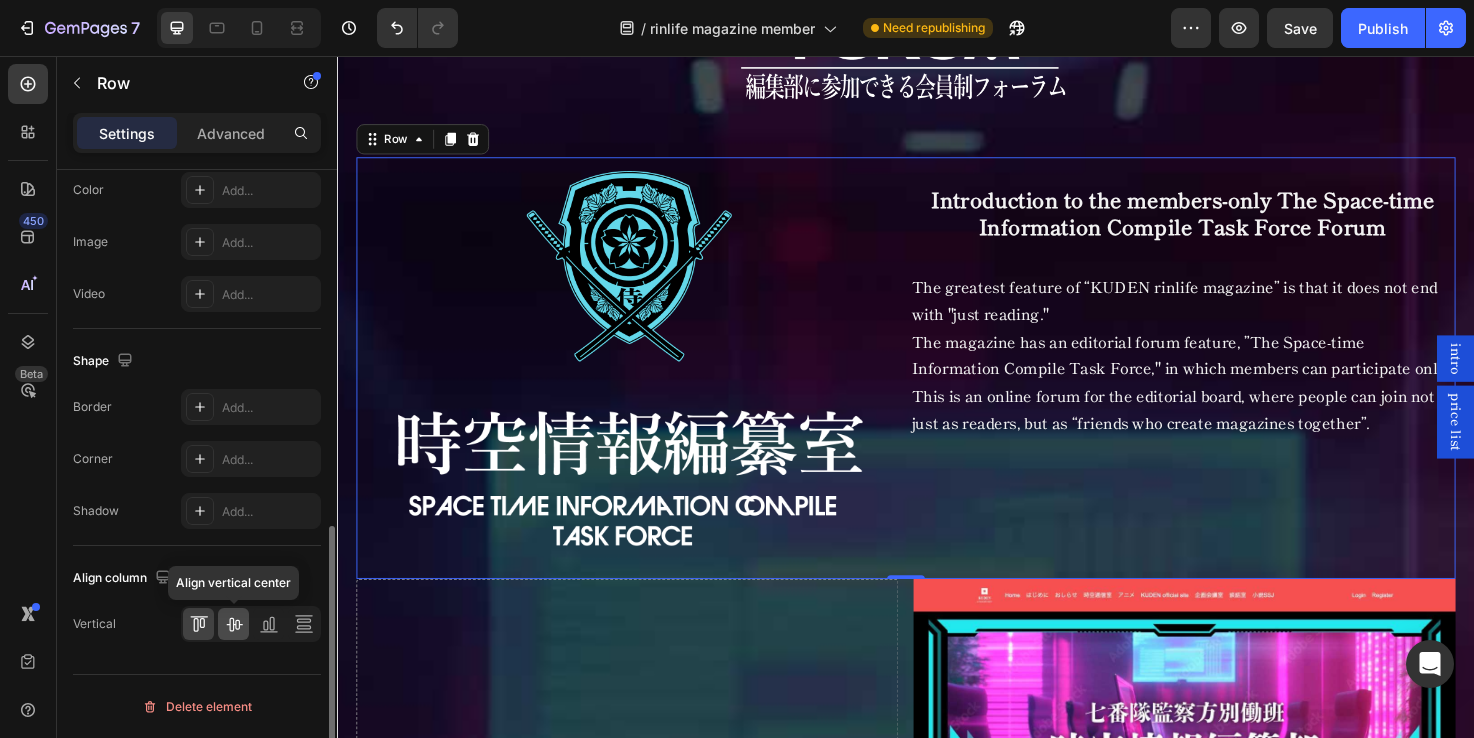 click 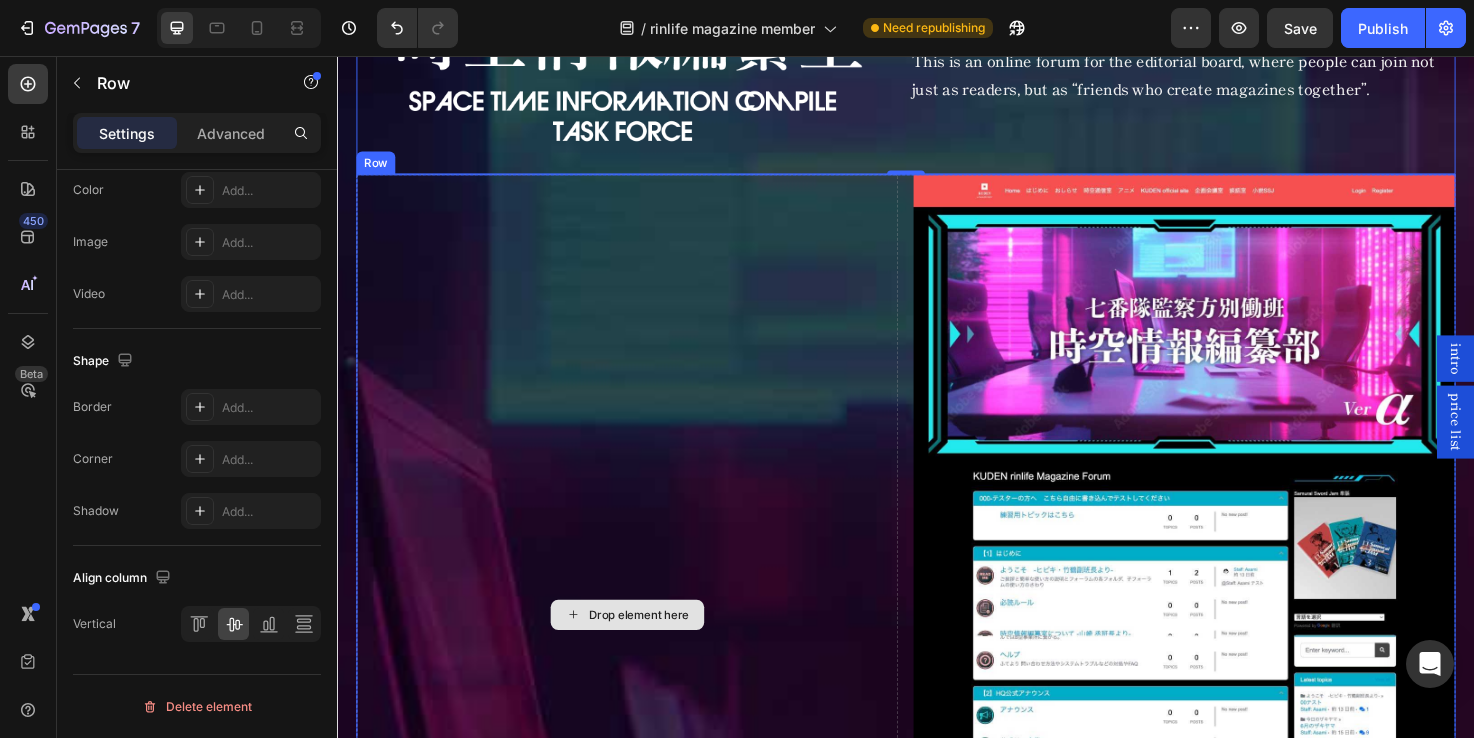 scroll, scrollTop: 10660, scrollLeft: 0, axis: vertical 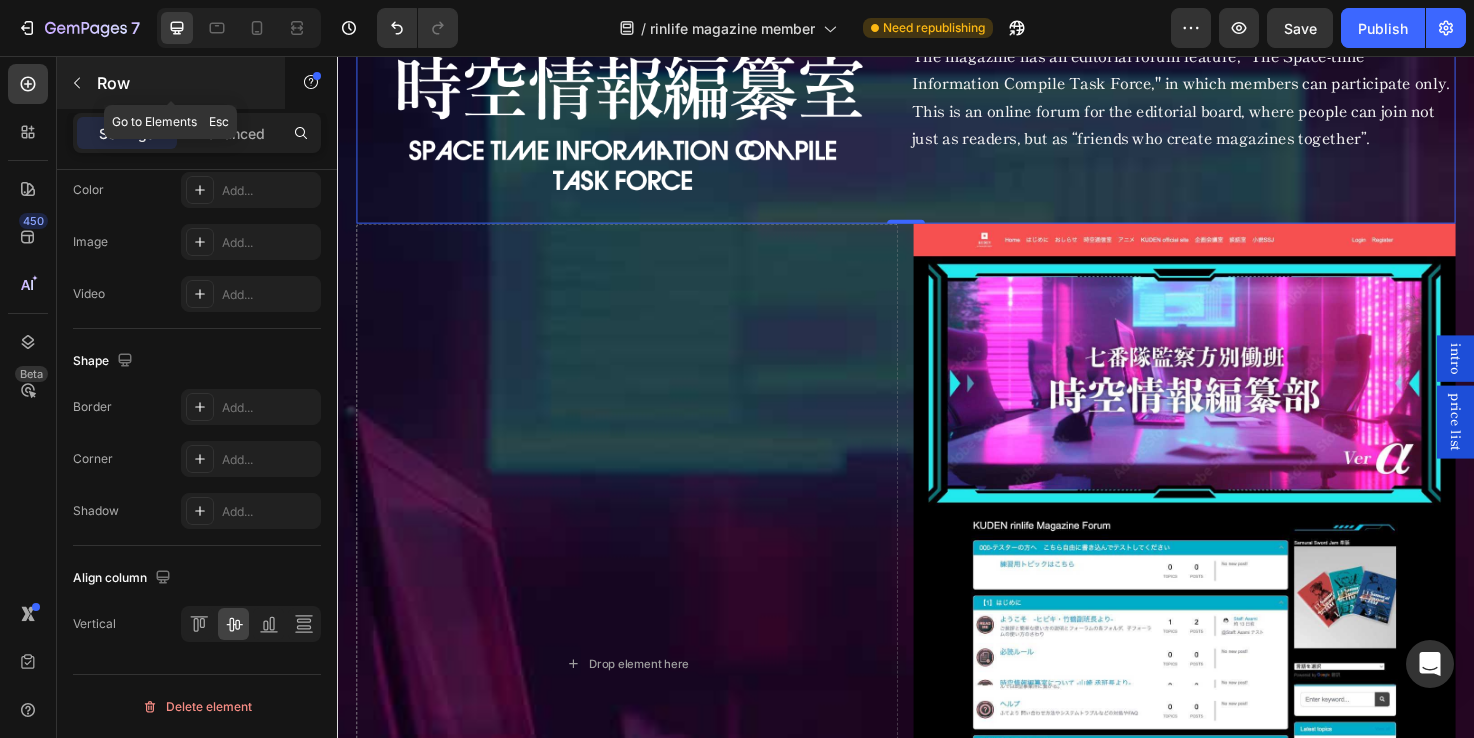 click 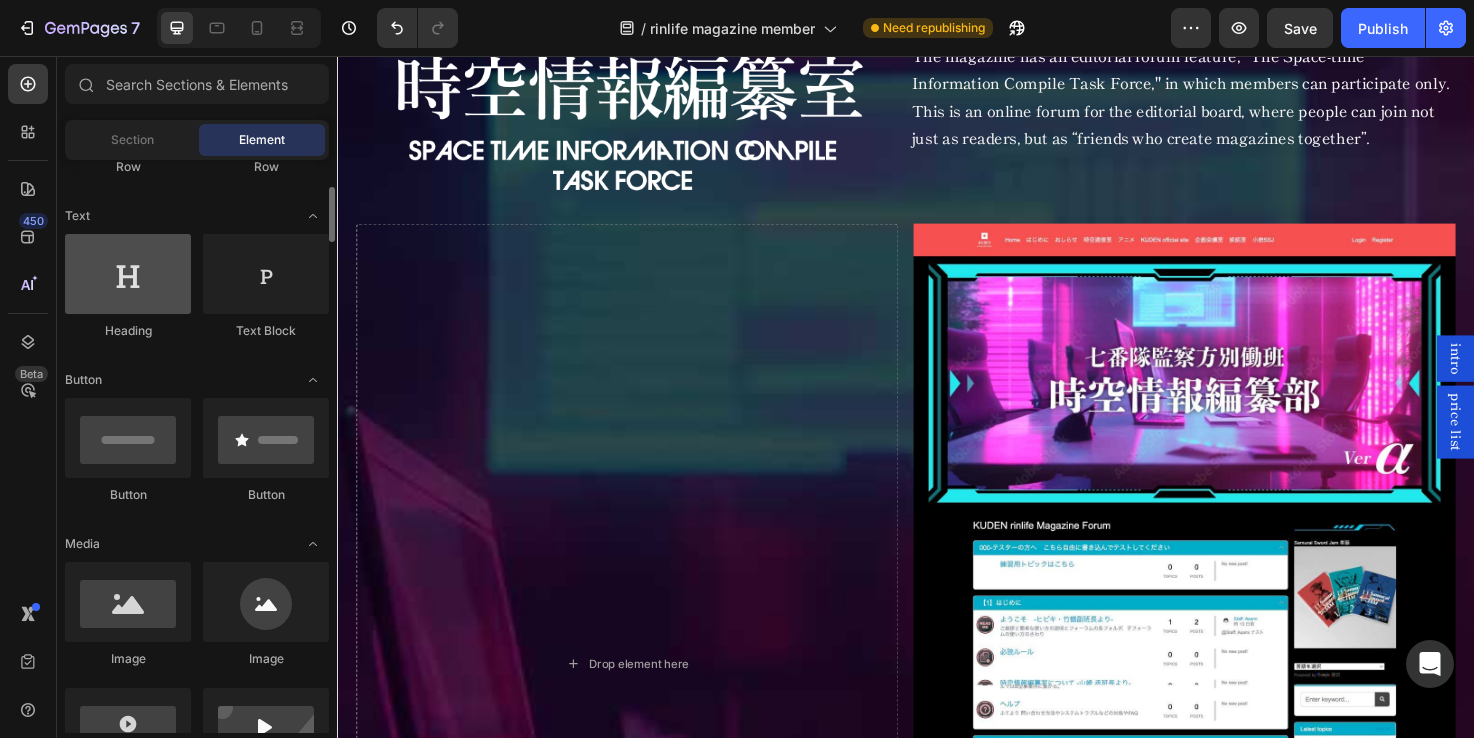 scroll, scrollTop: 265, scrollLeft: 0, axis: vertical 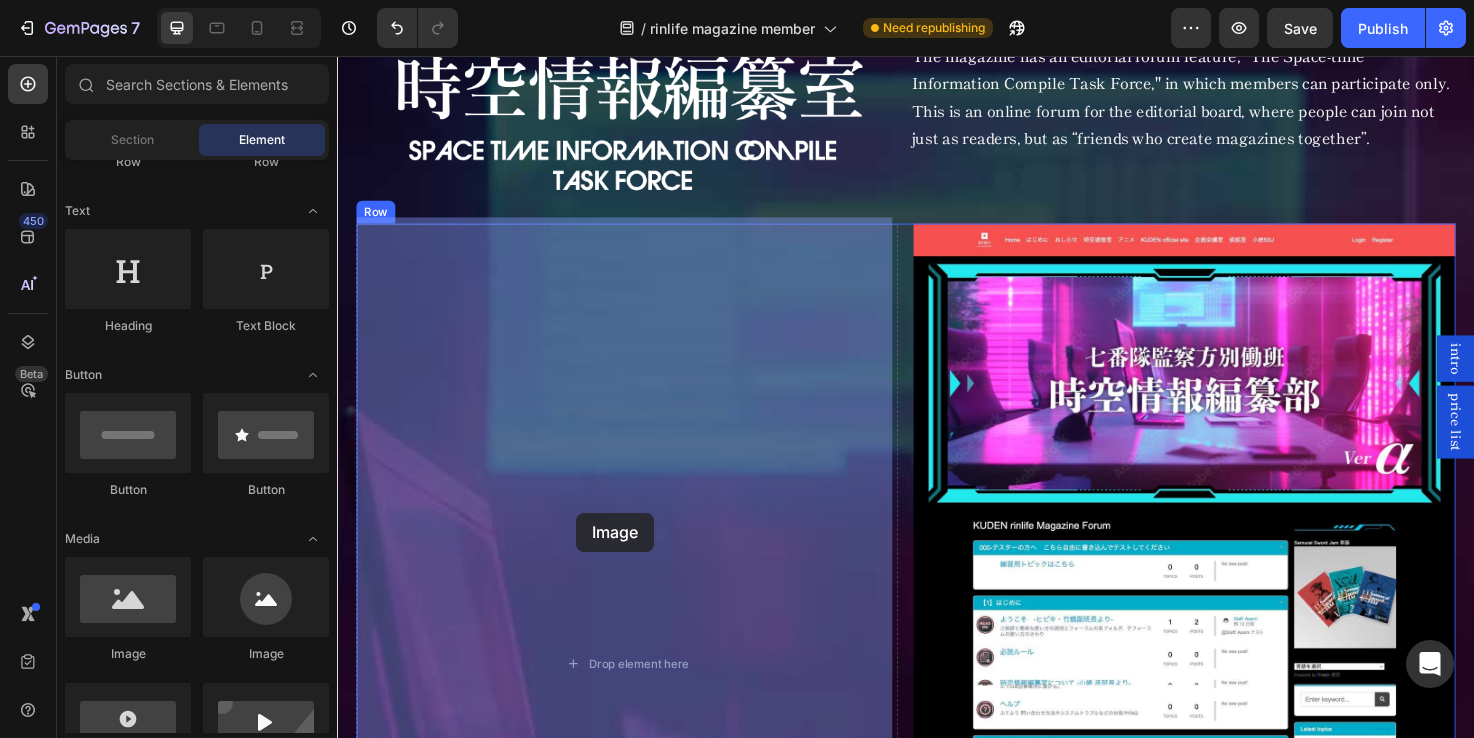 drag, startPoint x: 484, startPoint y: 655, endPoint x: 589, endPoint y: 538, distance: 157.20686 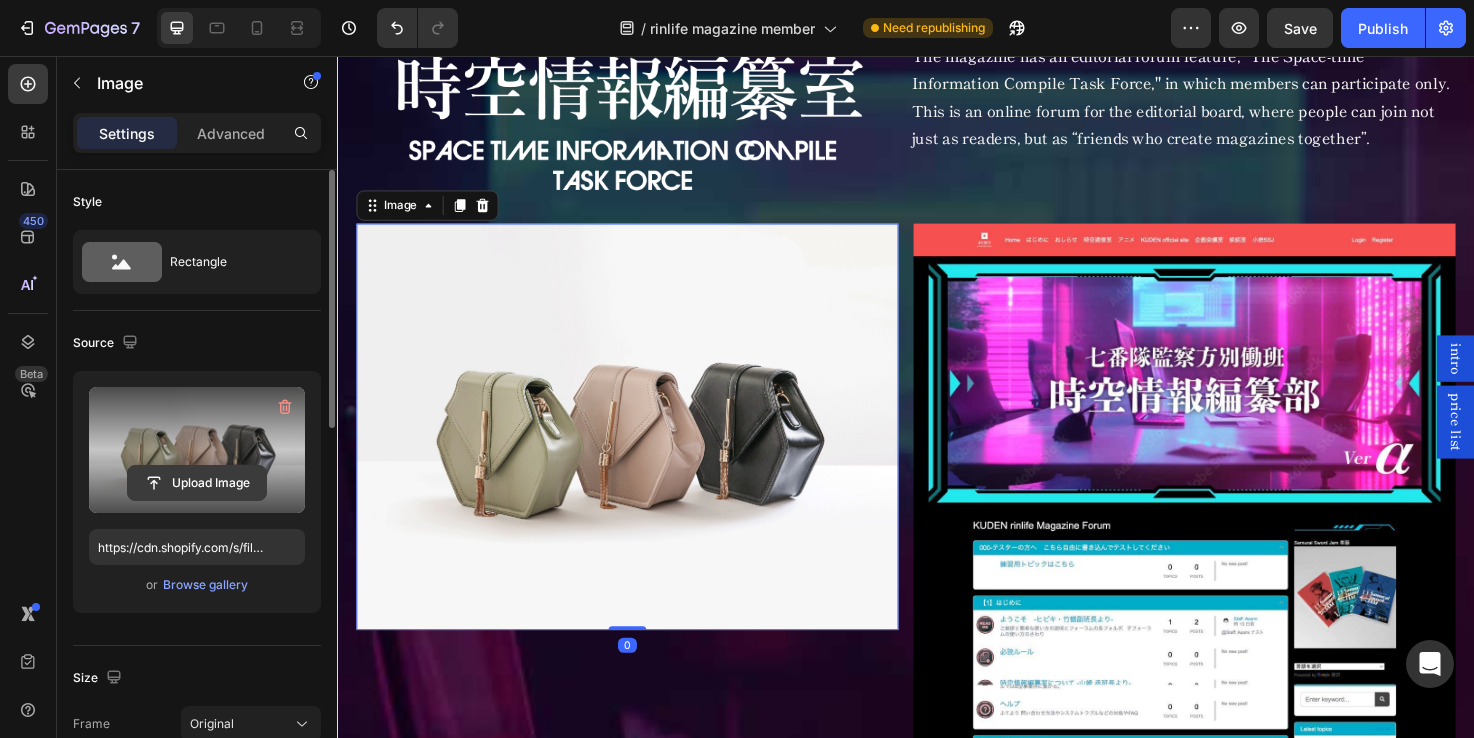 click 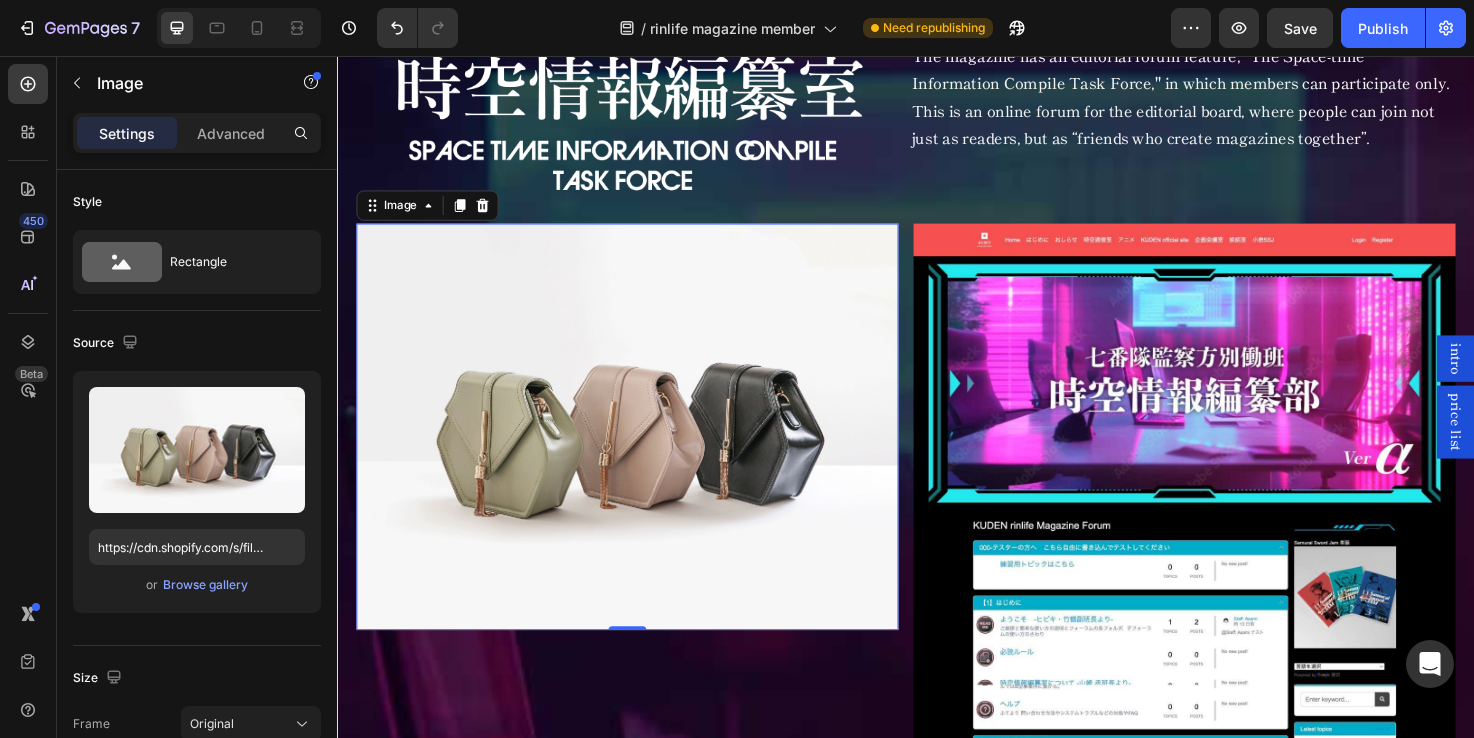 click at bounding box center [643, 447] 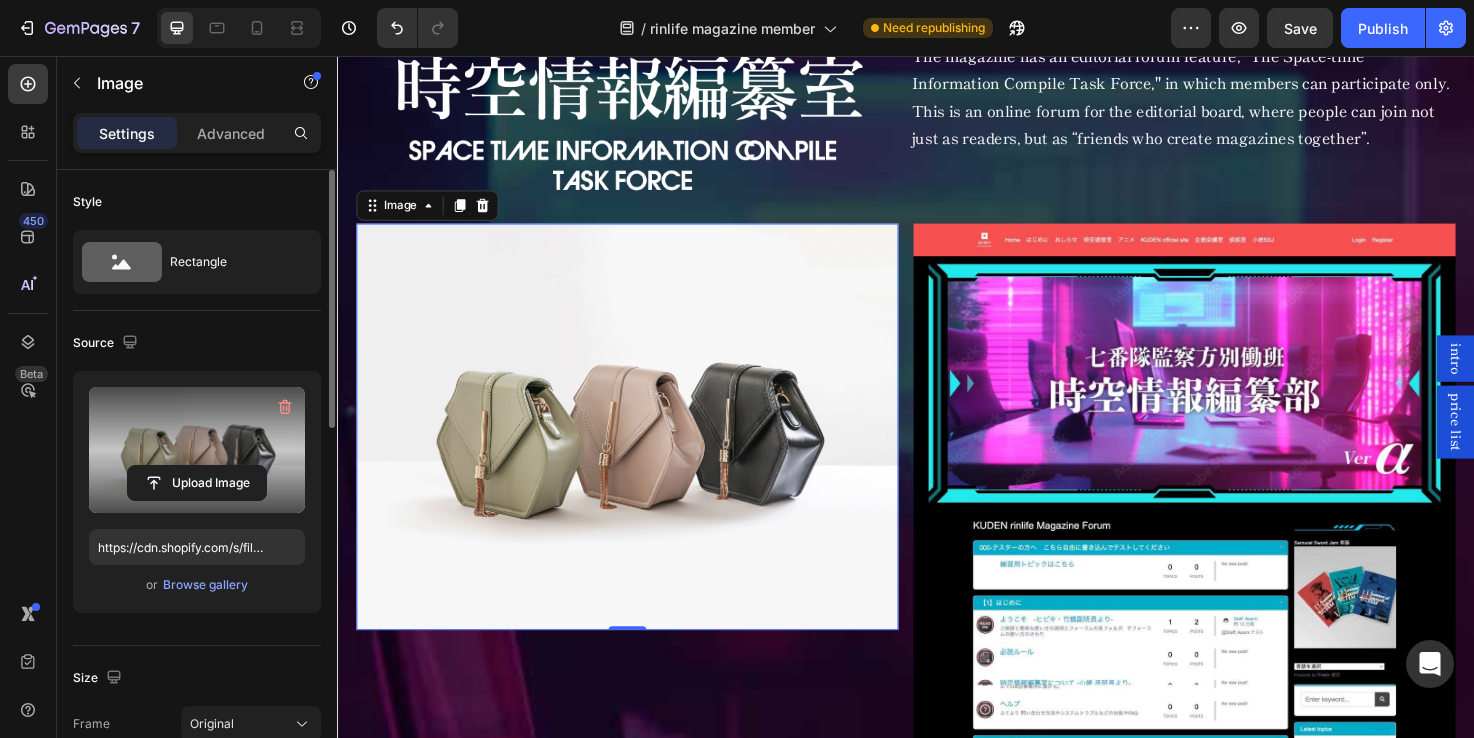 click at bounding box center [197, 450] 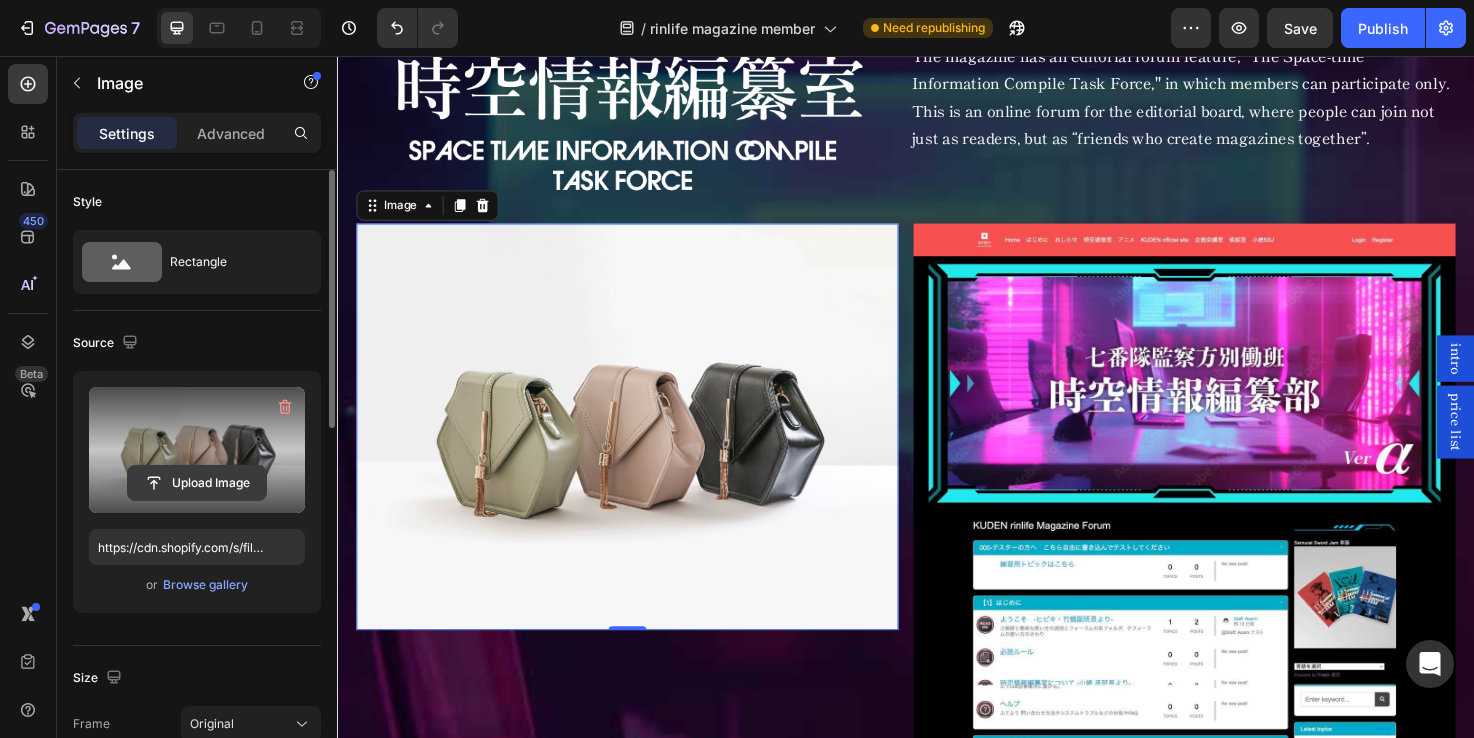 click 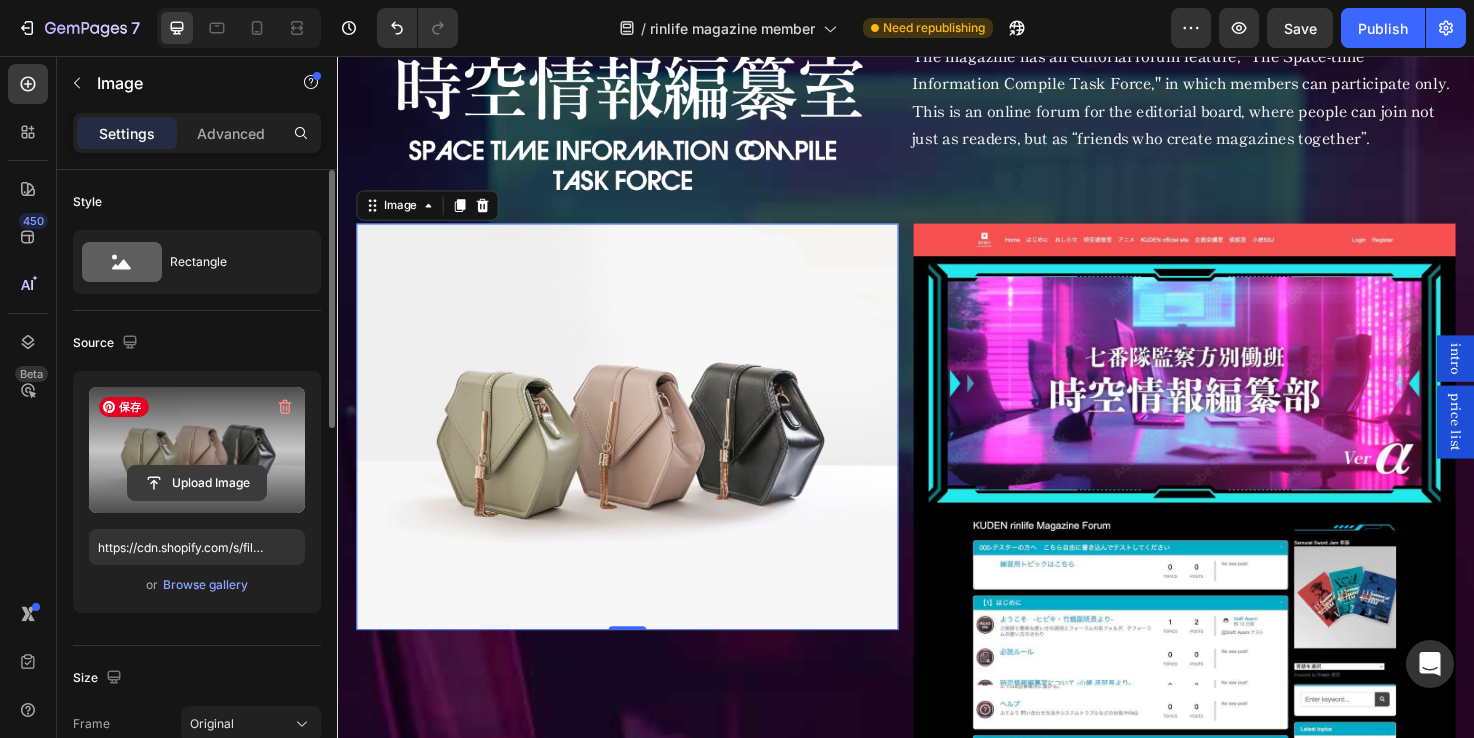 click 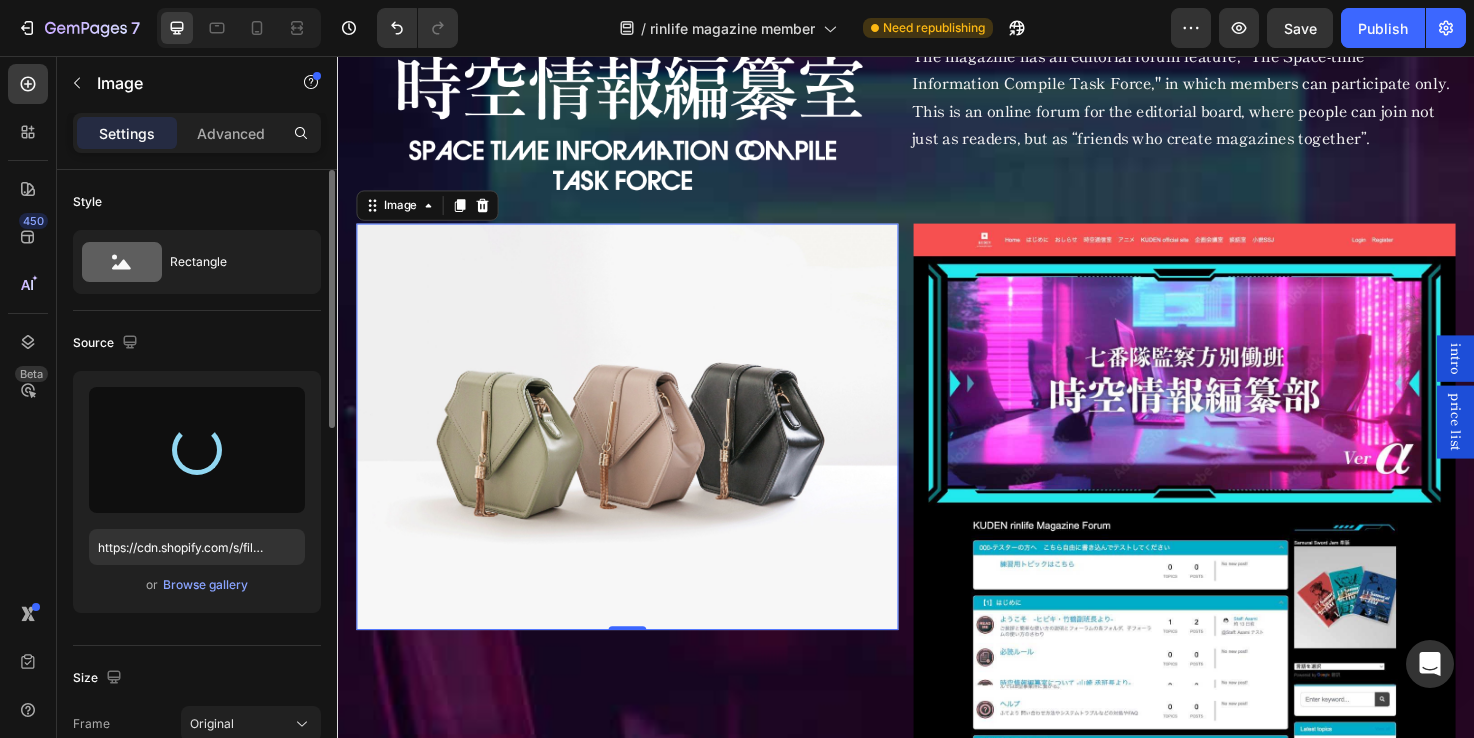 type on "https://cdn.shopify.com/s/files/1/2096/5593/files/gempages_492563543221077215-3495dc18-a78f-401b-8fd3-57c66b059764.png" 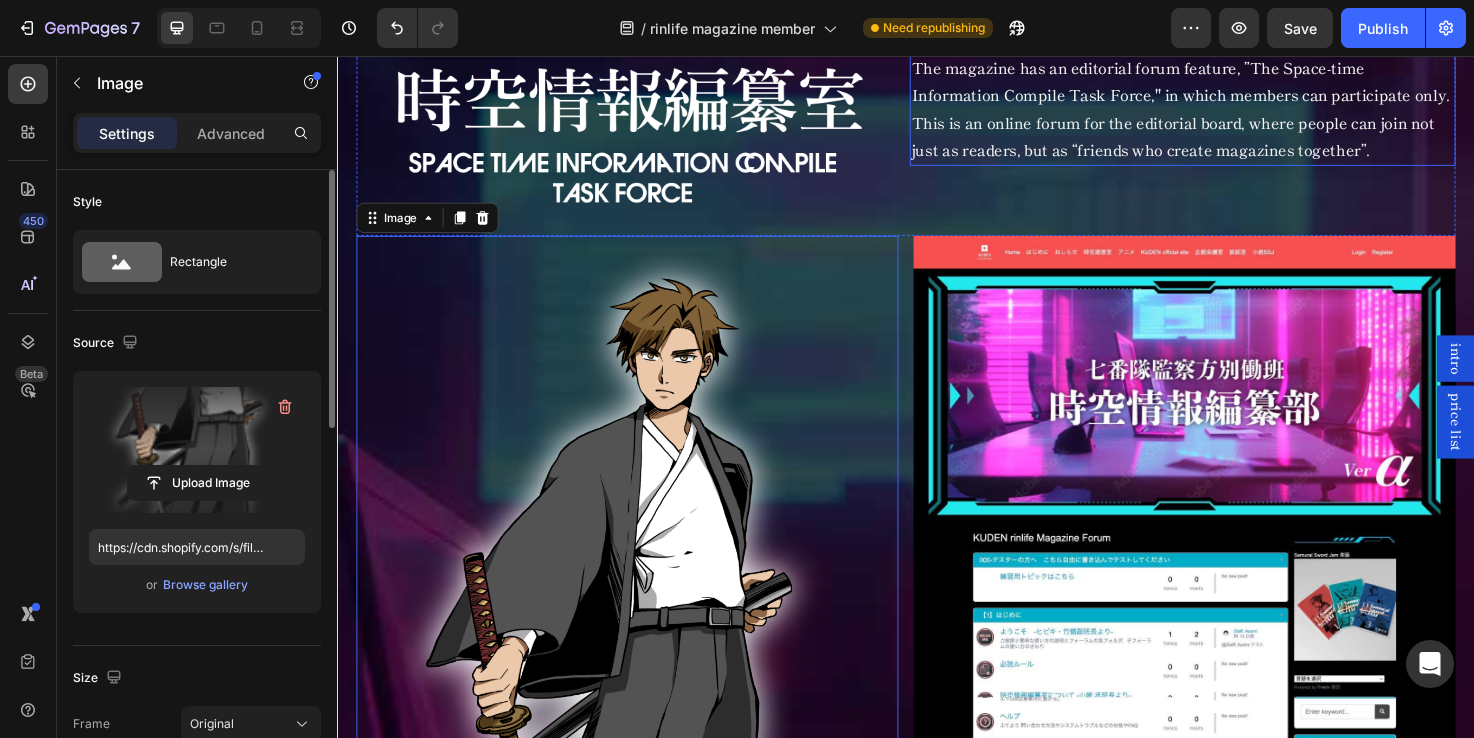 scroll, scrollTop: 10607, scrollLeft: 0, axis: vertical 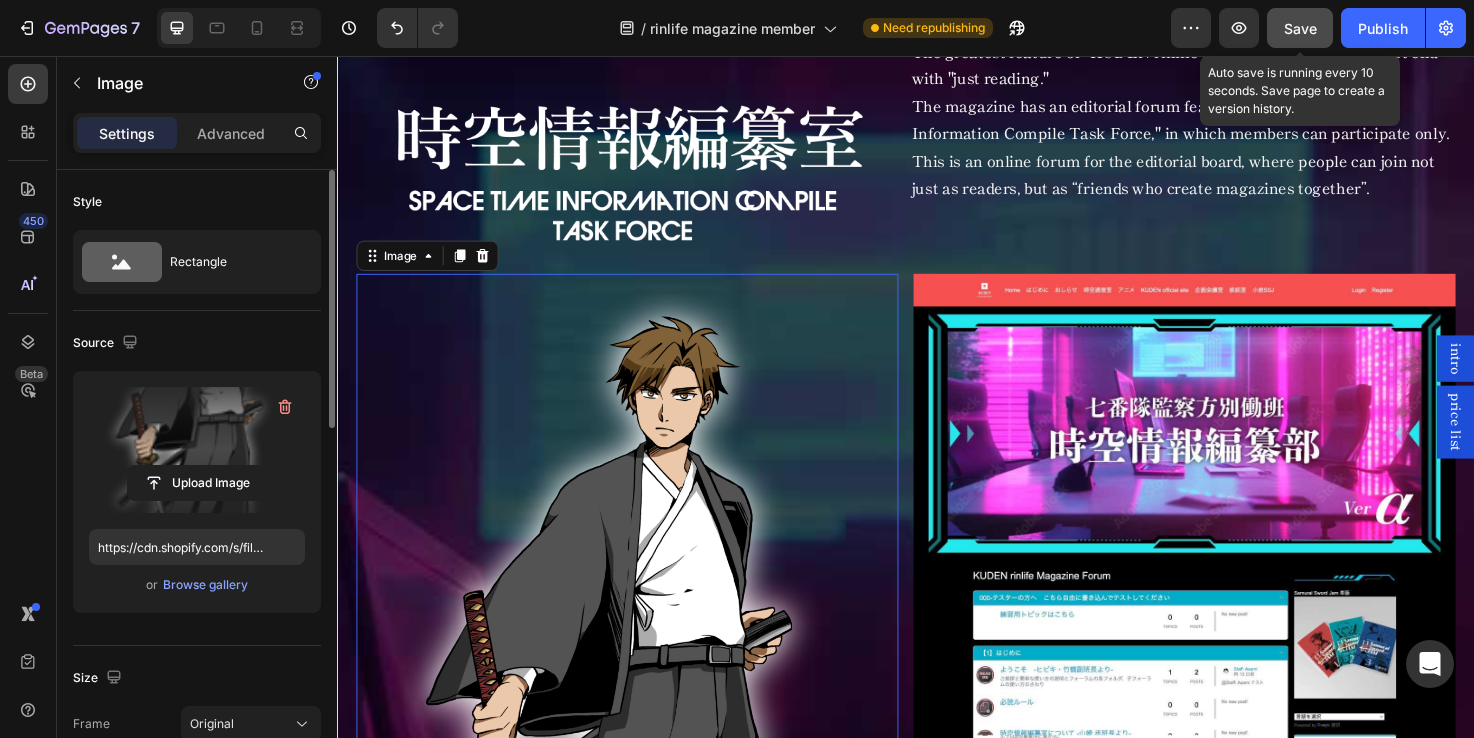 click on "Save" 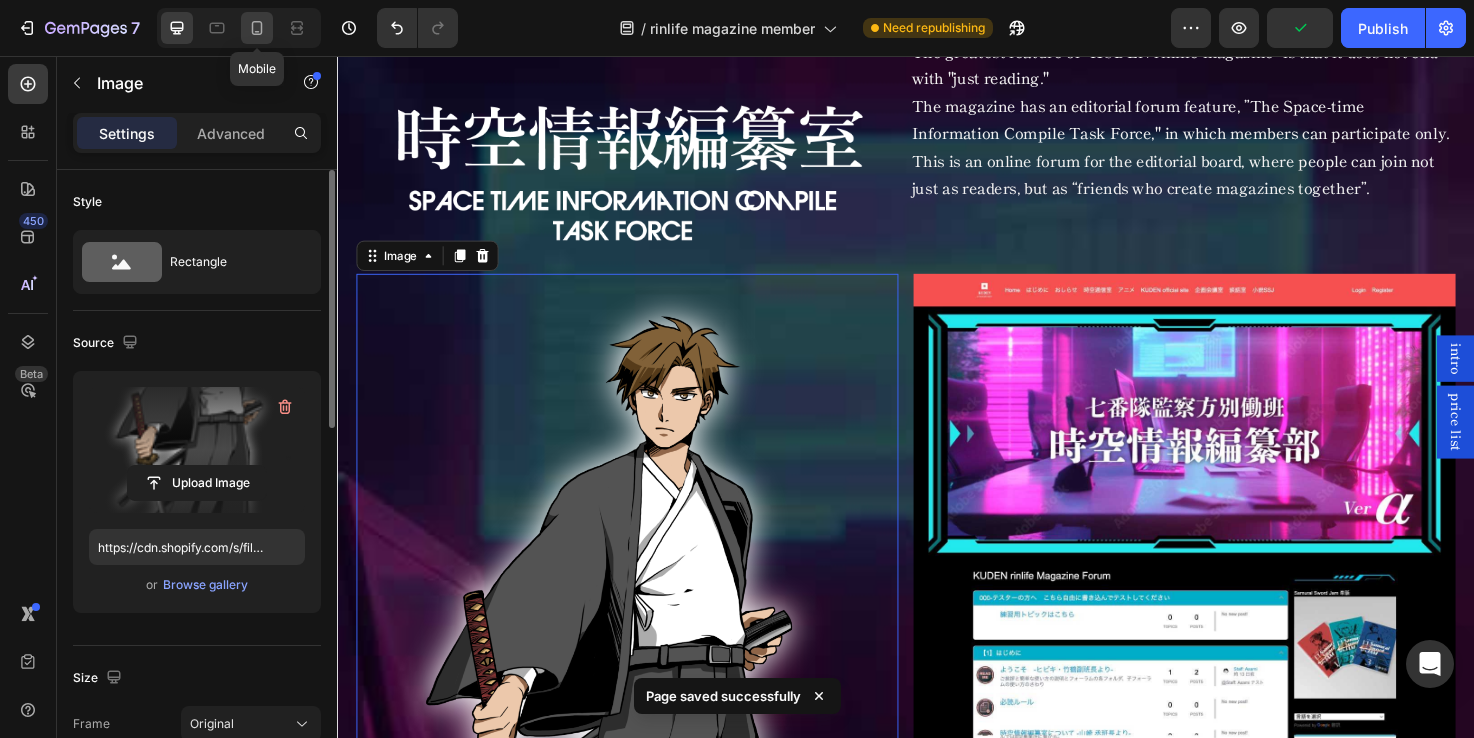 click 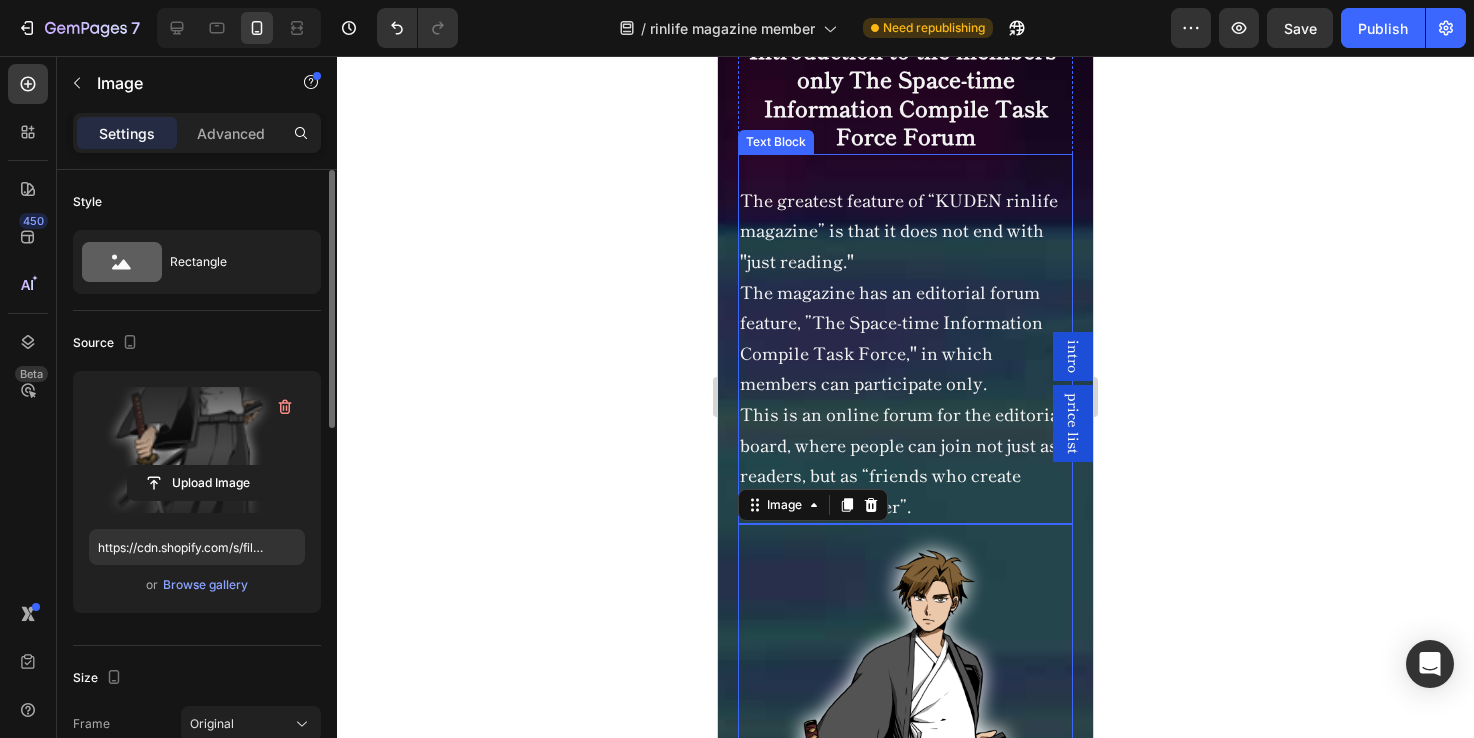 scroll, scrollTop: 10557, scrollLeft: 0, axis: vertical 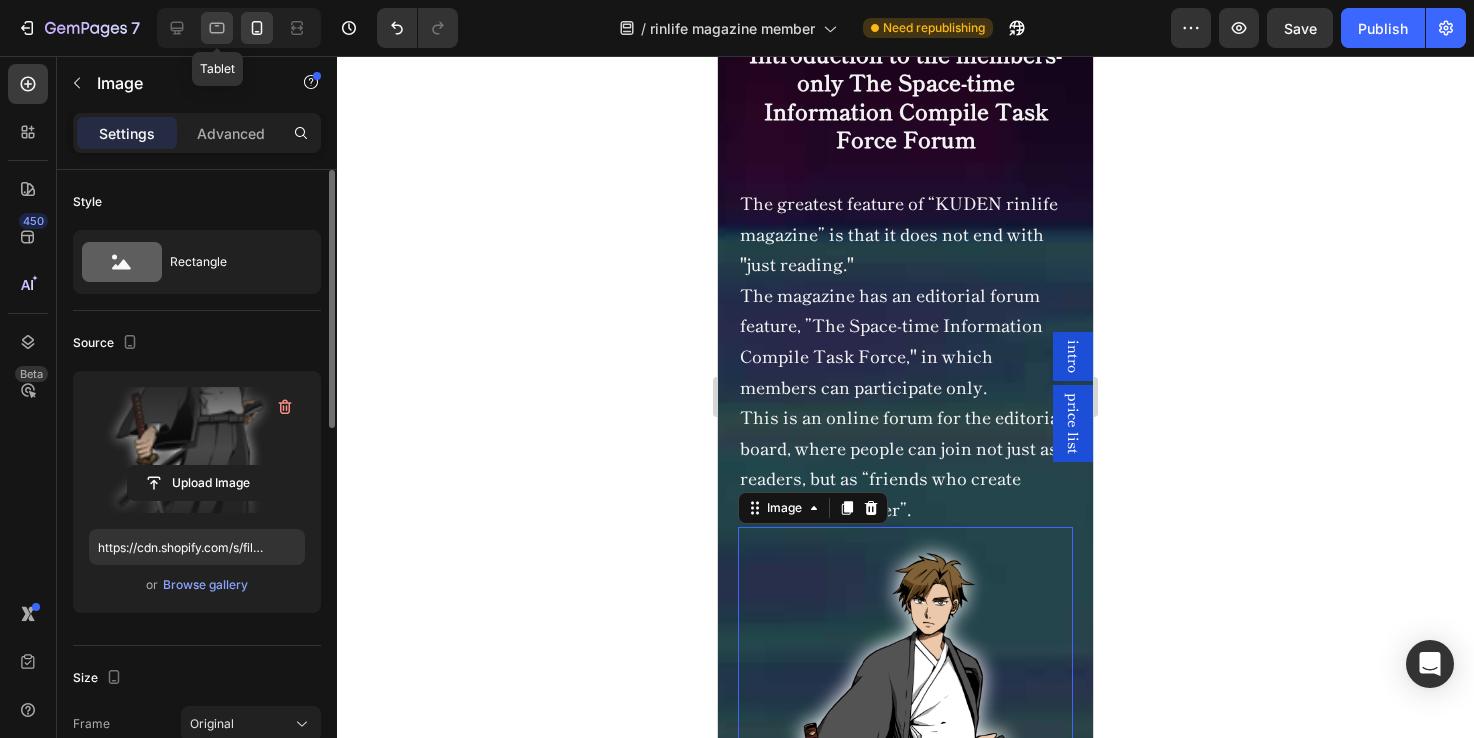click 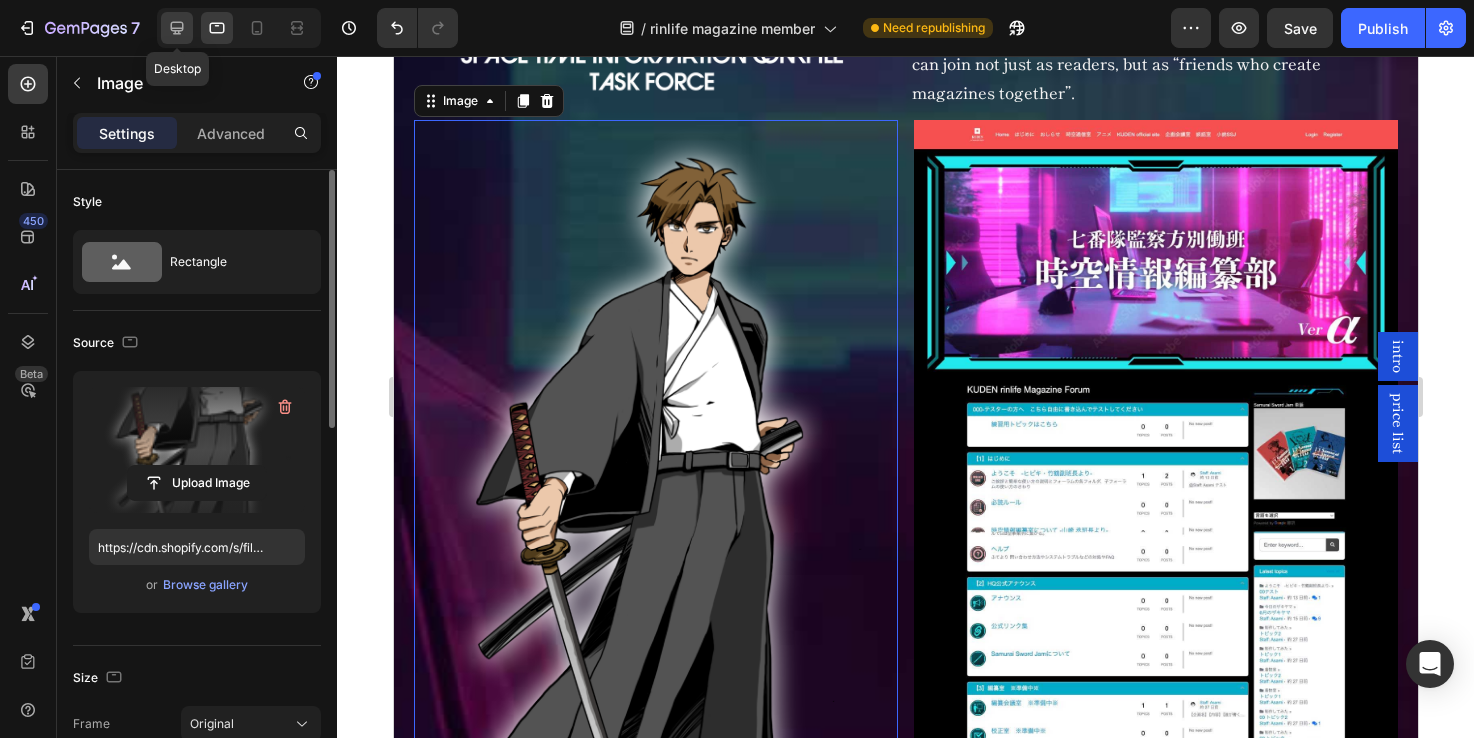 click 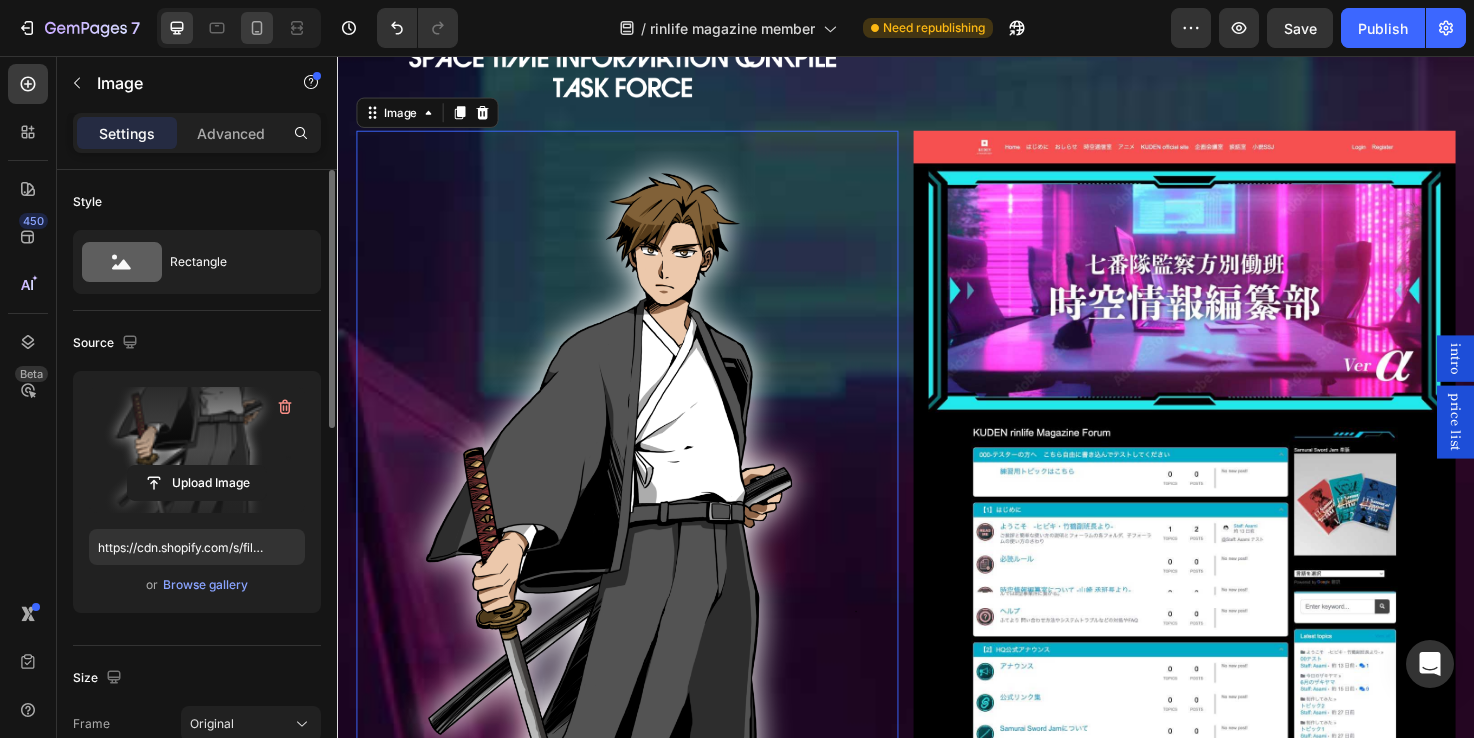 click 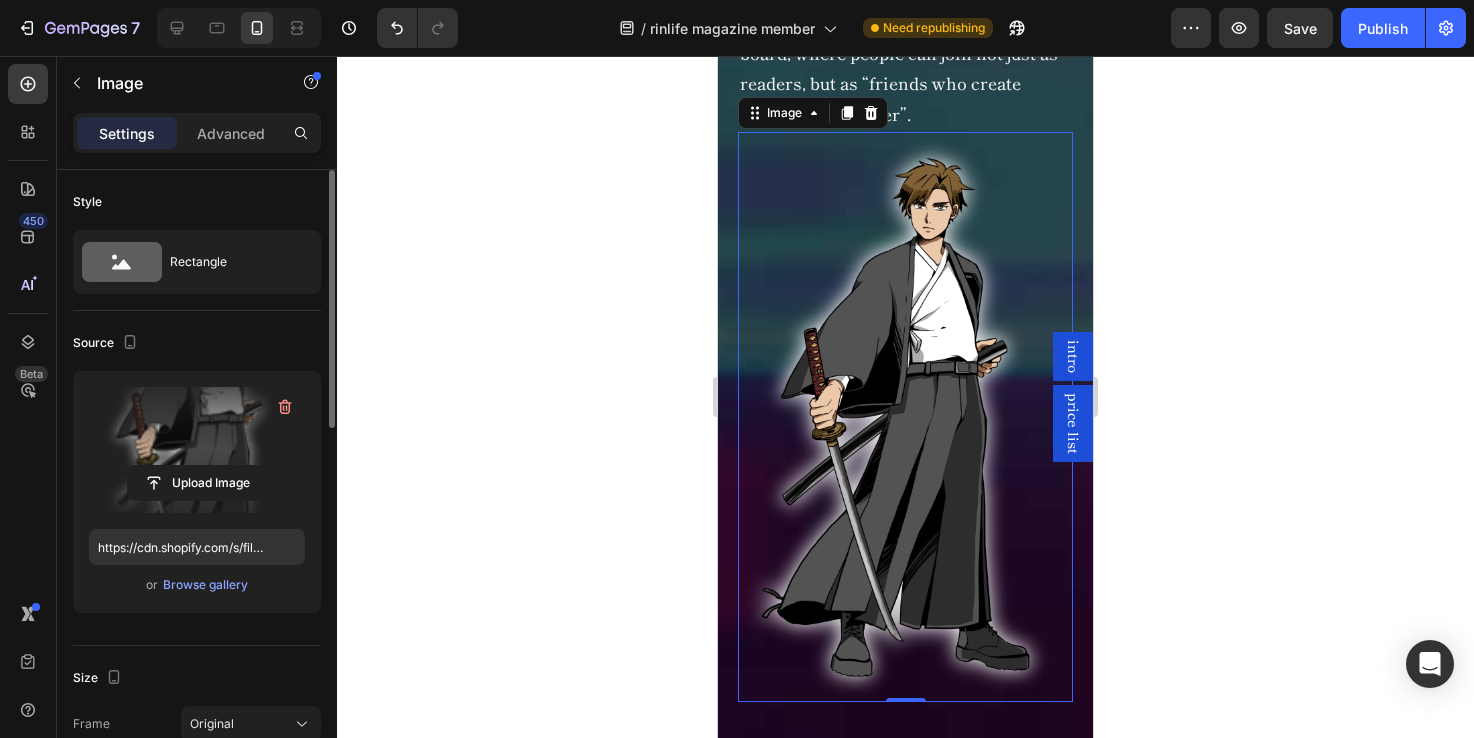 scroll, scrollTop: 10943, scrollLeft: 0, axis: vertical 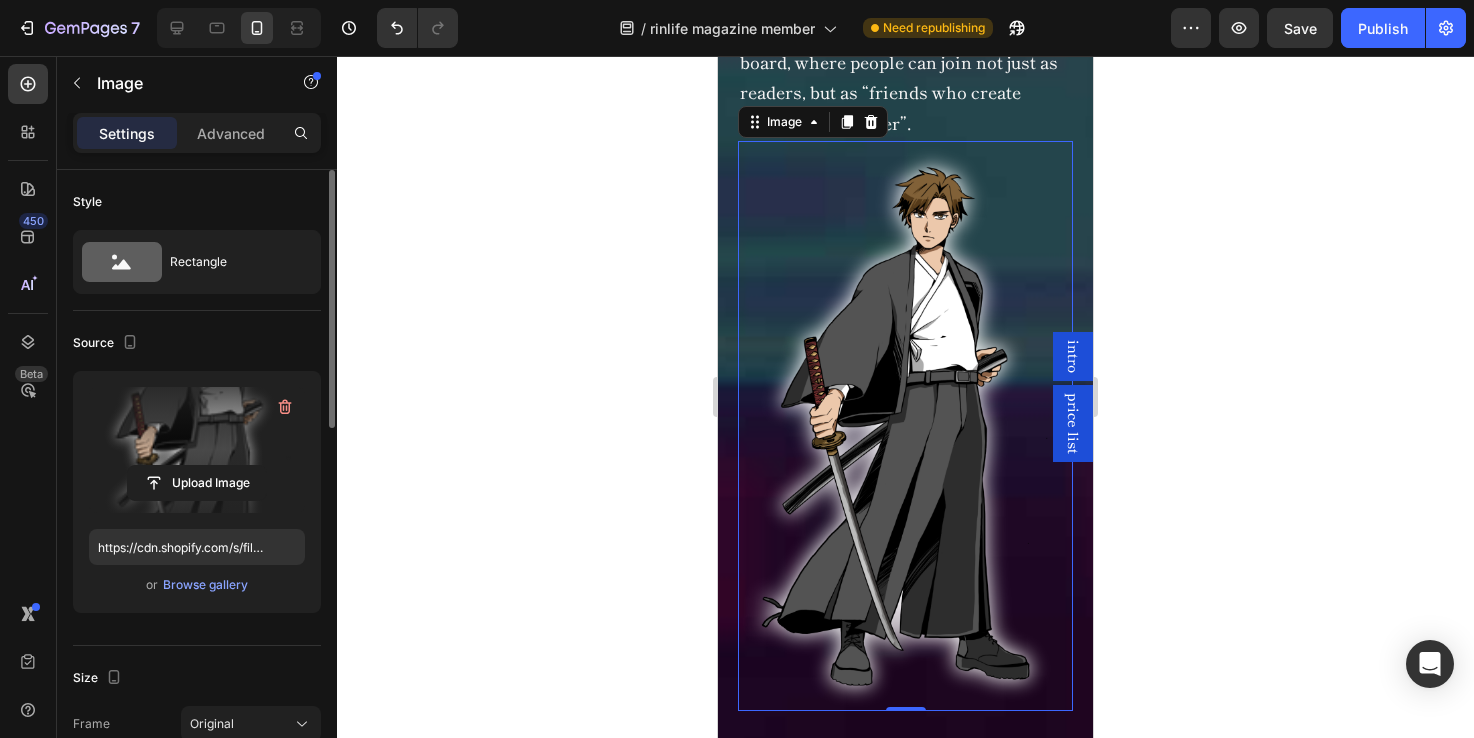 click at bounding box center (905, 426) 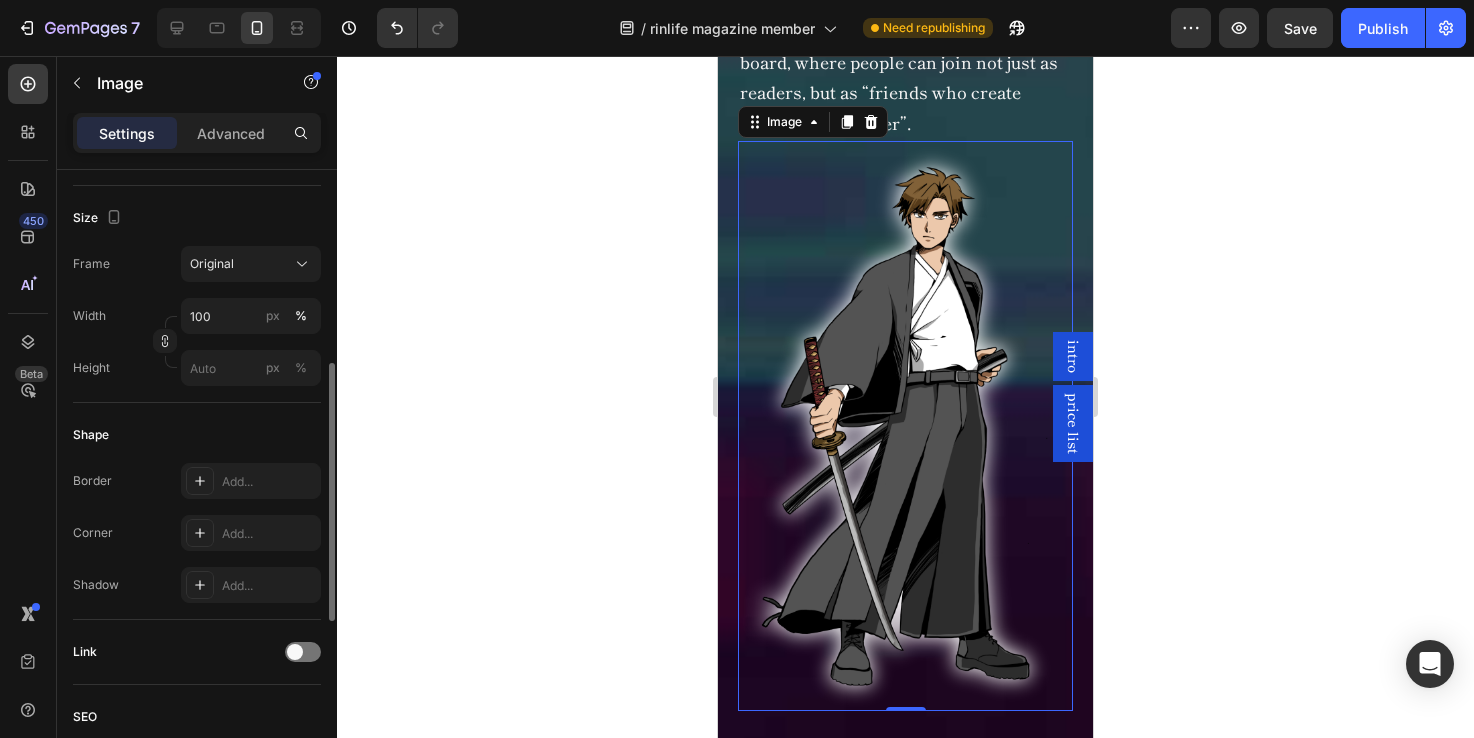 scroll, scrollTop: 462, scrollLeft: 0, axis: vertical 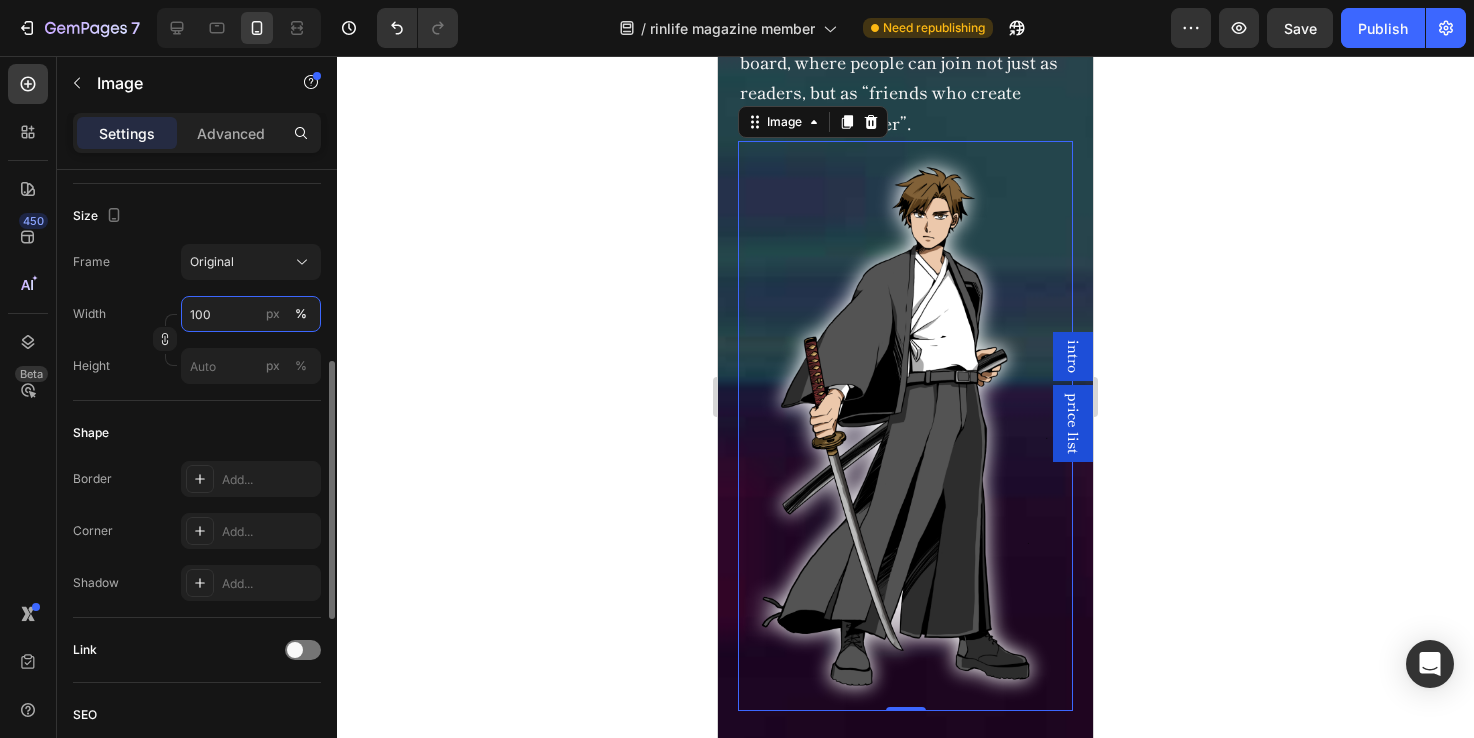 click on "100" at bounding box center (251, 314) 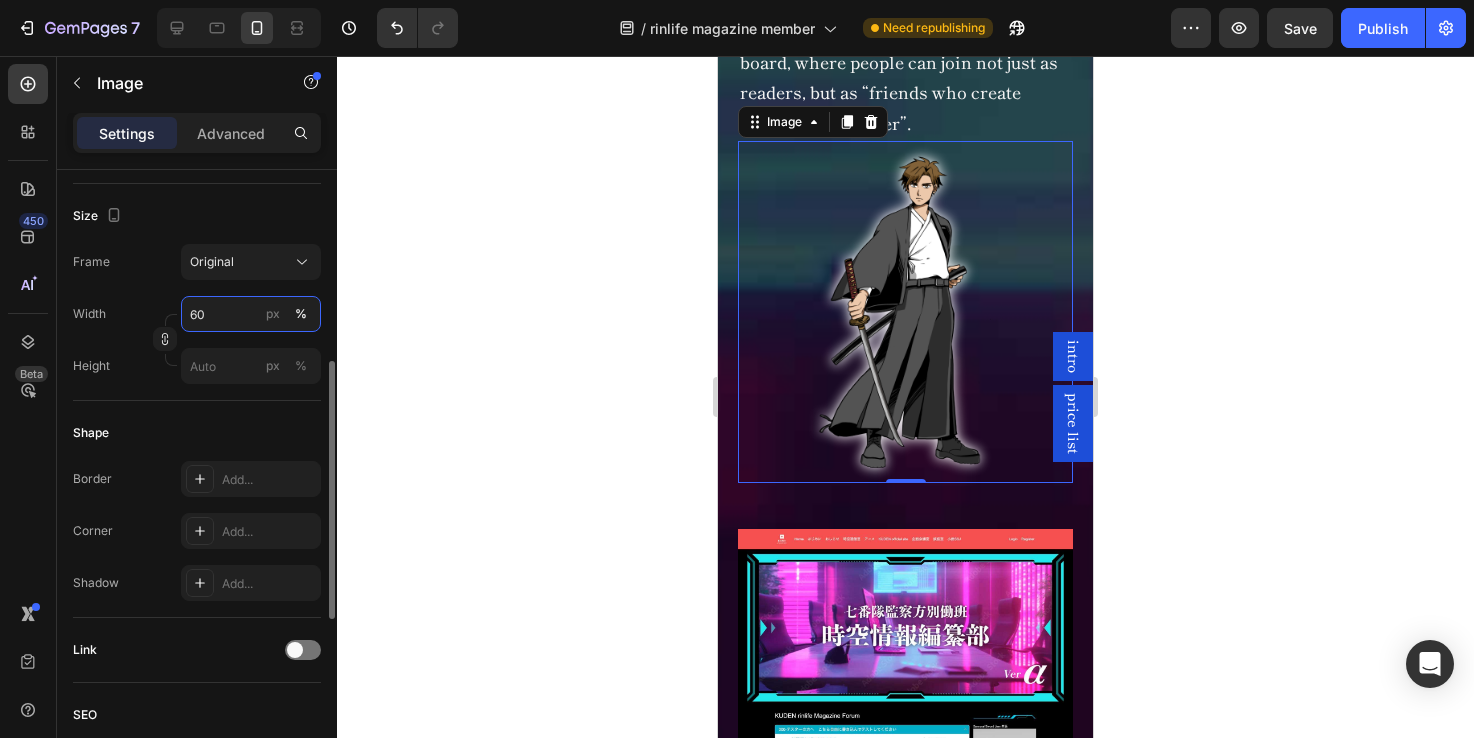 type on "6" 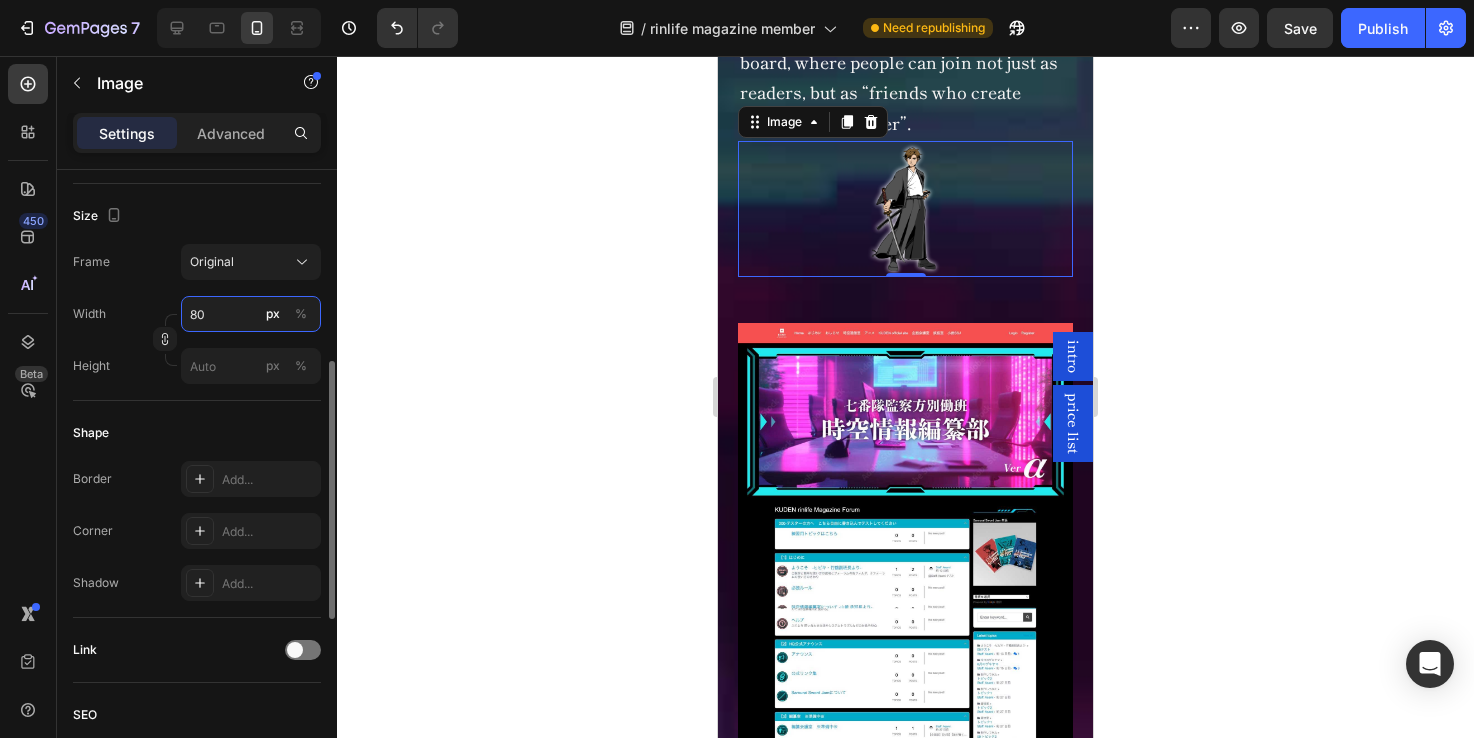 type on "80" 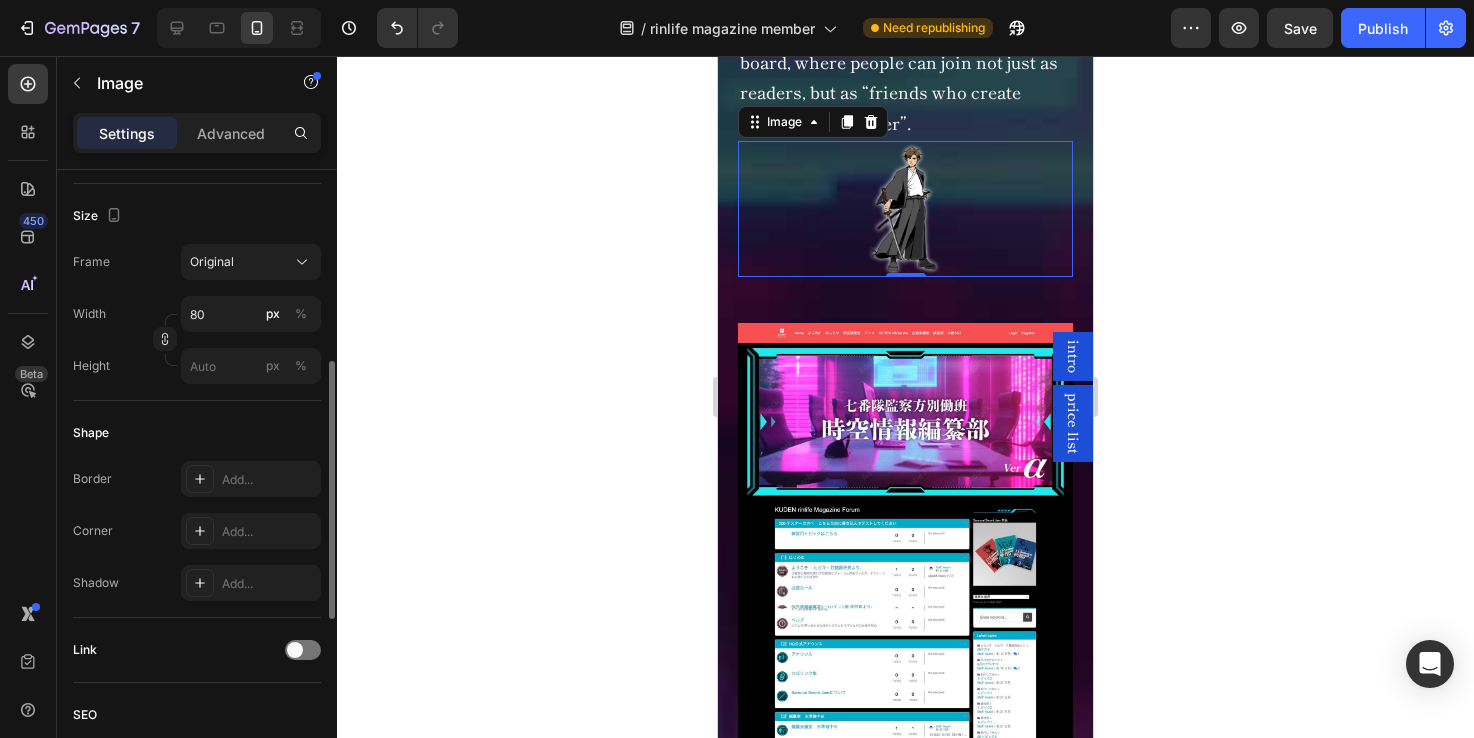 type 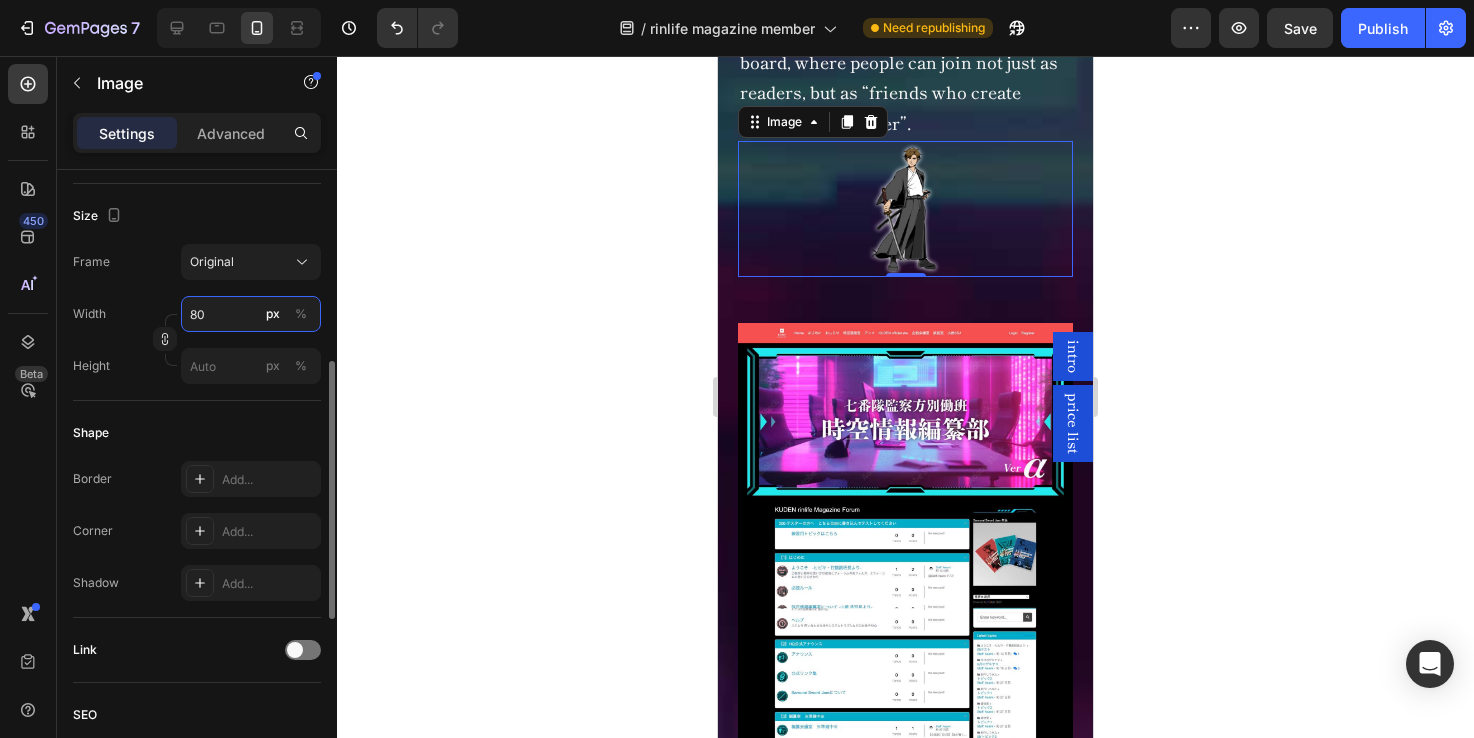 click on "80" at bounding box center [251, 314] 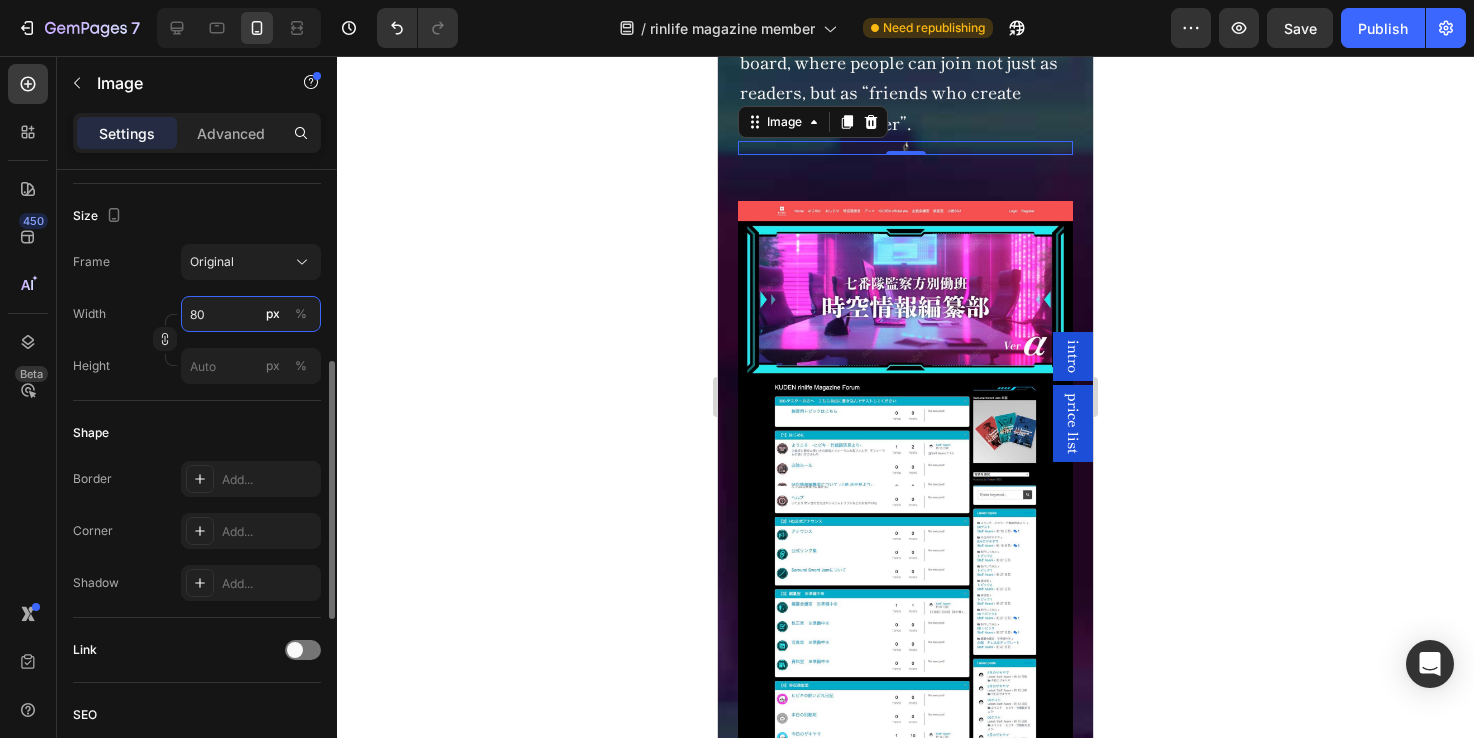 type on "80" 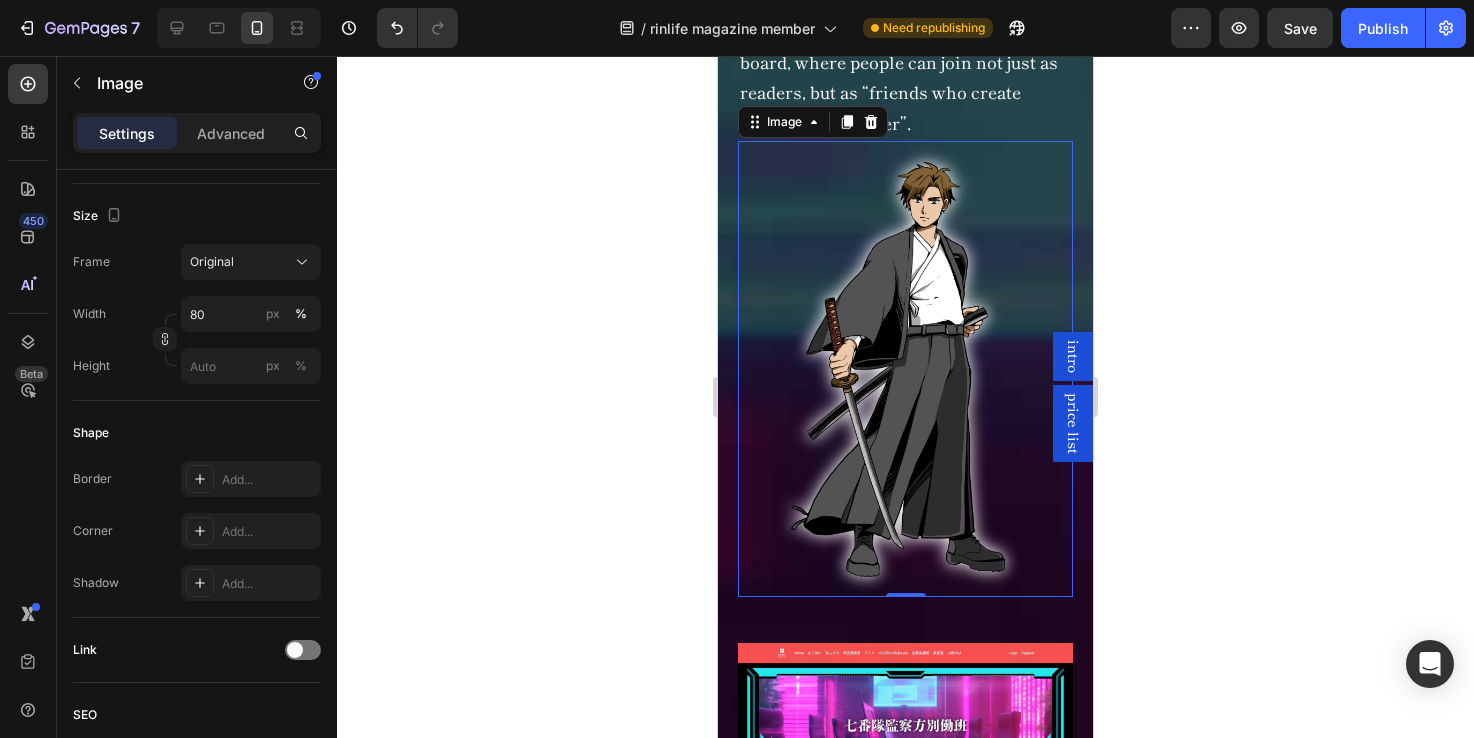 click 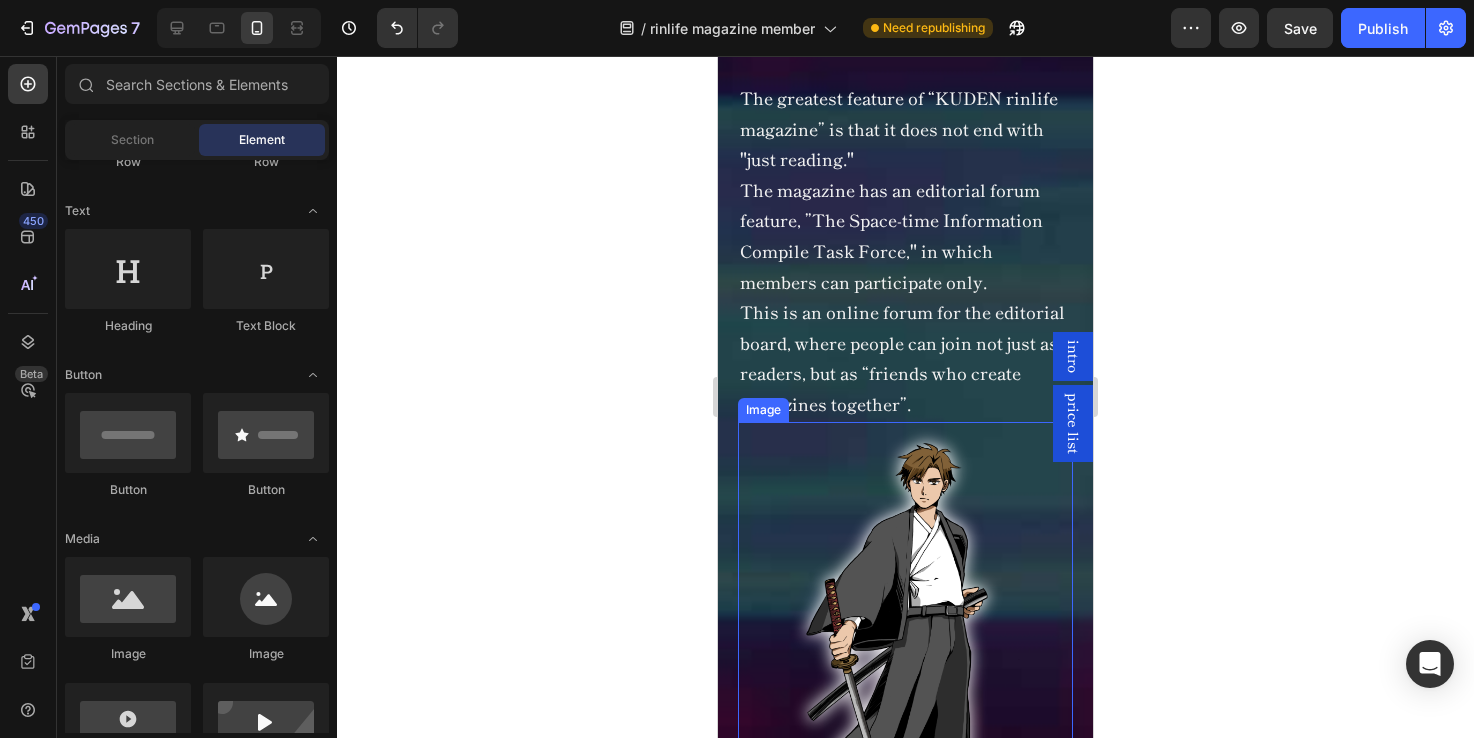 scroll, scrollTop: 10654, scrollLeft: 0, axis: vertical 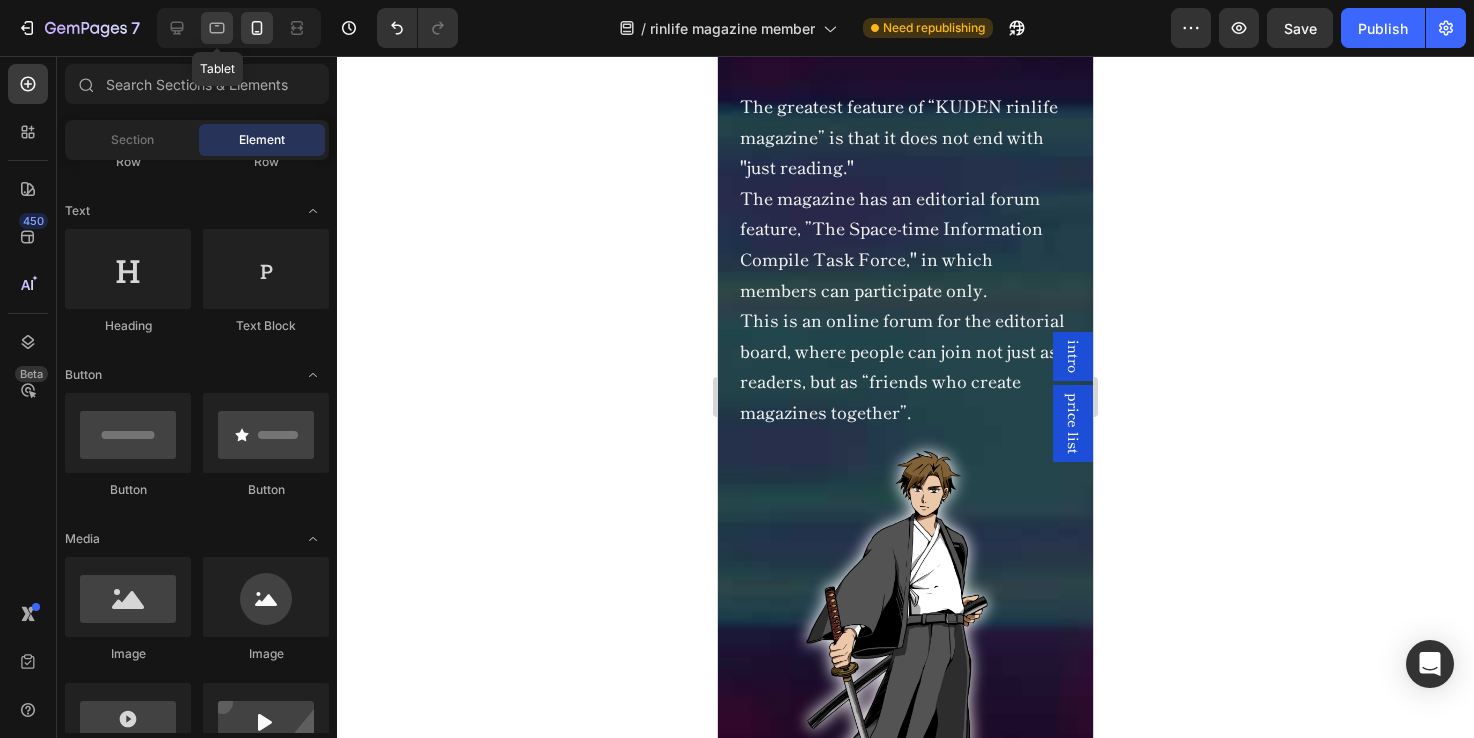 click 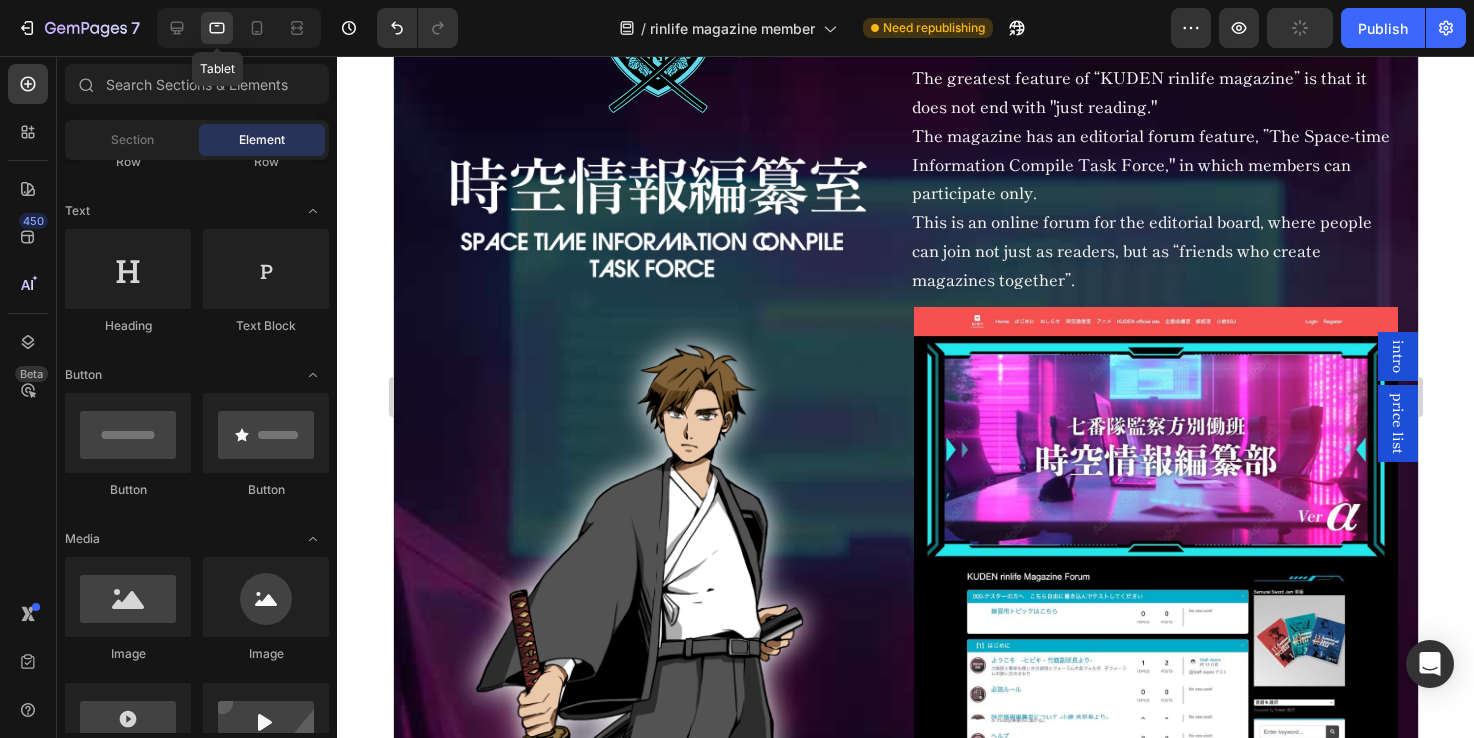 scroll, scrollTop: 10454, scrollLeft: 0, axis: vertical 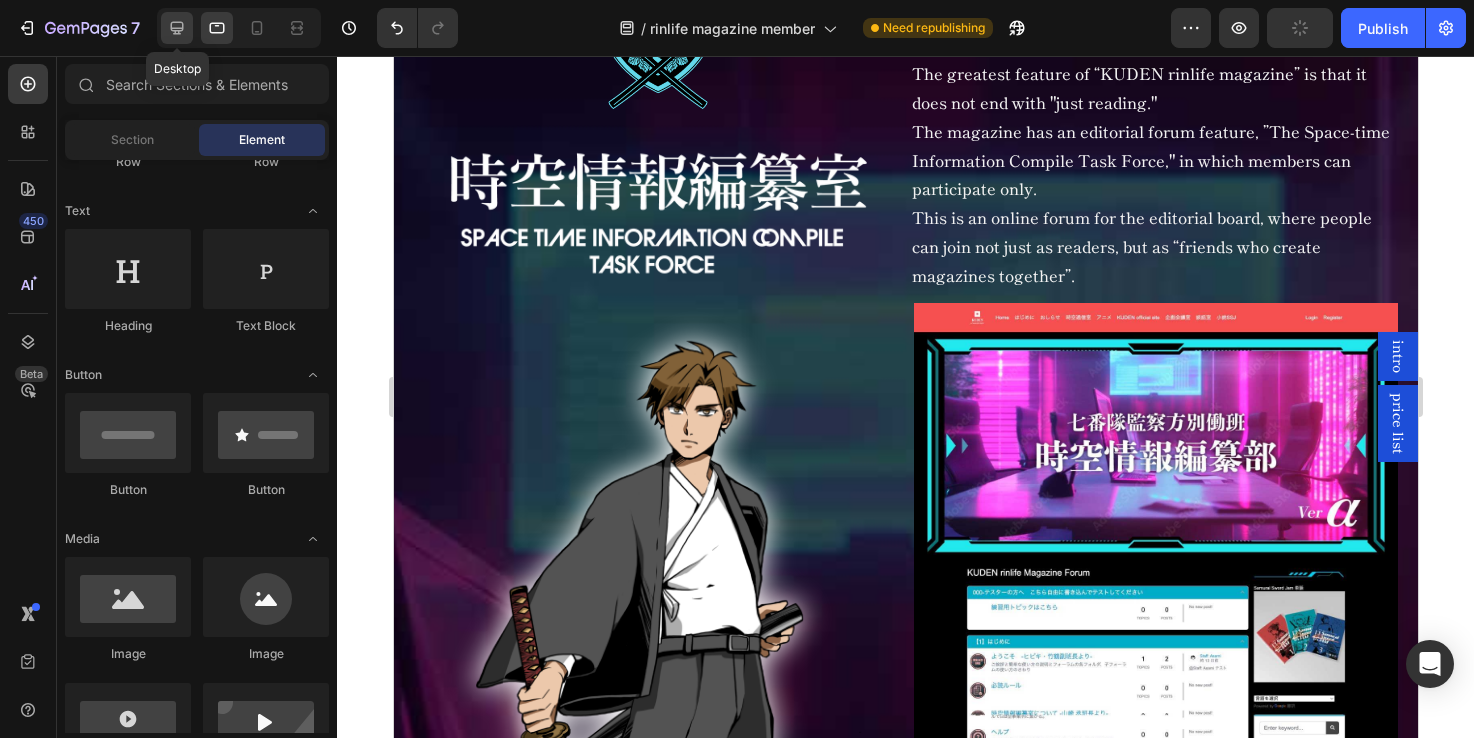 click 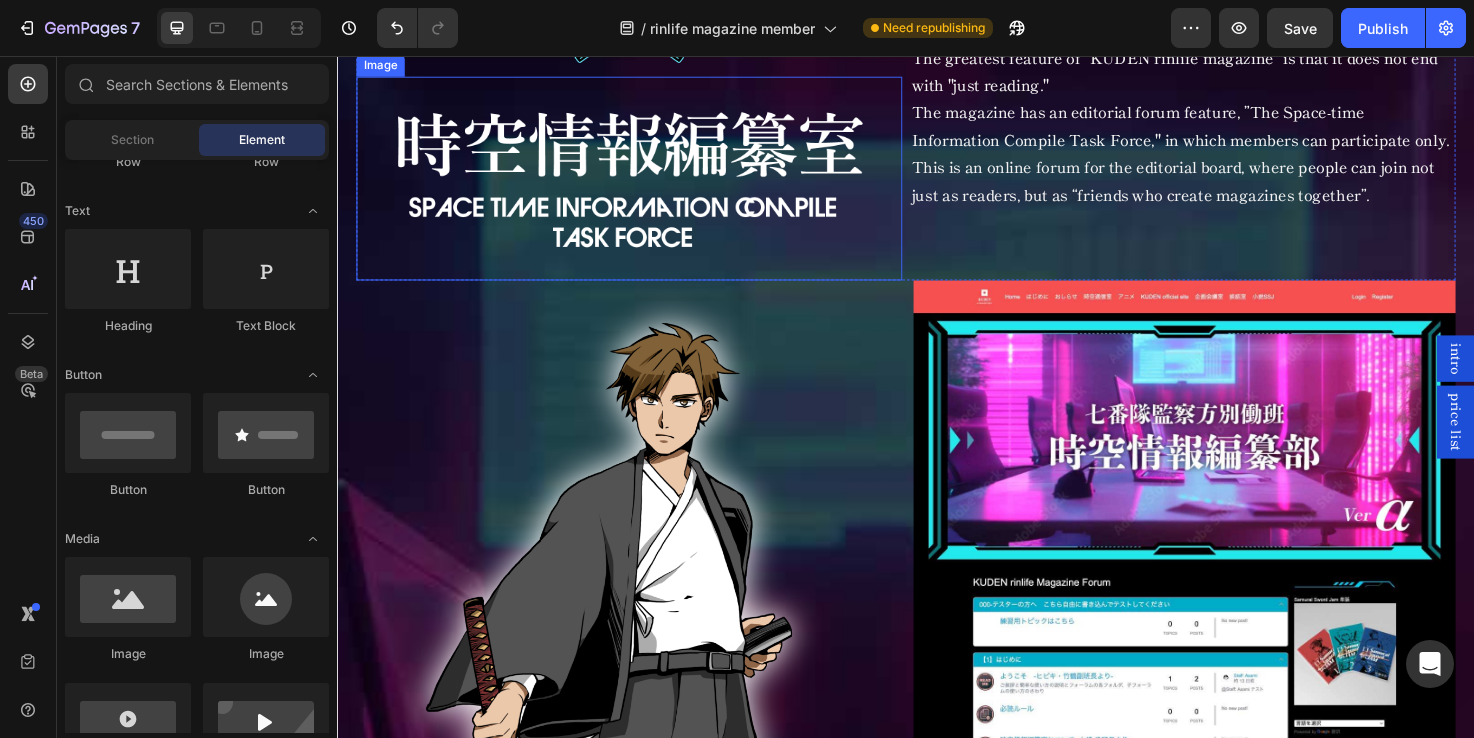 scroll, scrollTop: 10528, scrollLeft: 0, axis: vertical 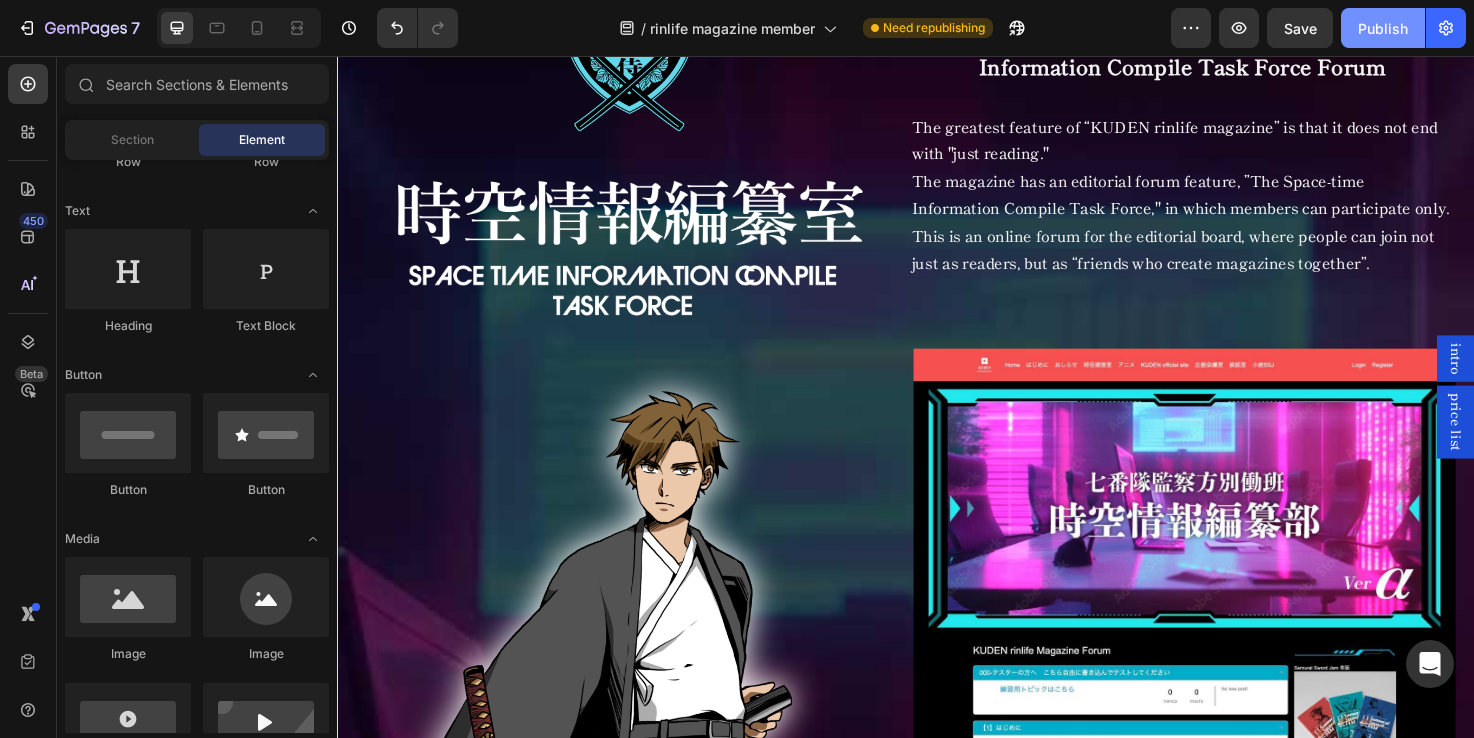 click on "Publish" 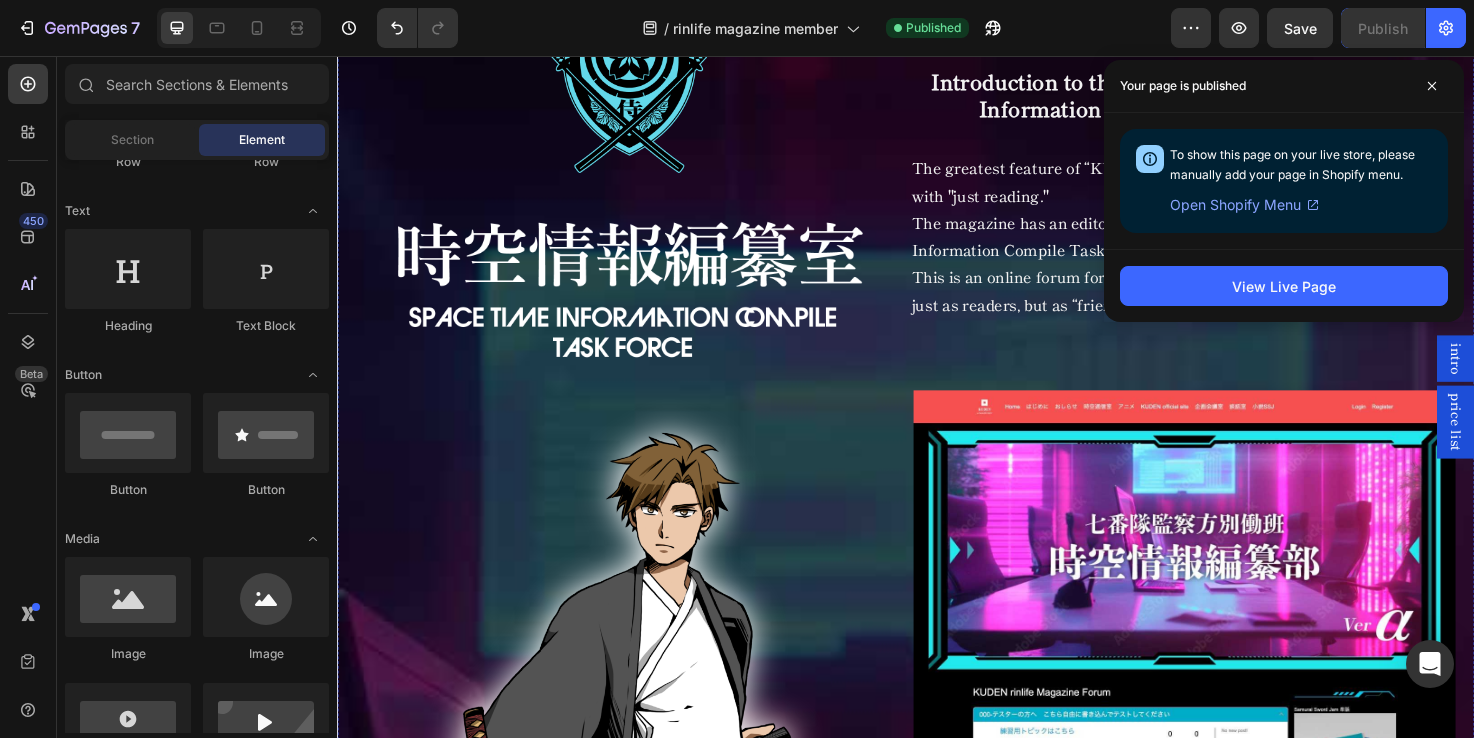 scroll, scrollTop: 9910, scrollLeft: 0, axis: vertical 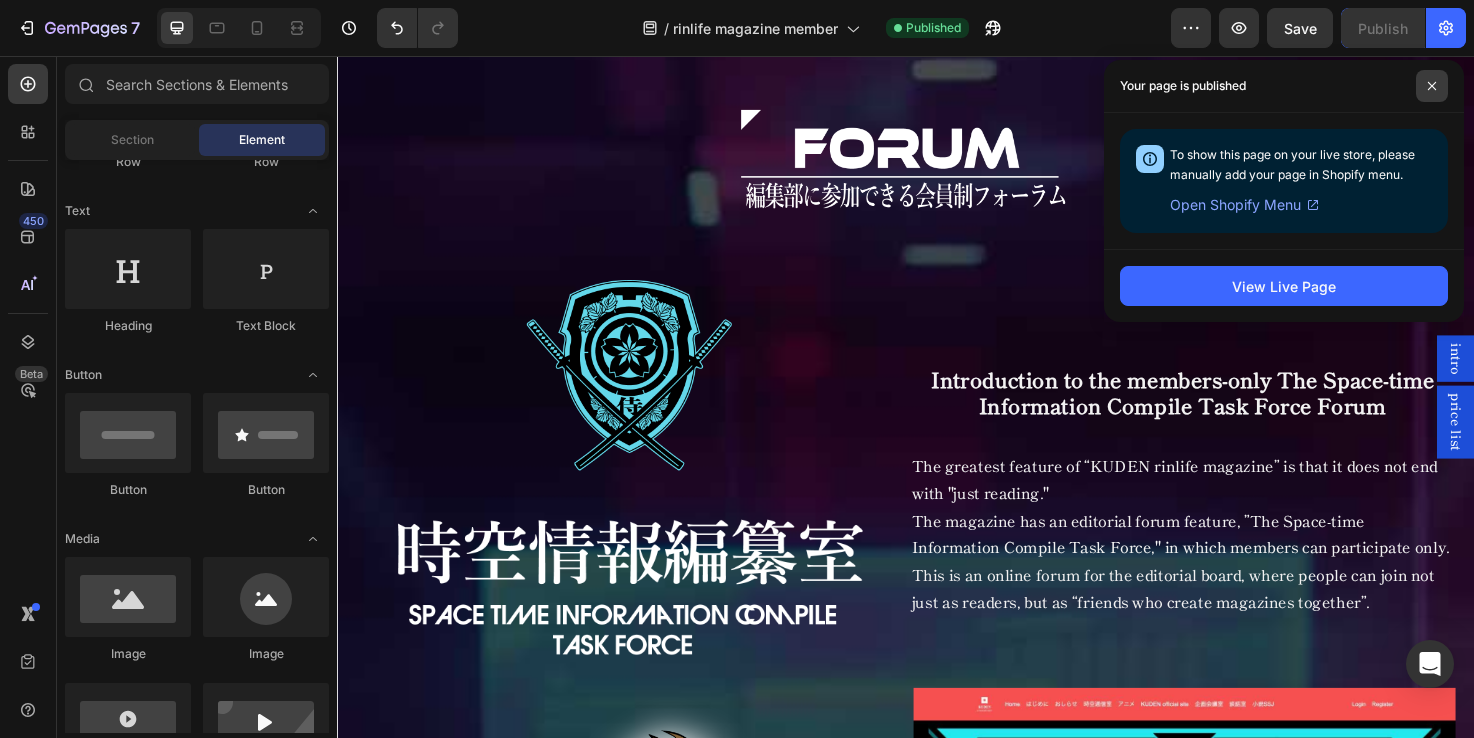 click 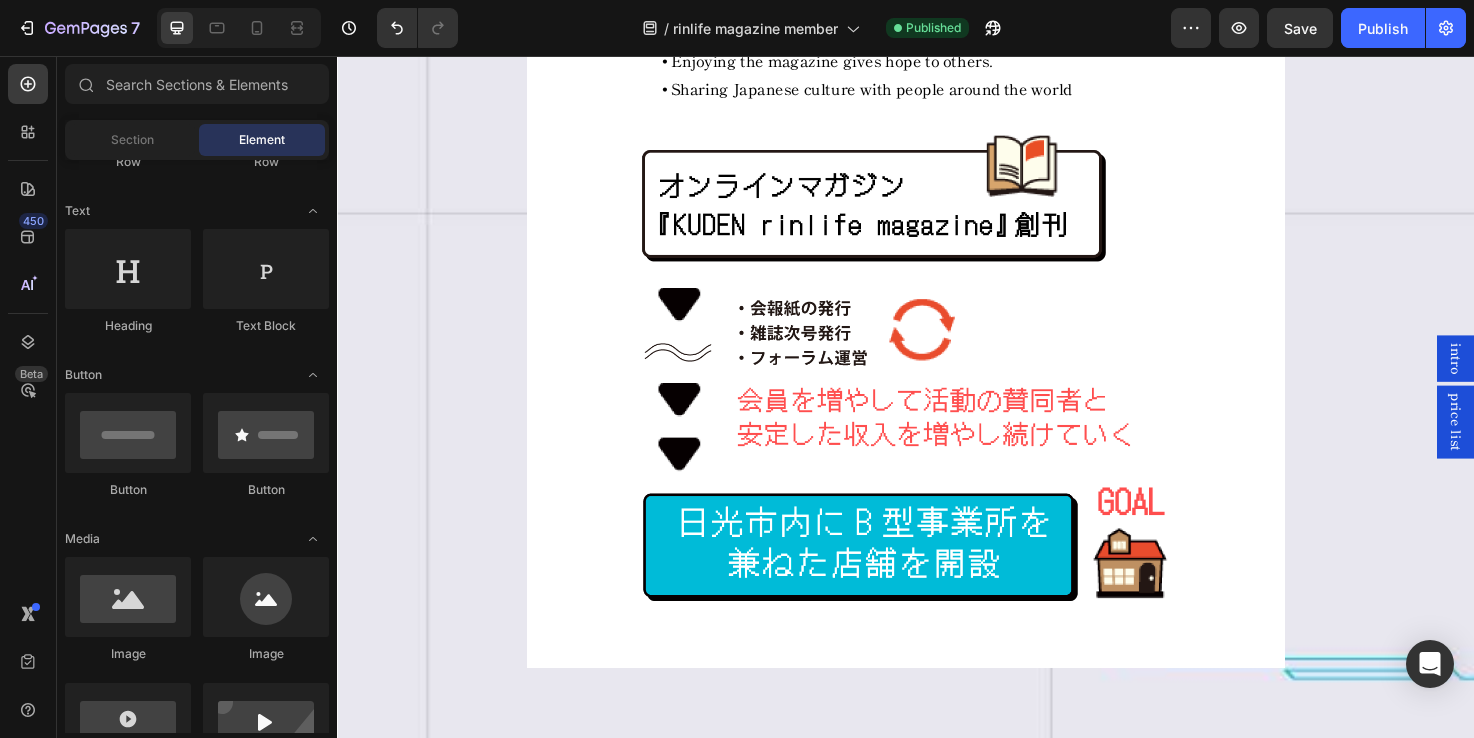 scroll, scrollTop: 14244, scrollLeft: 0, axis: vertical 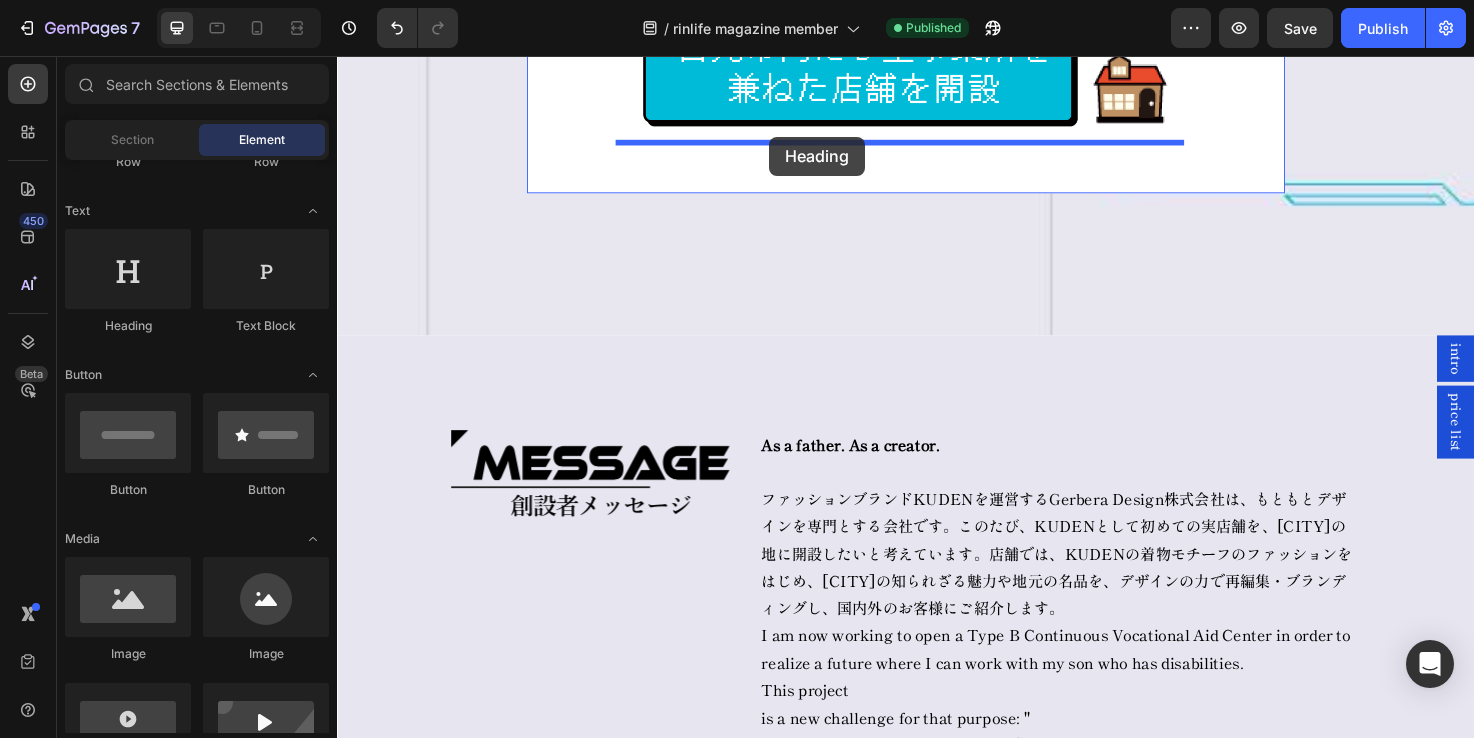 drag, startPoint x: 495, startPoint y: 330, endPoint x: 793, endPoint y: 141, distance: 352.881 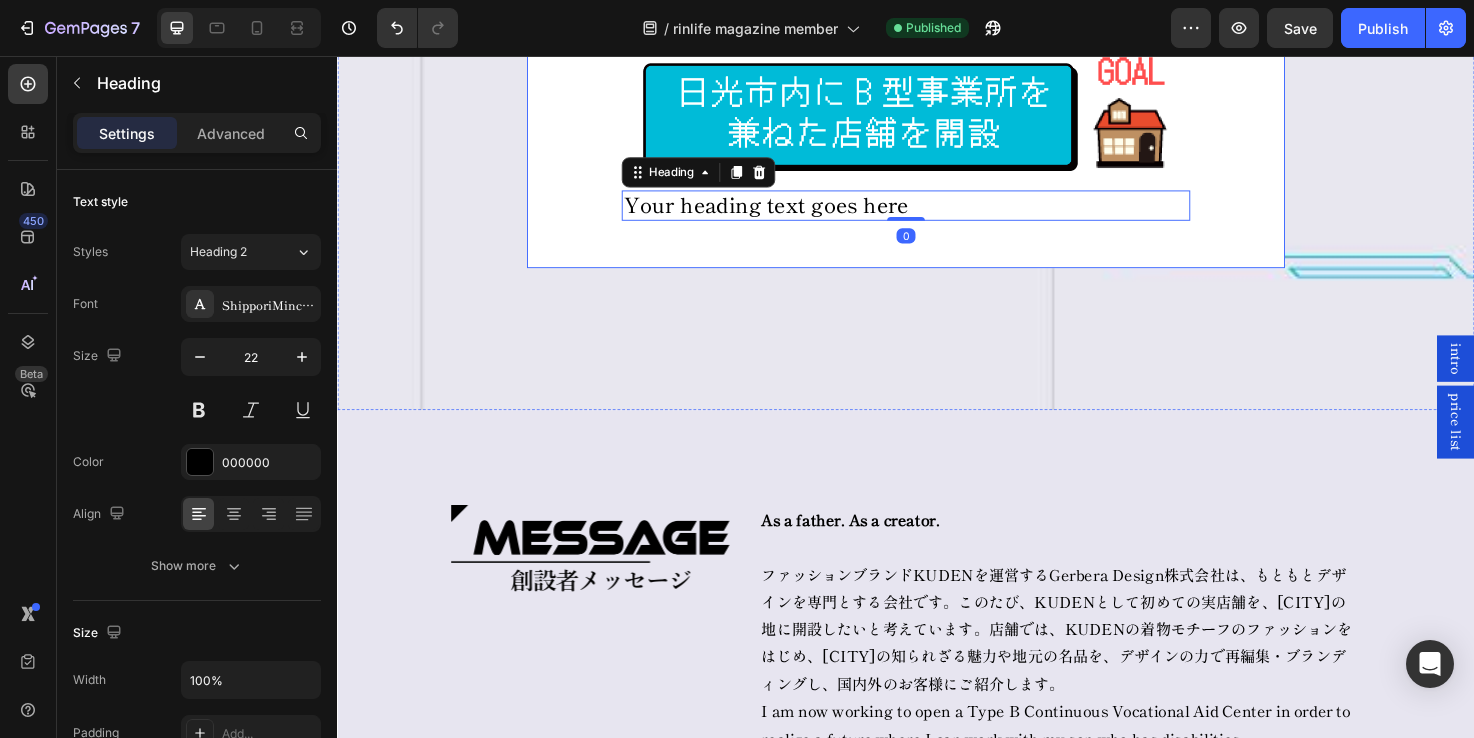 scroll, scrollTop: 14677, scrollLeft: 0, axis: vertical 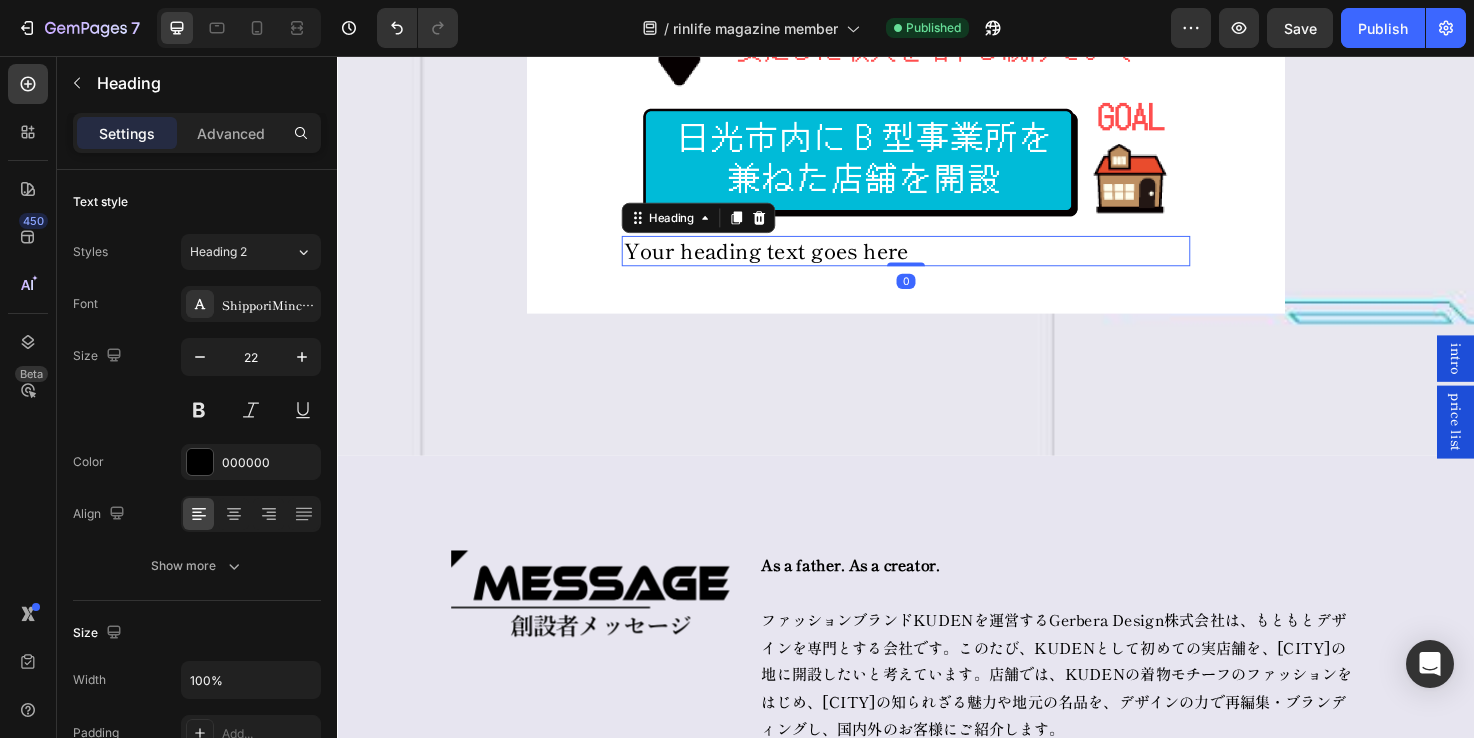 click on "Your heading text goes here" at bounding box center (937, 262) 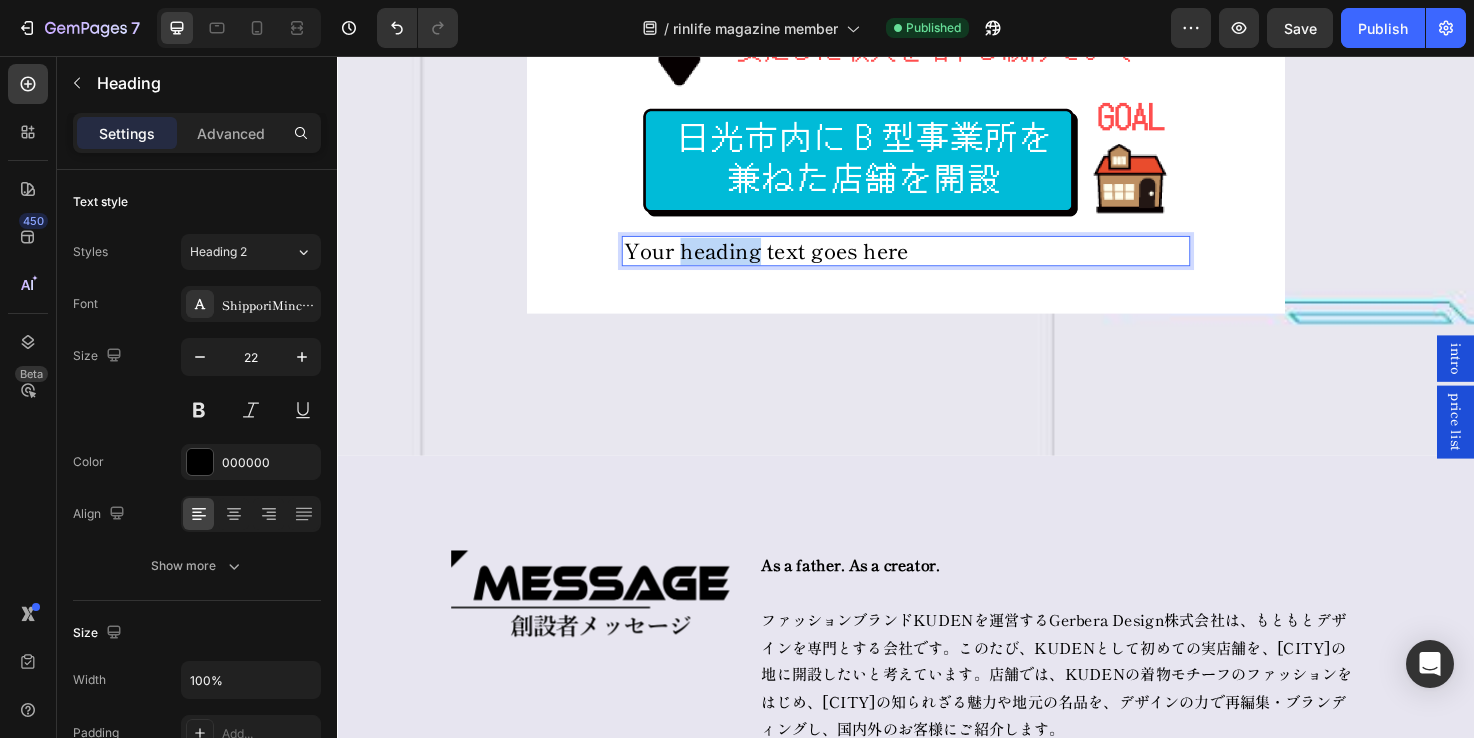 click on "Your heading text goes here" at bounding box center (937, 262) 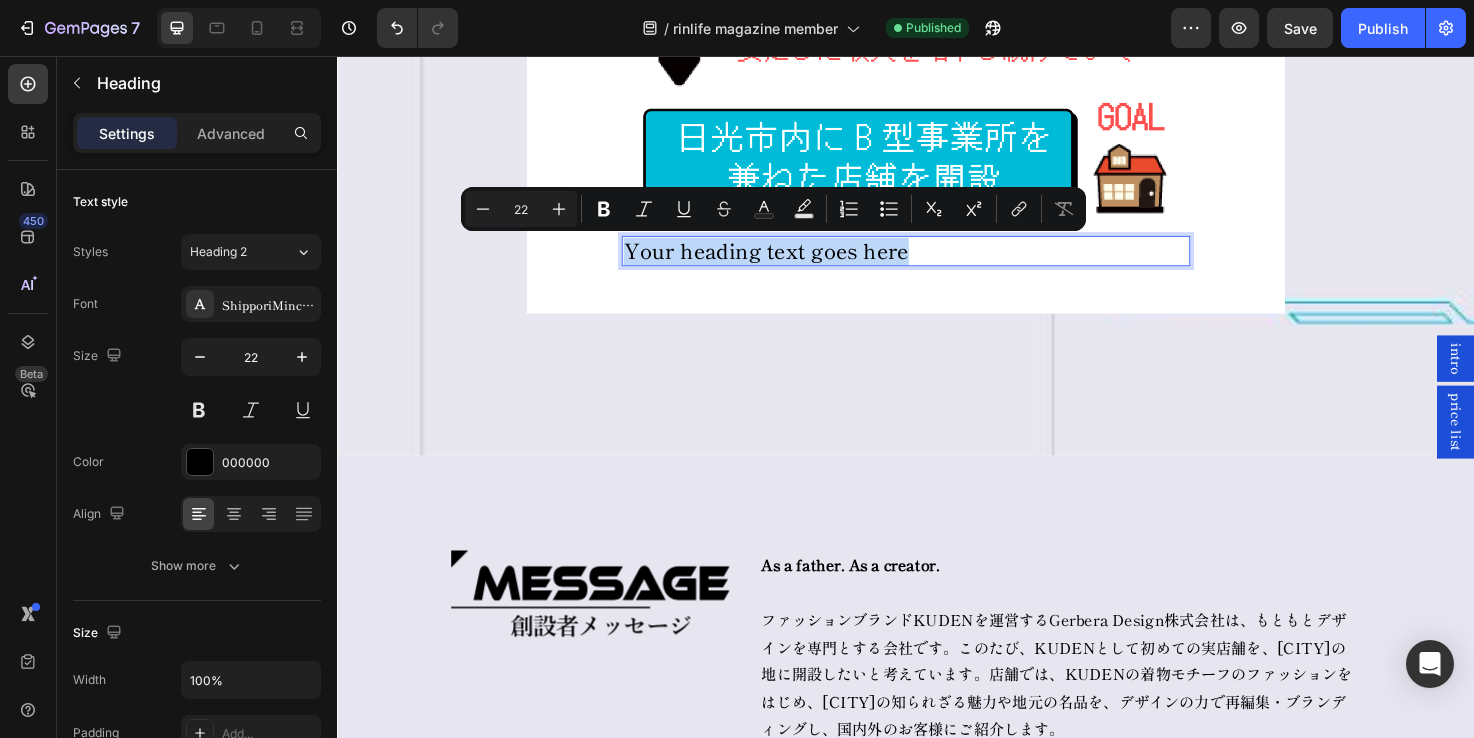 type 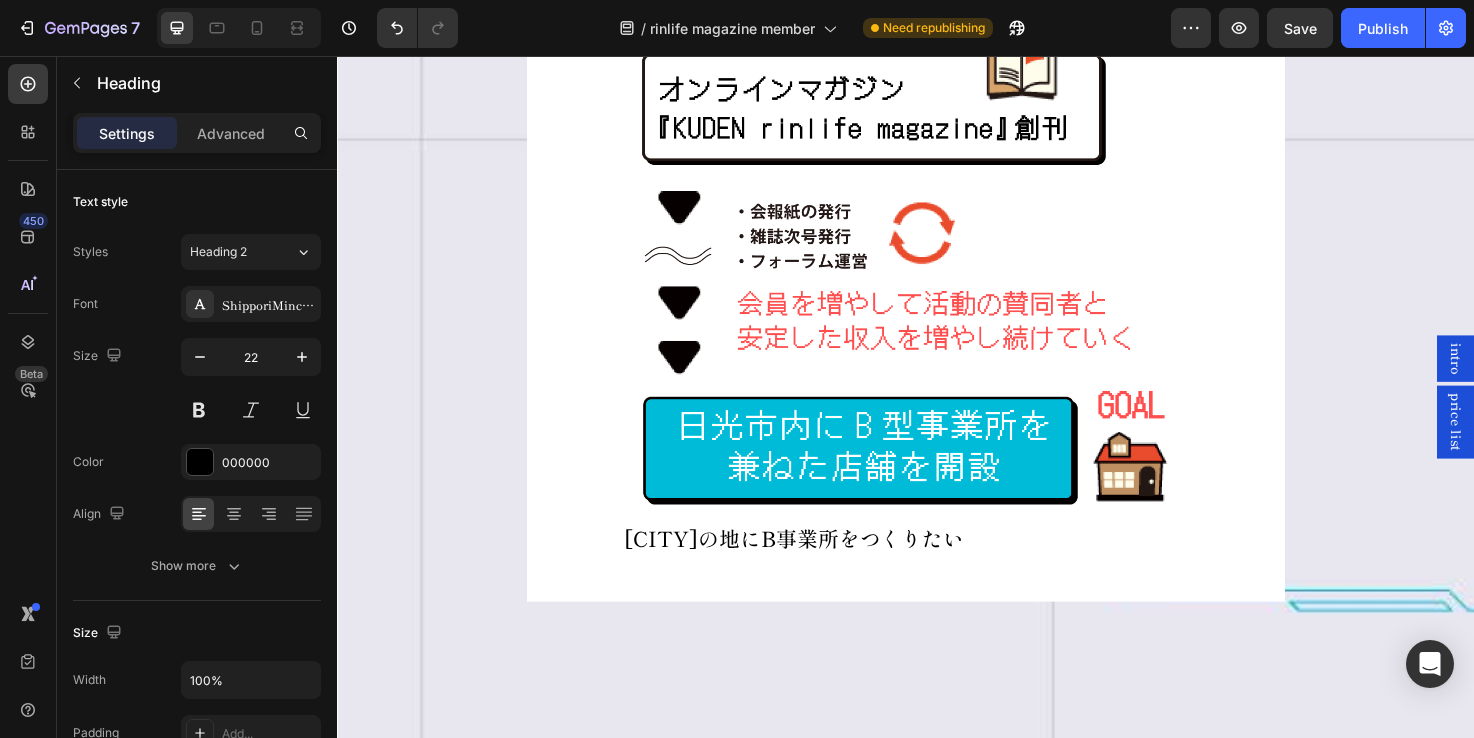scroll, scrollTop: 14478, scrollLeft: 0, axis: vertical 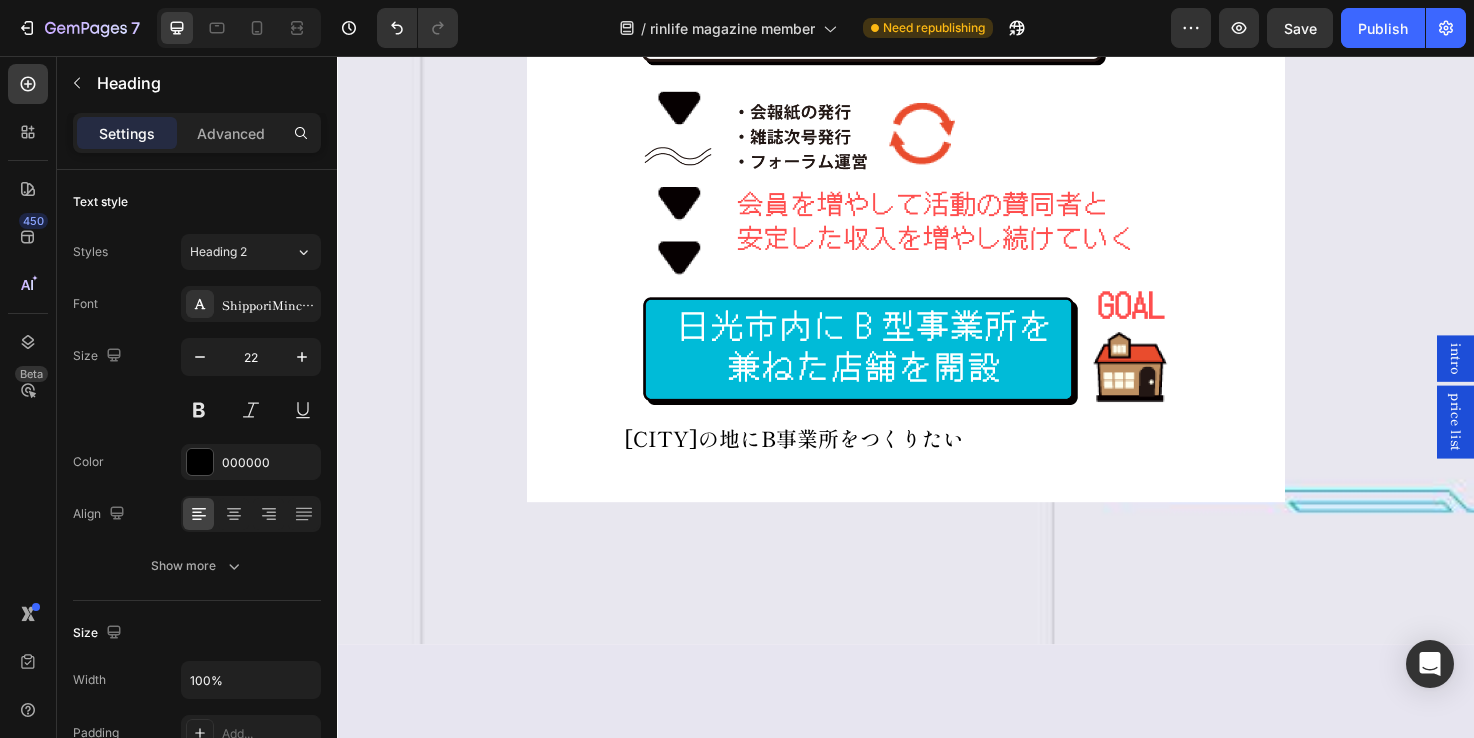 click on "日光の地にB事業所をつくりたい" at bounding box center (937, 461) 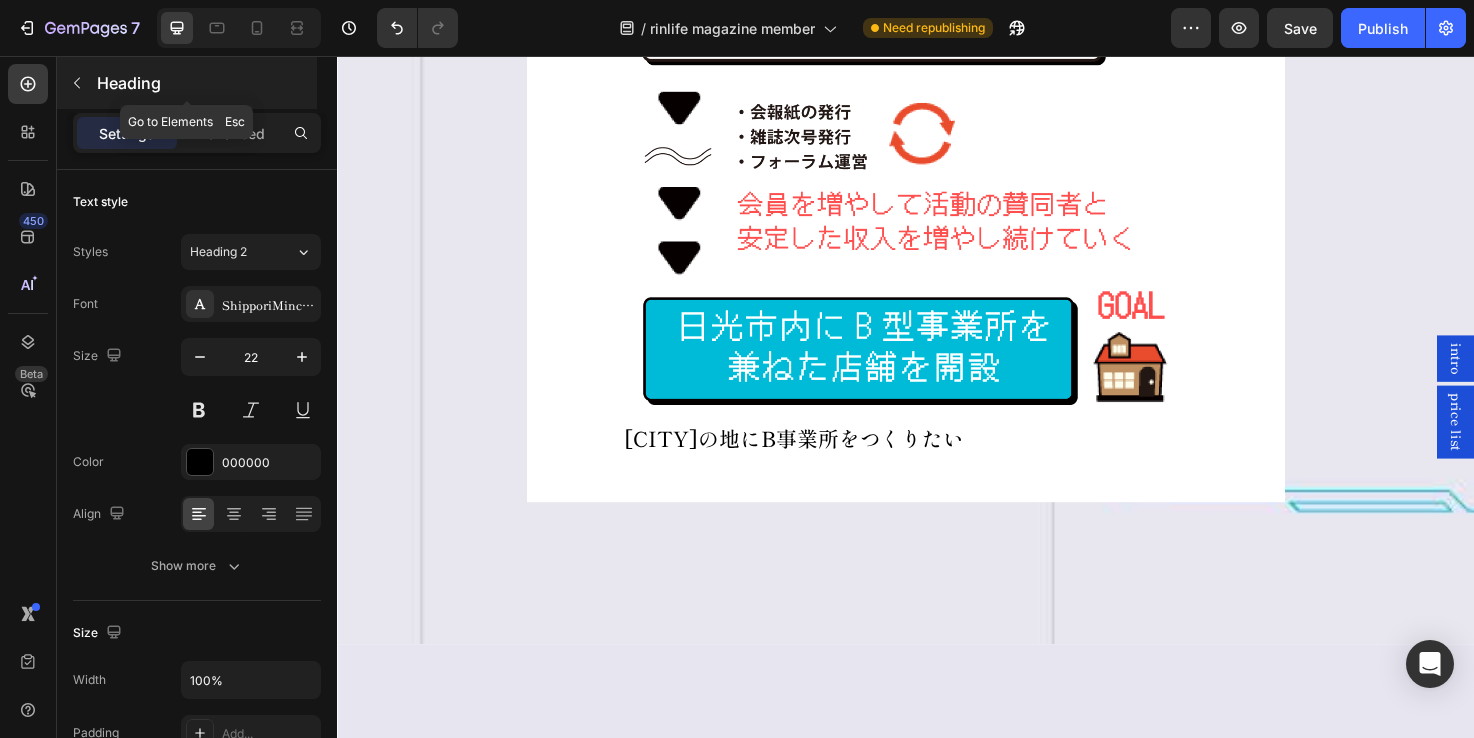 click at bounding box center (77, 83) 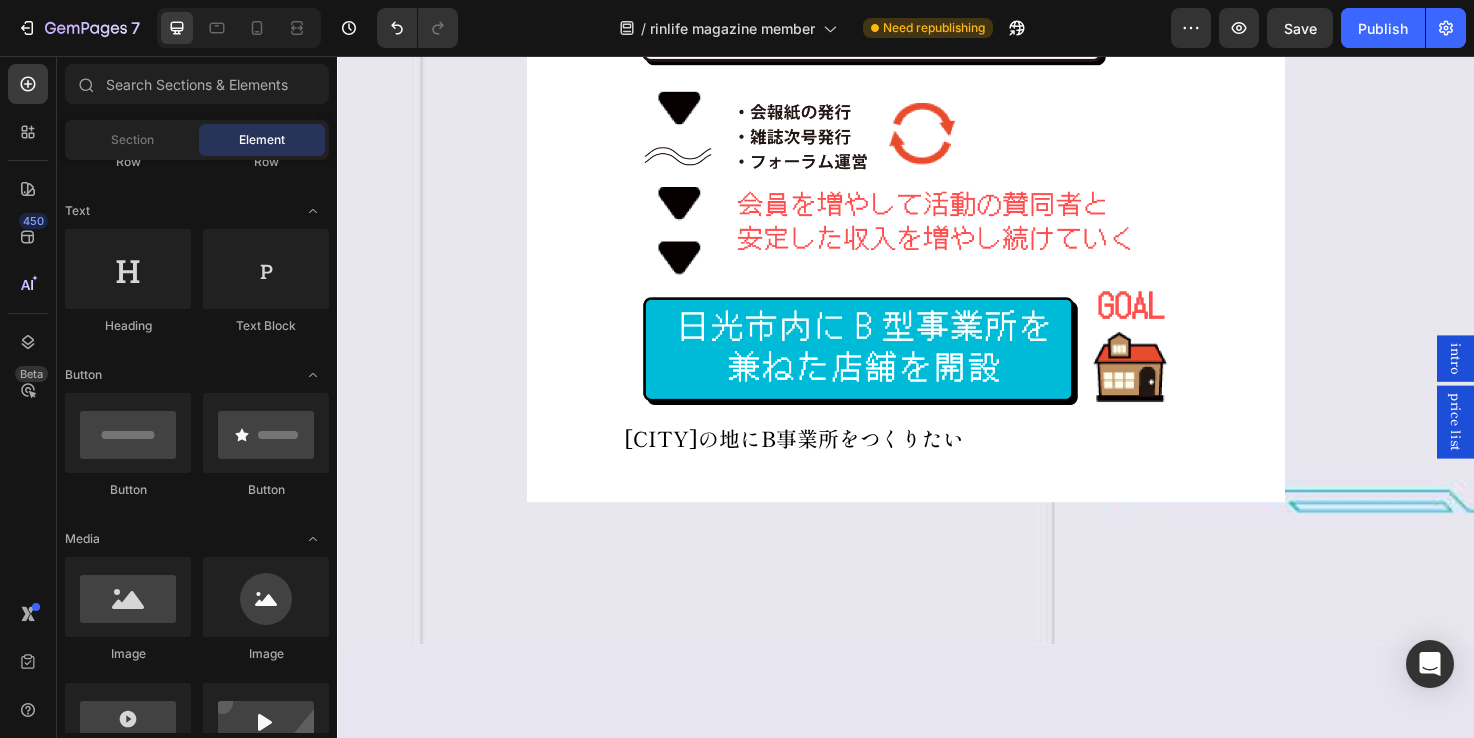 scroll, scrollTop: 256, scrollLeft: 0, axis: vertical 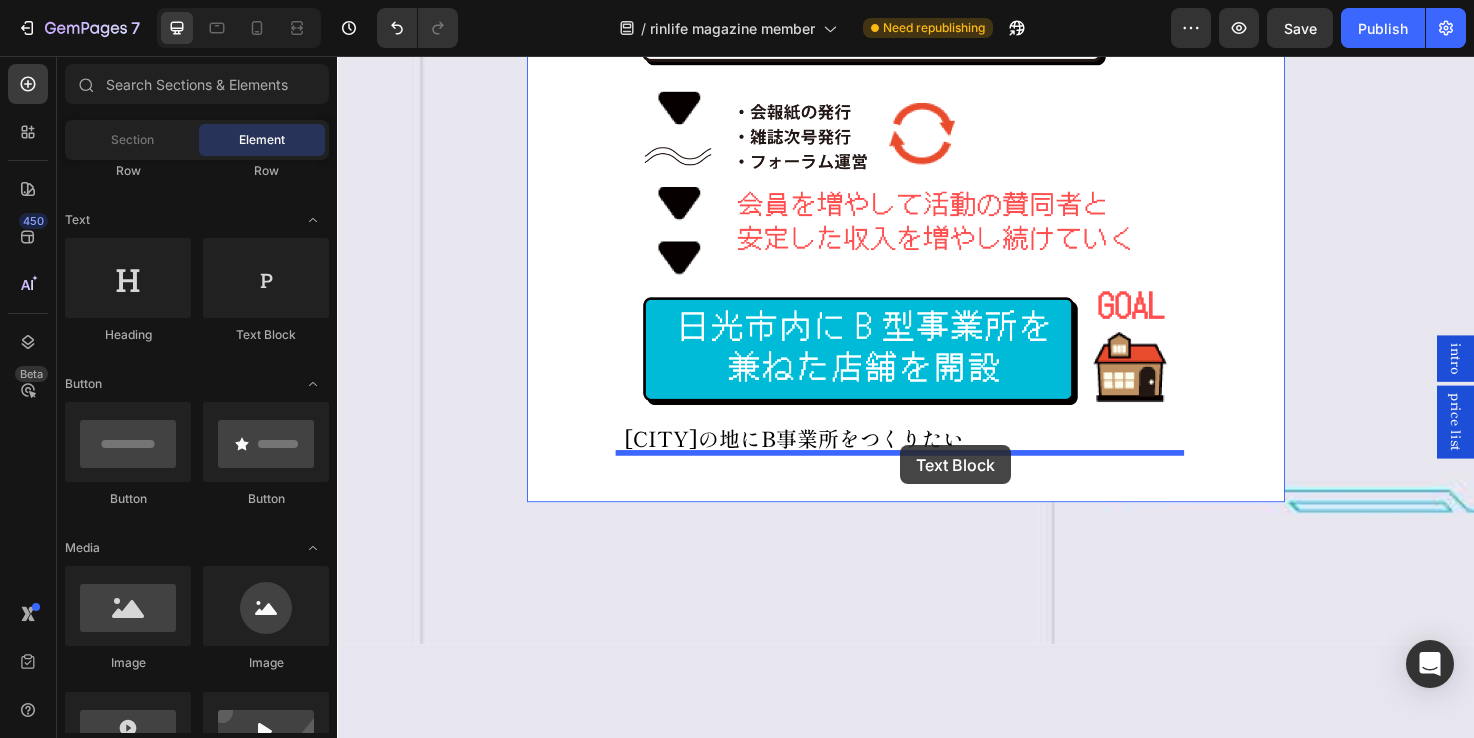 drag, startPoint x: 594, startPoint y: 369, endPoint x: 931, endPoint y: 467, distance: 350.9601 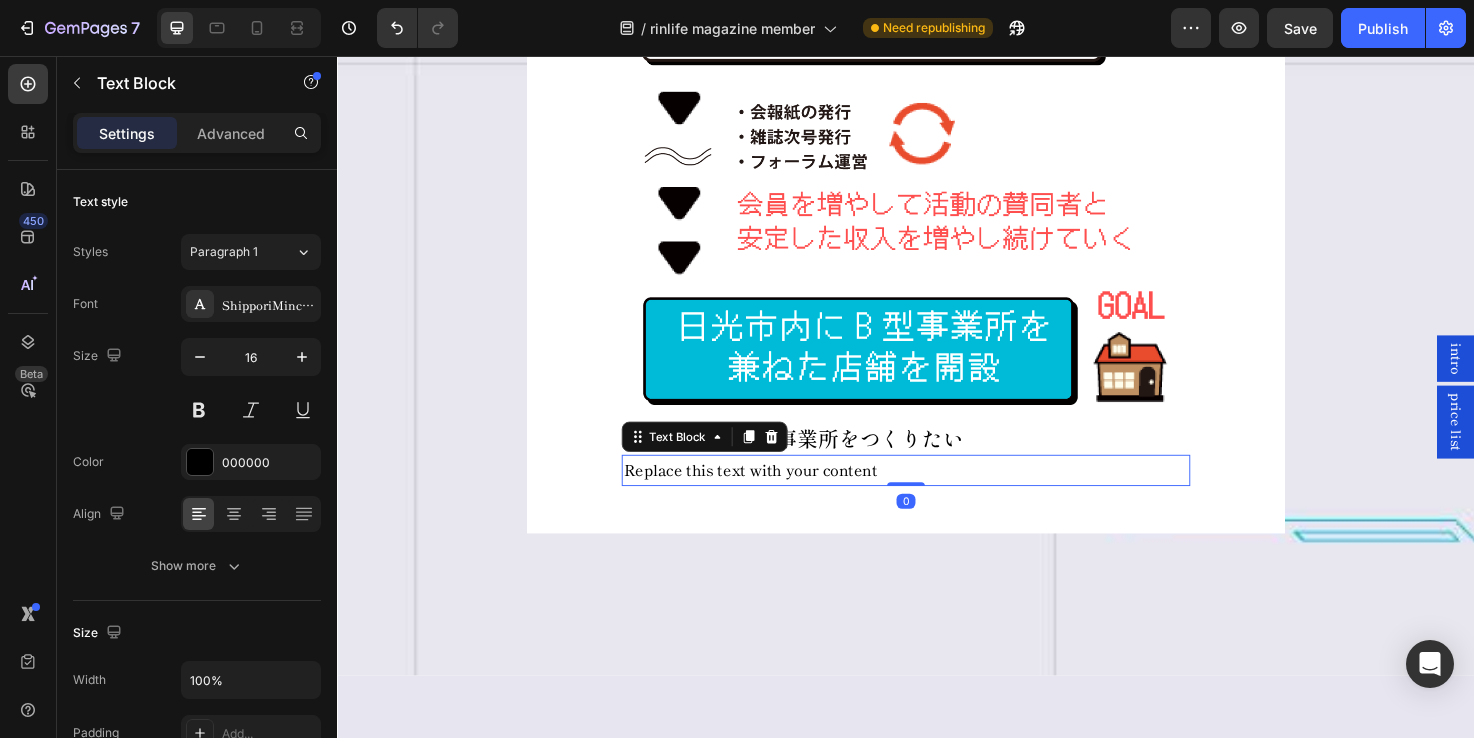 click on "Replace this text with your content" at bounding box center [937, 493] 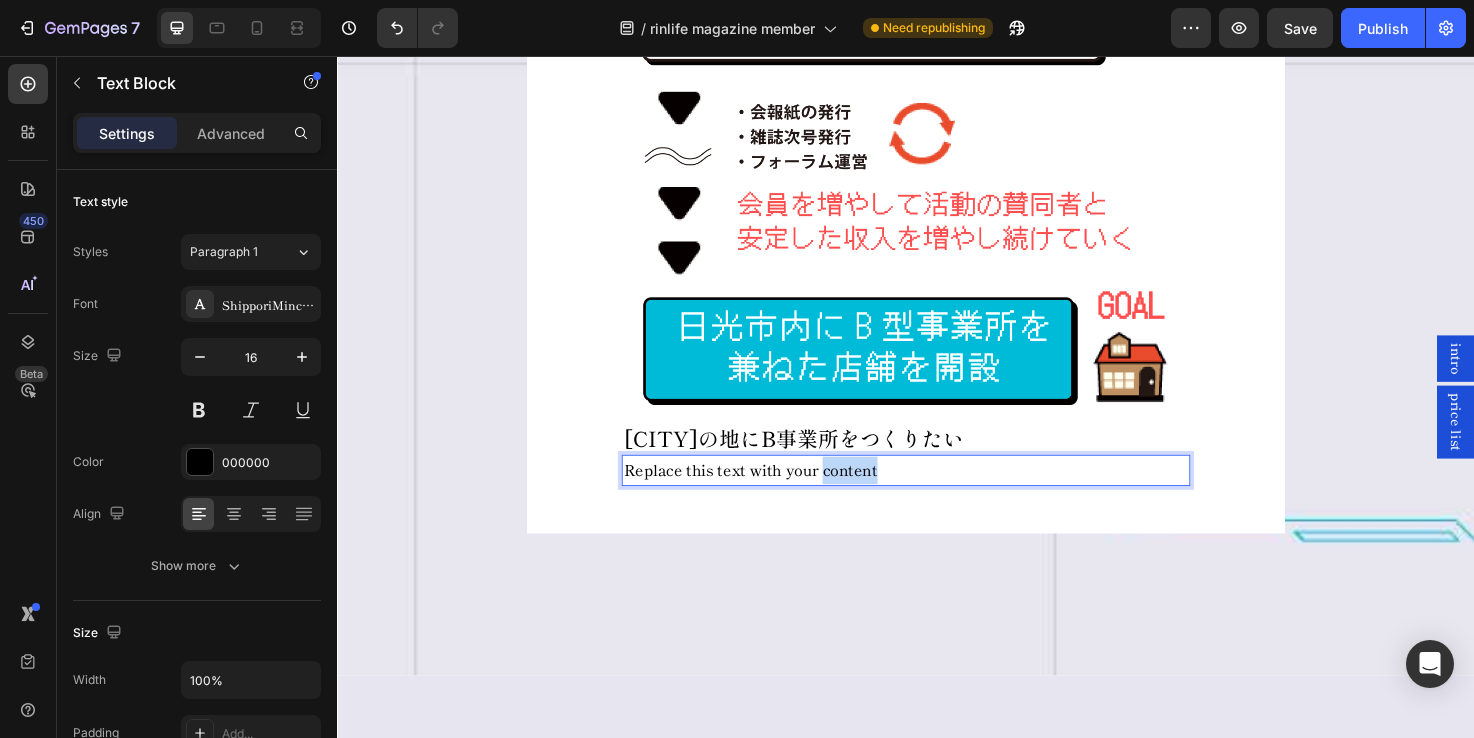 click on "Replace this text with your content" at bounding box center (937, 493) 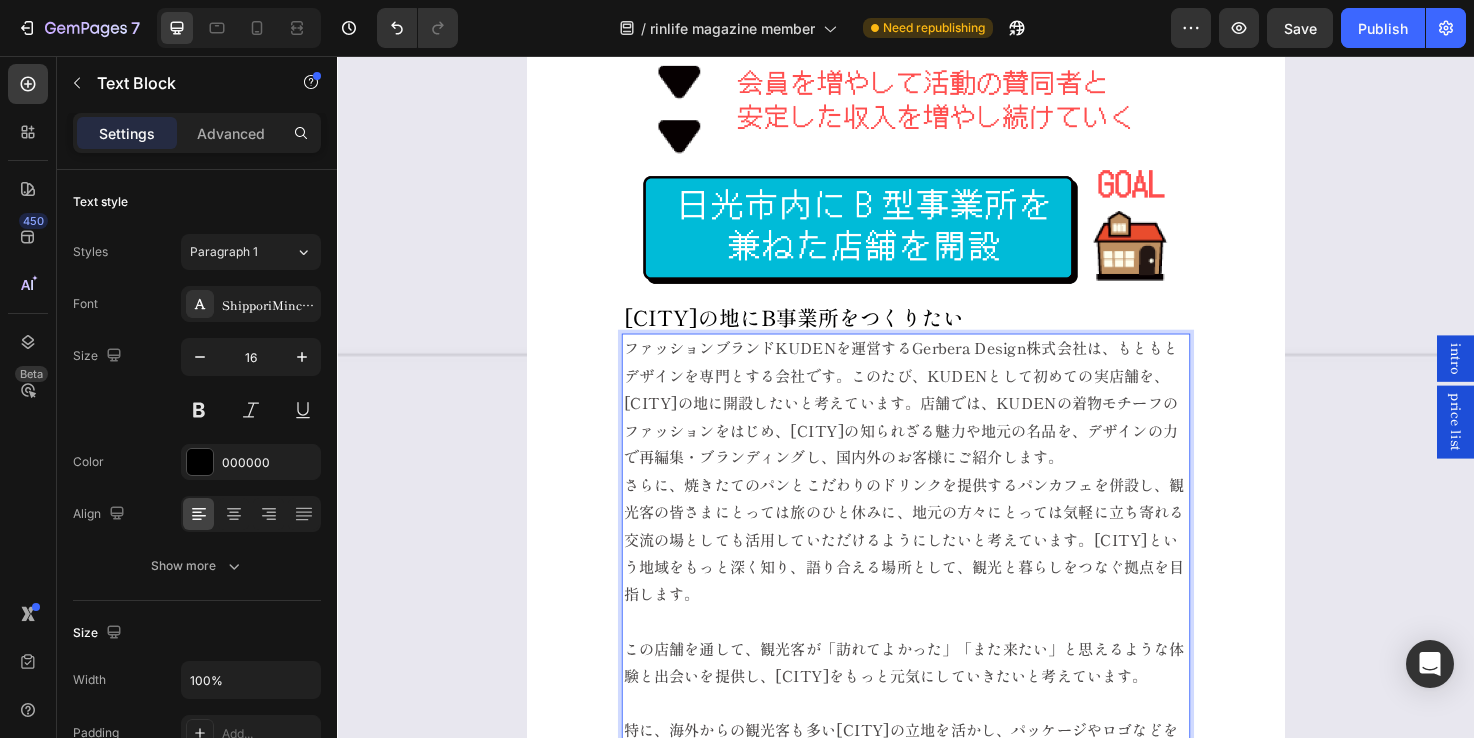 scroll, scrollTop: 14576, scrollLeft: 0, axis: vertical 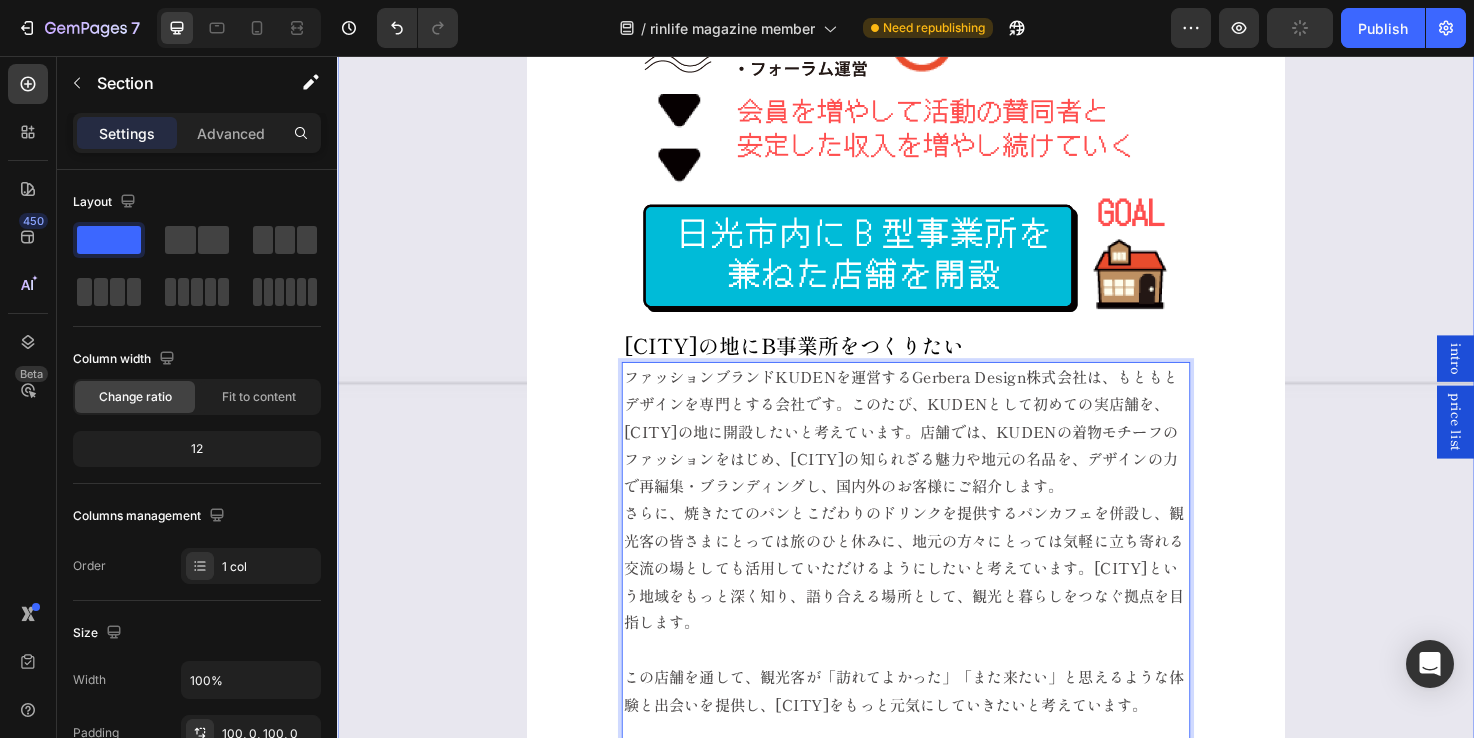click on "Image Step 1 Heading registering as a member of Samurai-Dan Heading Register as a member for 350 yen/month and up Download your digital membership card Access to our exclusive forums Benefits vary depending on your plan! Text Block Row Step 2 Heading Activities in STIC room Heading Join the forum at your own pace Posting article ideas about Japanese culture Participate in online editorial meetings ( YouTube LIVE assumed)  Discuss and communicate with other members across borders Share fan art Not only discussing “likes” but also participating in actual creation Text Block Row Step 3 Heading Completion of online magazine Heading Main magazine…3 times / year Bulletin ( Member magazine) … 9 times / year Each online magazine is a progression of the story of STIC Task Force (a novel is published in the magazine). • Possibility to have your contribution published as an article in the online magazine • STIC Task Force members Basic Plan and above will receive the online magazine in PDF format. Row Image" at bounding box center [937, -420] 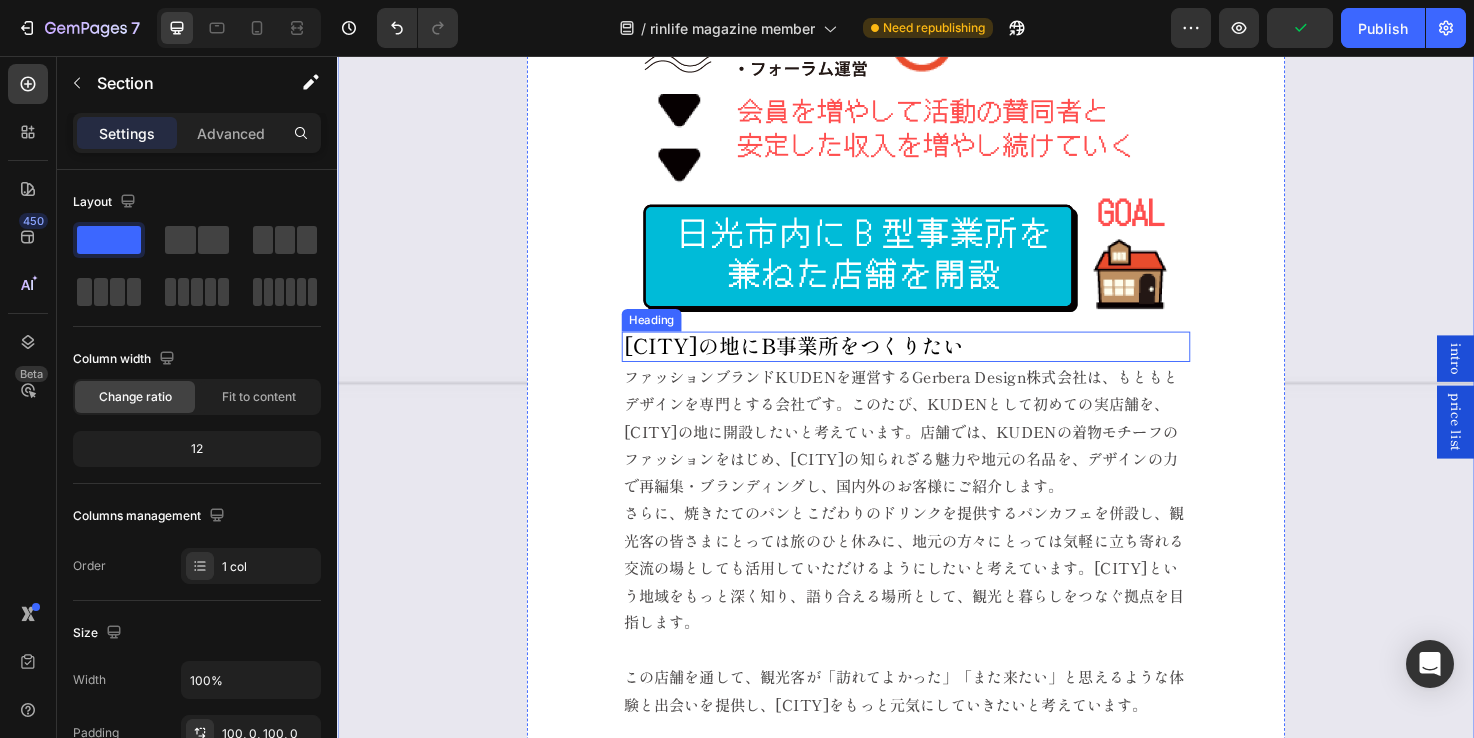 click on "日光の地にB事業所をつくりたい" at bounding box center (937, 363) 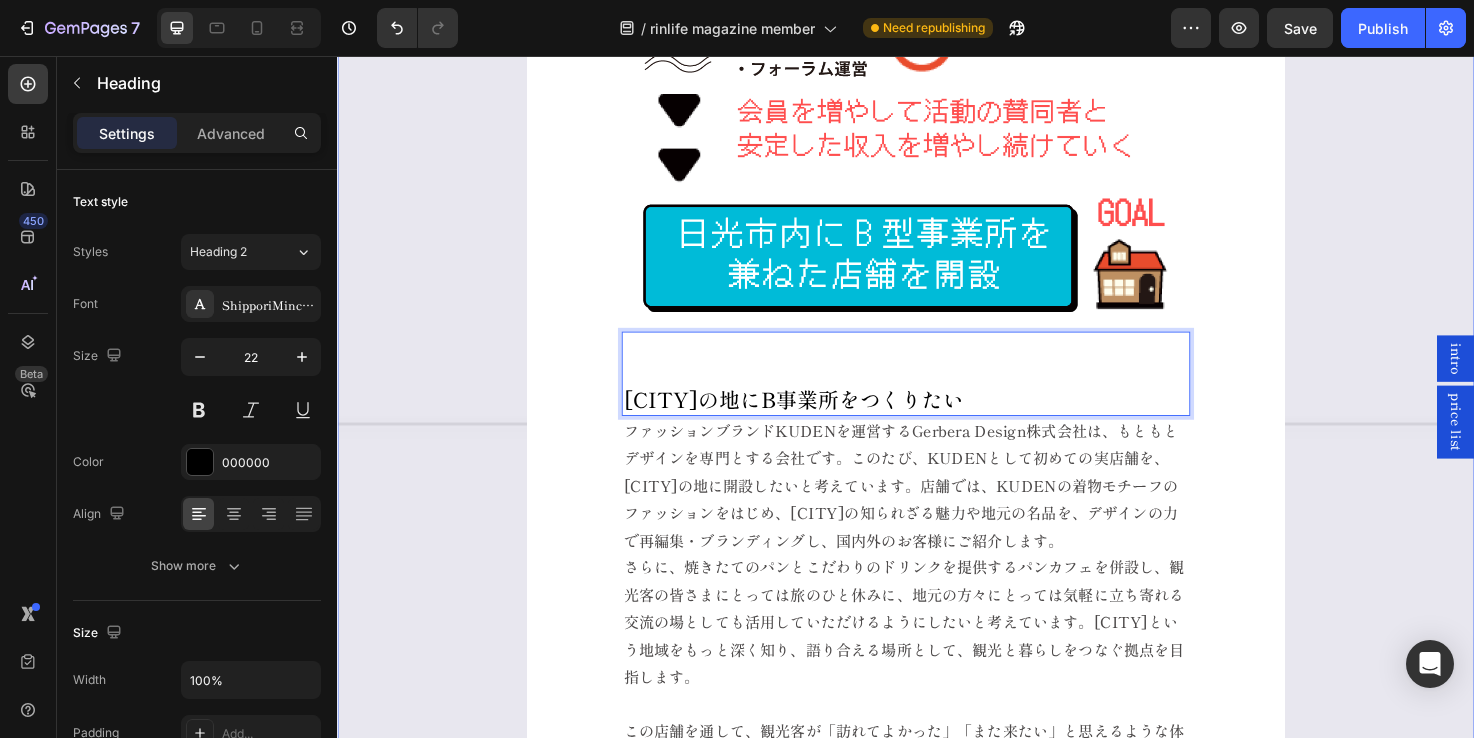 click on "Image Step 1 Heading registering as a member of Samurai-Dan Heading Register as a member for 350 yen/month and up Download your digital membership card Access to our exclusive forums Benefits vary depending on your plan! Text Block Row Step 2 Heading Activities in STIC room Heading Join the forum at your own pace Posting article ideas about Japanese culture Participate in online editorial meetings ( YouTube LIVE assumed)  Discuss and communicate with other members across borders Share fan art Not only discussing “likes” but also participating in actual creation Text Block Row Step 3 Heading Completion of online magazine Heading Main magazine…3 times / year Bulletin ( Member magazine) … 9 times / year Each online magazine is a progression of the story of STIC Task Force (a novel is published in the magazine). • Possibility to have your contribution published as an article in the online magazine • STIC Task Force members Basic Plan and above will receive the online magazine in PDF format. Row Image" at bounding box center [937, -392] 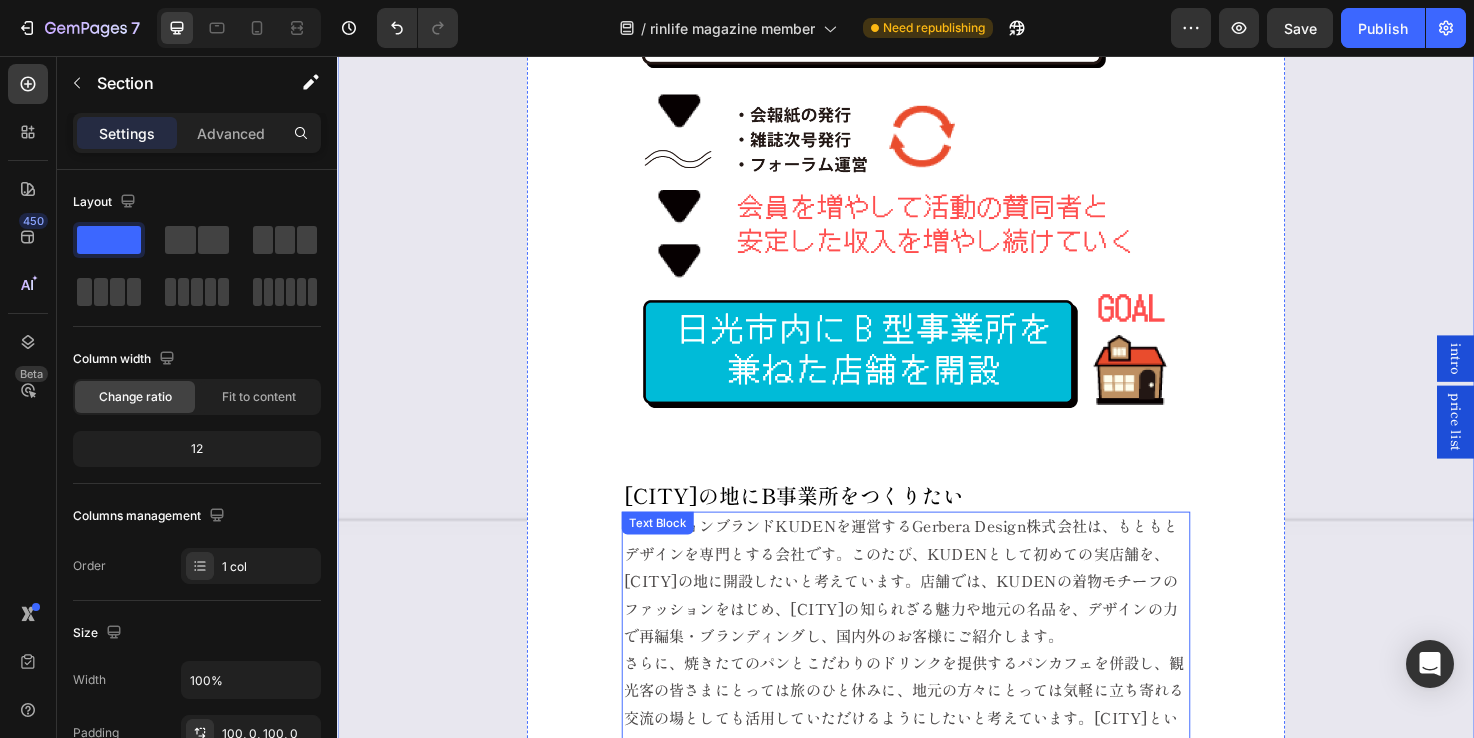 scroll, scrollTop: 14434, scrollLeft: 0, axis: vertical 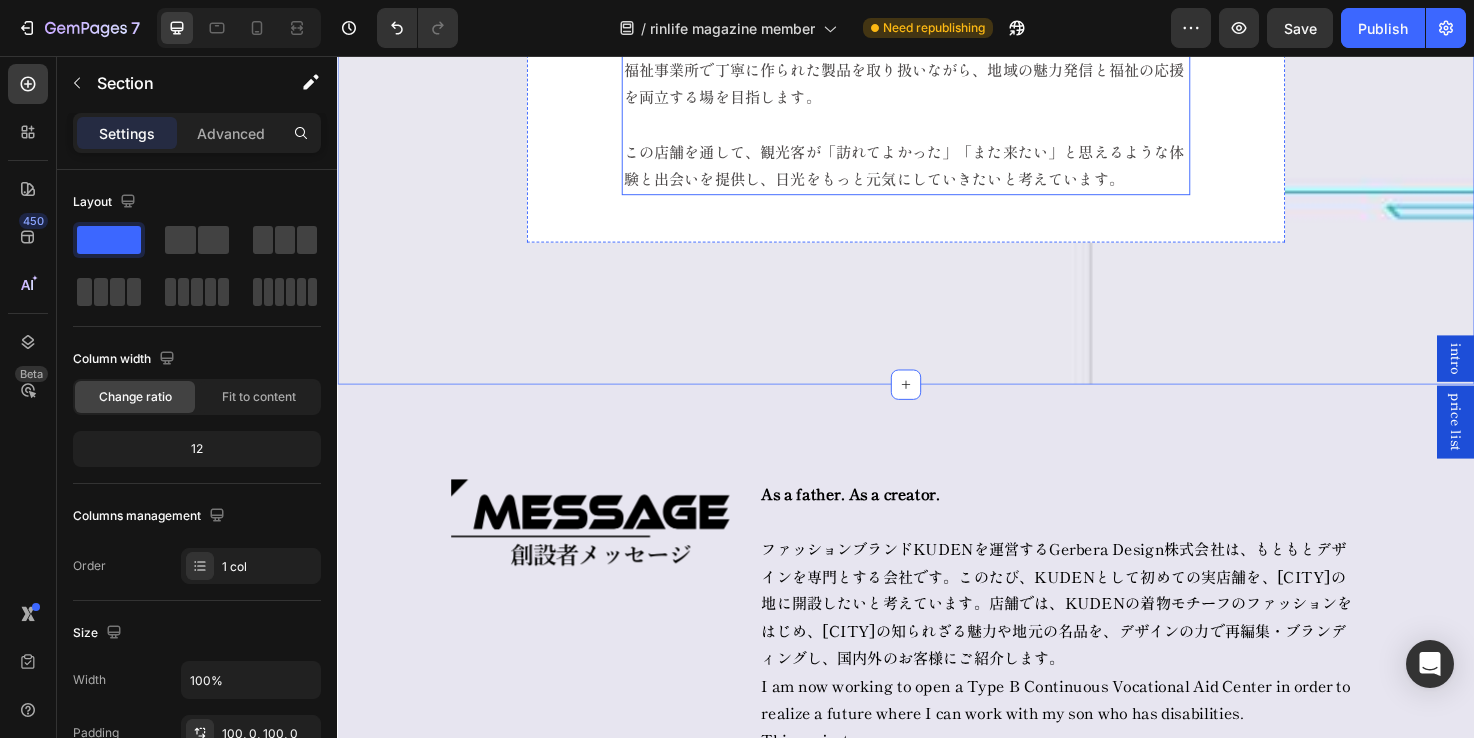 click on "ファッションブランドKUDENを運営するGerbera Design株式会社は、もともとデザインを専門とする会社です。このたび、KUDENとして初めての実店舗を、日光の地に開設したいと考えています。店舗では、KUDENの着物モチーフのファッションをはじめ、日光の知られざる魅力や地元の名品を、デザインの力で再編集・ブランディングし、国内外のお客様にご紹介します。 さらに、焼きたてのパンとこだわりのドリンクを提供するパンカフェを併設し、観光客の皆さまにとっては旅のひと休みに、地元の方々にとっては気軽に立ち寄れる交流の場としても活用していただけるようにしたいと考えています。日光という地域をもっと深く知り、語り合える場所として、観光と暮らしをつなぐ拠点を目指します。" at bounding box center (937, -102) 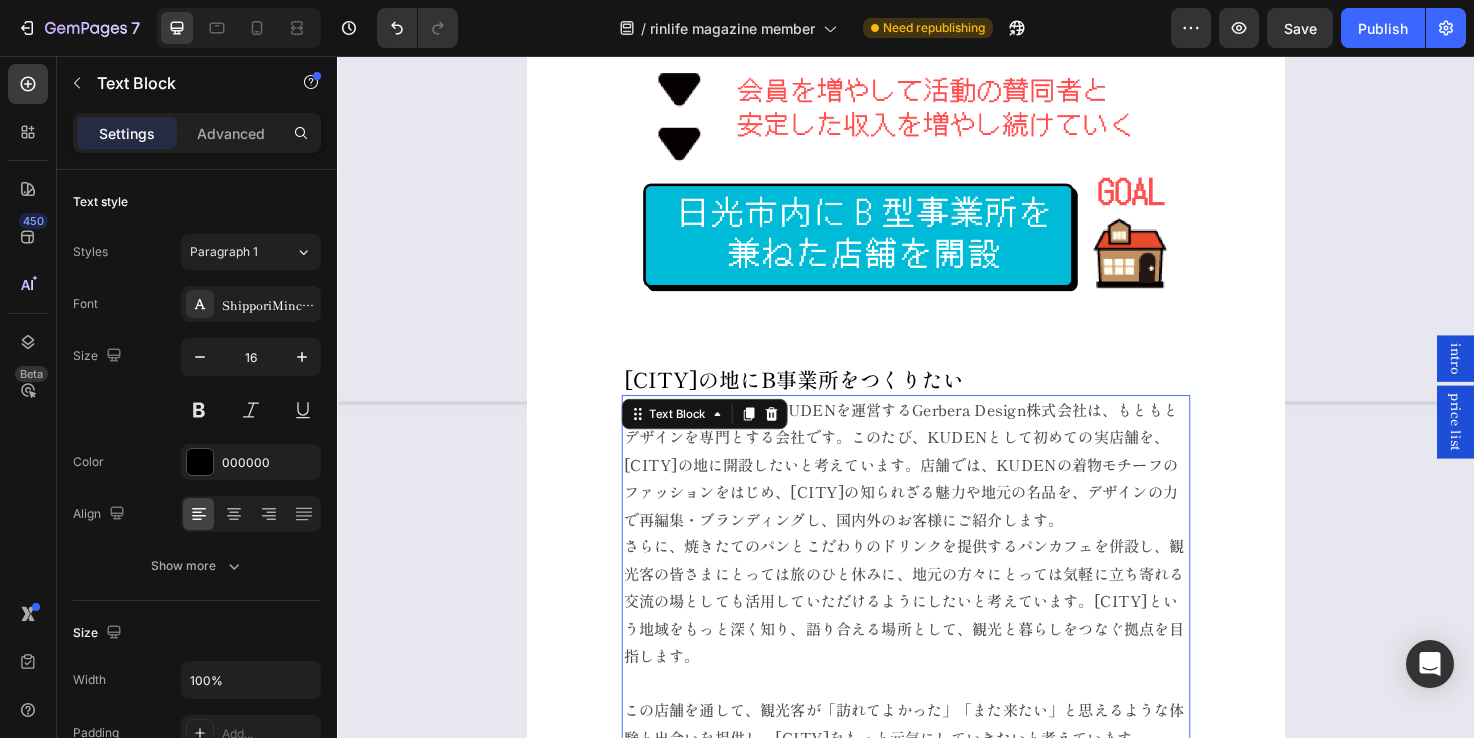 scroll, scrollTop: 14597, scrollLeft: 0, axis: vertical 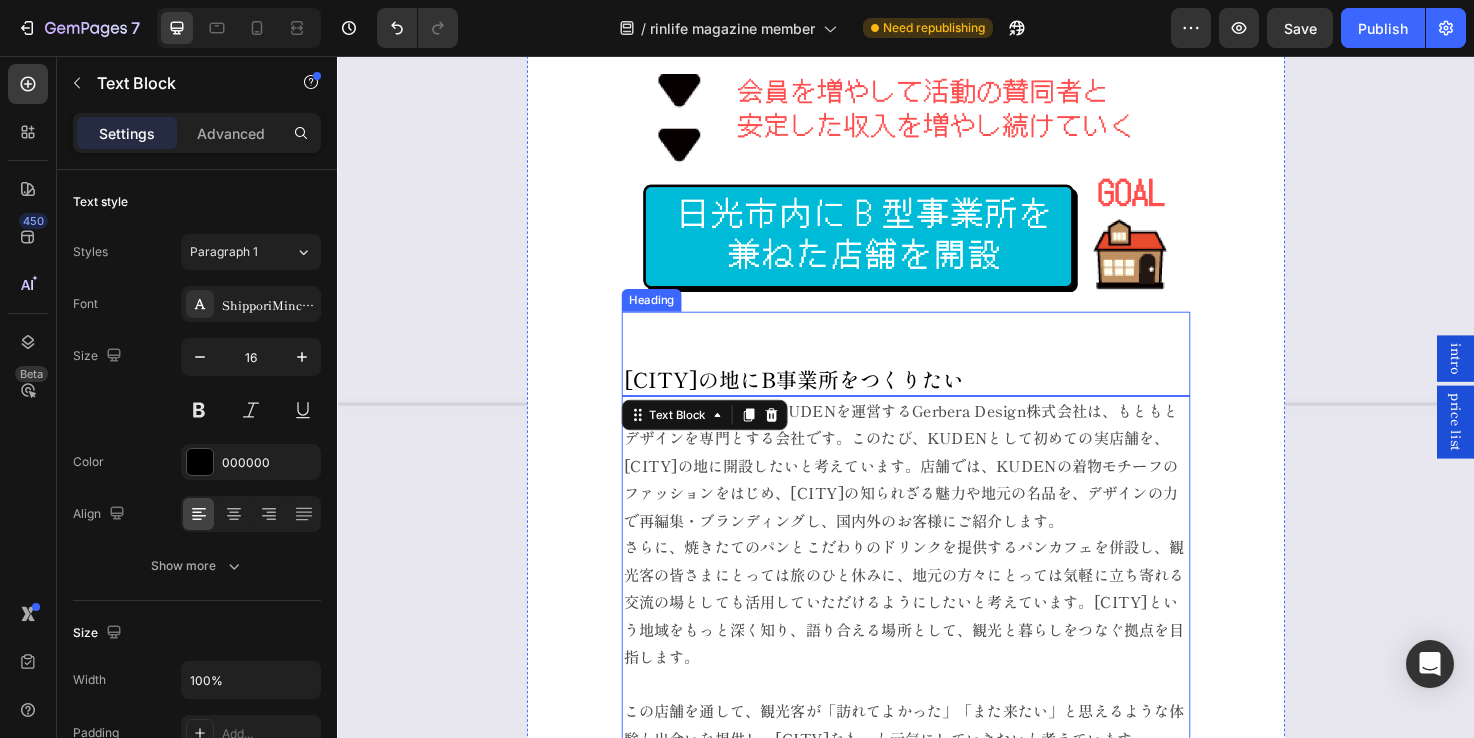 click on "⁠⁠⁠⁠⁠⁠⁠ 日光の地にB事業所をつくりたい" at bounding box center (937, 371) 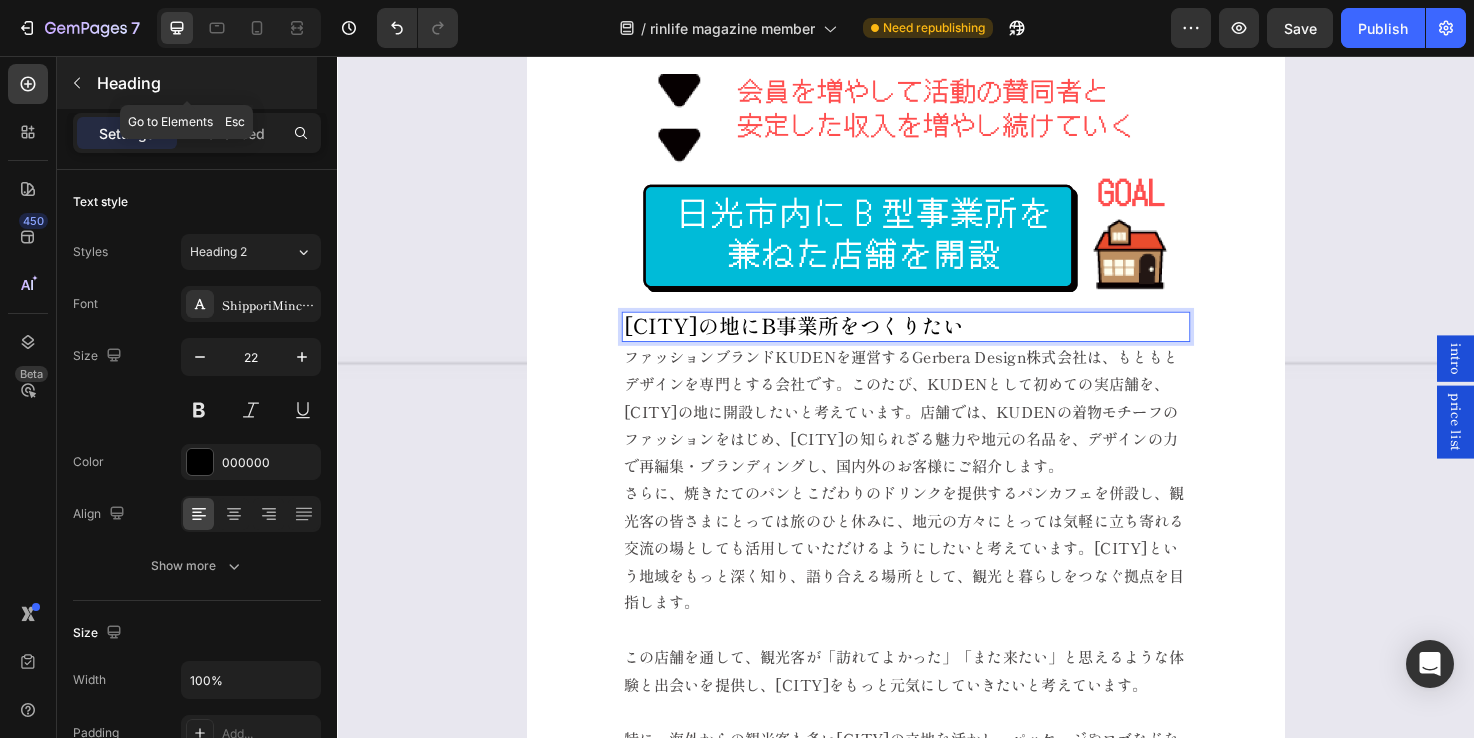 click at bounding box center [77, 83] 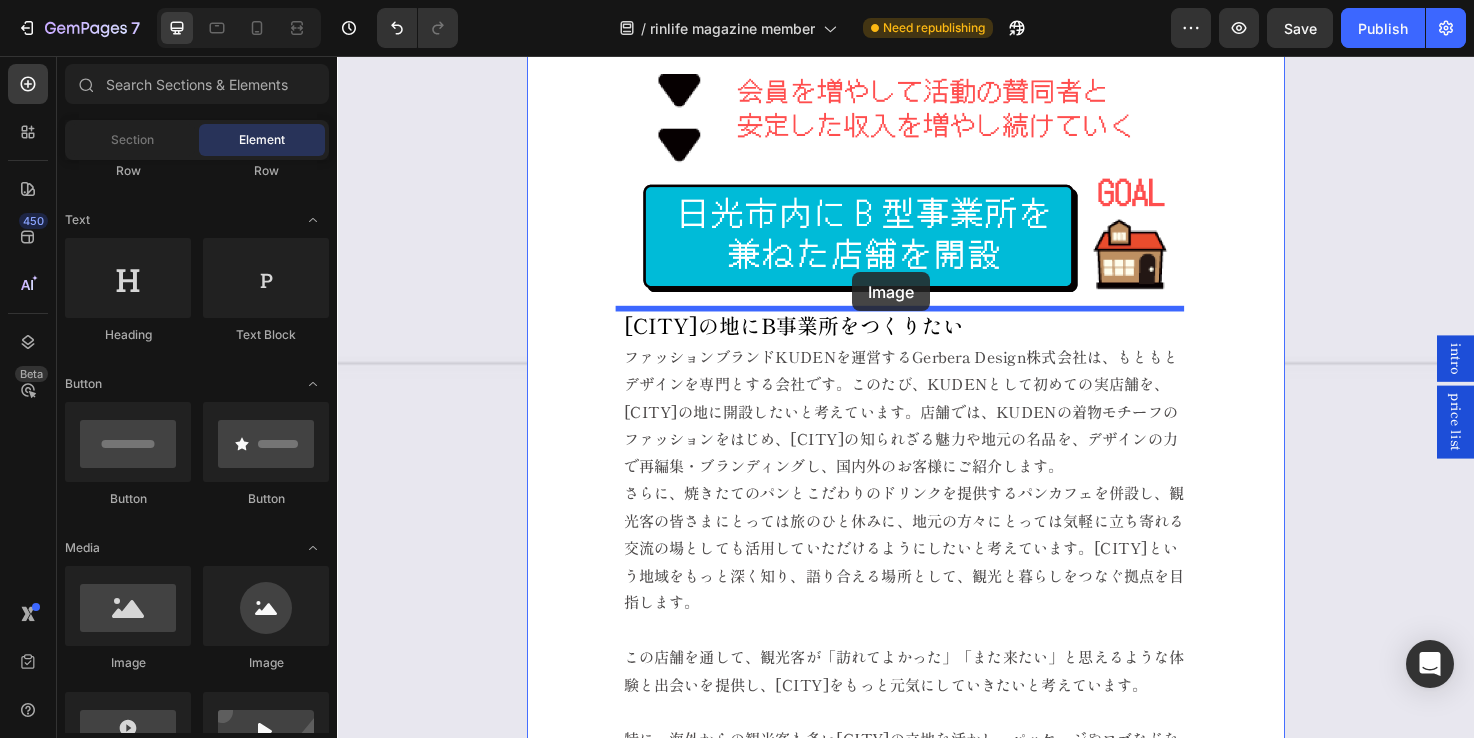 drag, startPoint x: 488, startPoint y: 665, endPoint x: 879, endPoint y: 285, distance: 545.2348 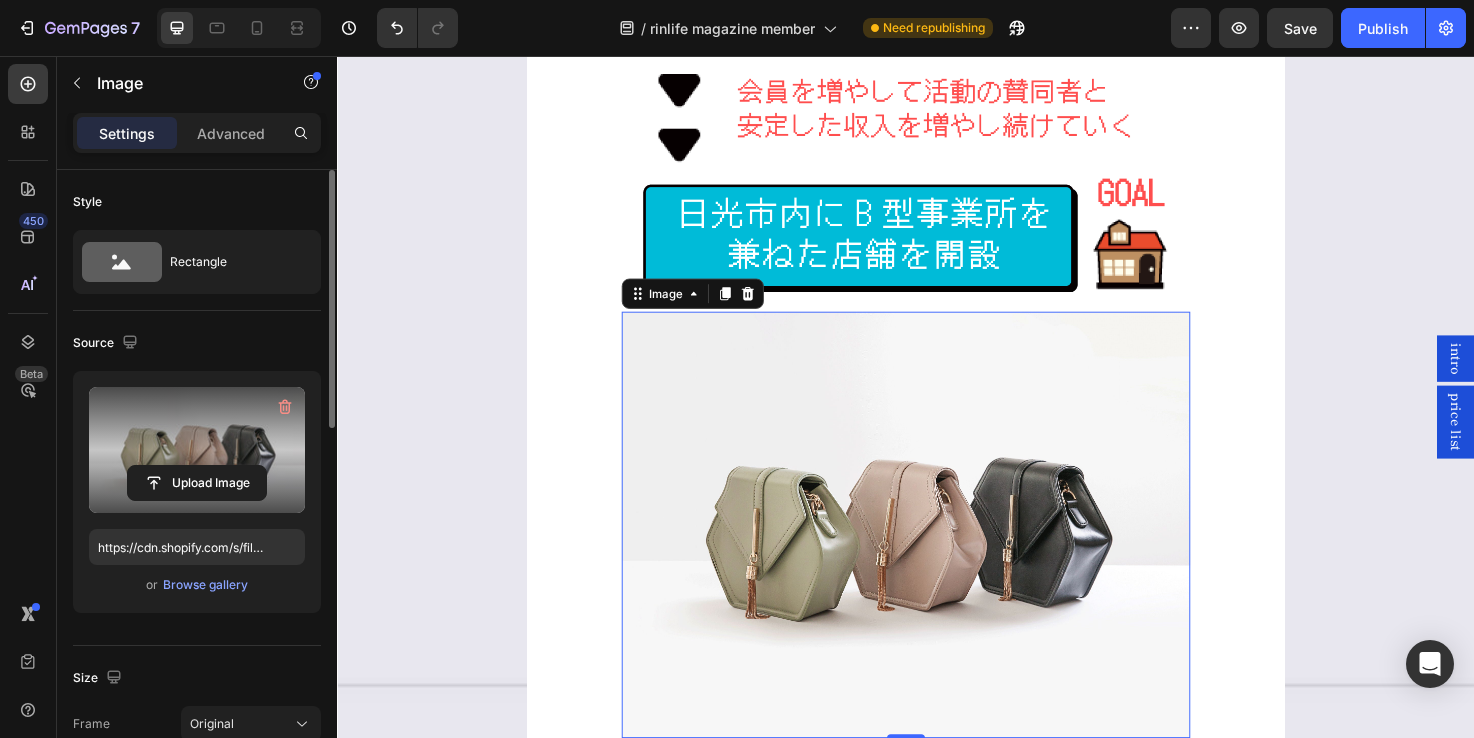 click at bounding box center (197, 450) 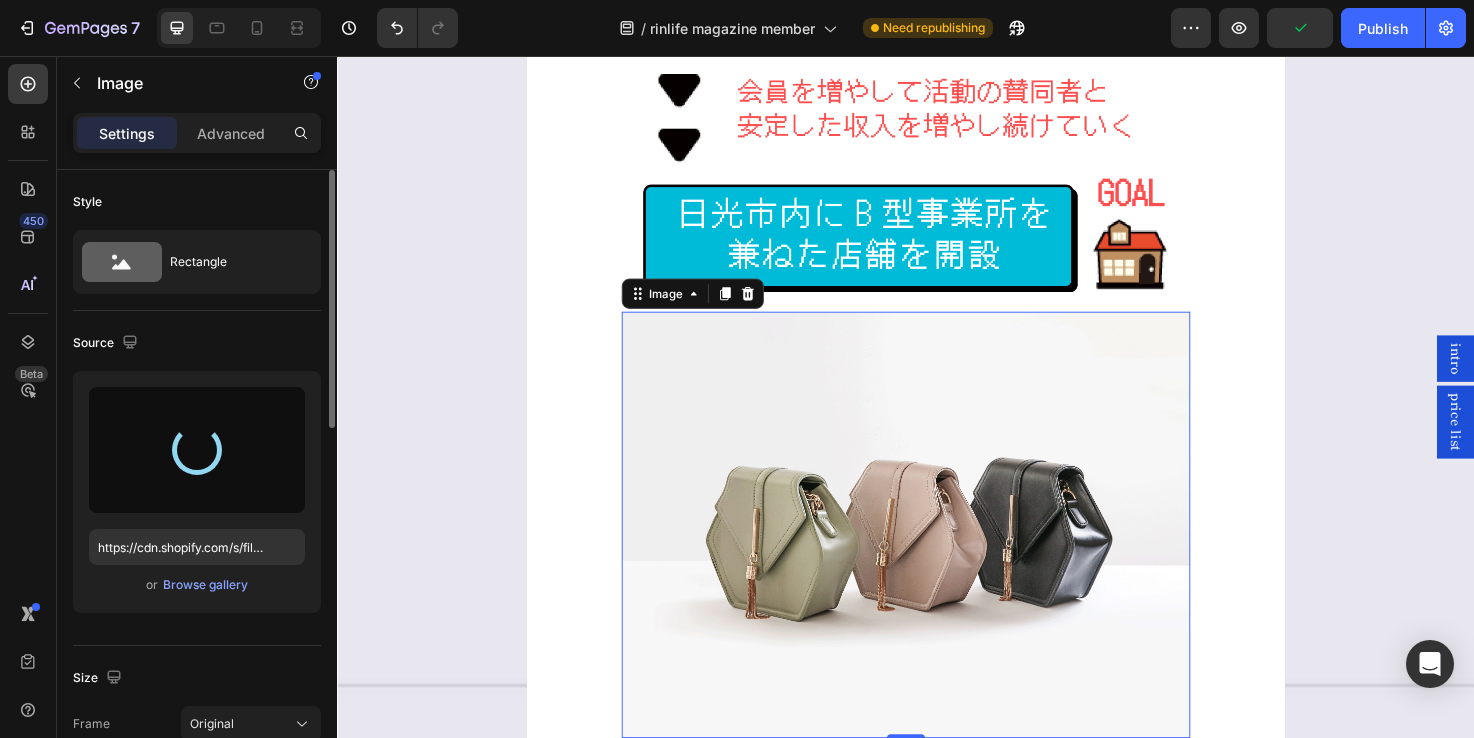 type on "https://cdn.shopify.com/s/files/1/2096/5593/files/gempages_492563543221077215-470d9afe-7892-4ffd-9f5b-2a327968af5b.jpg" 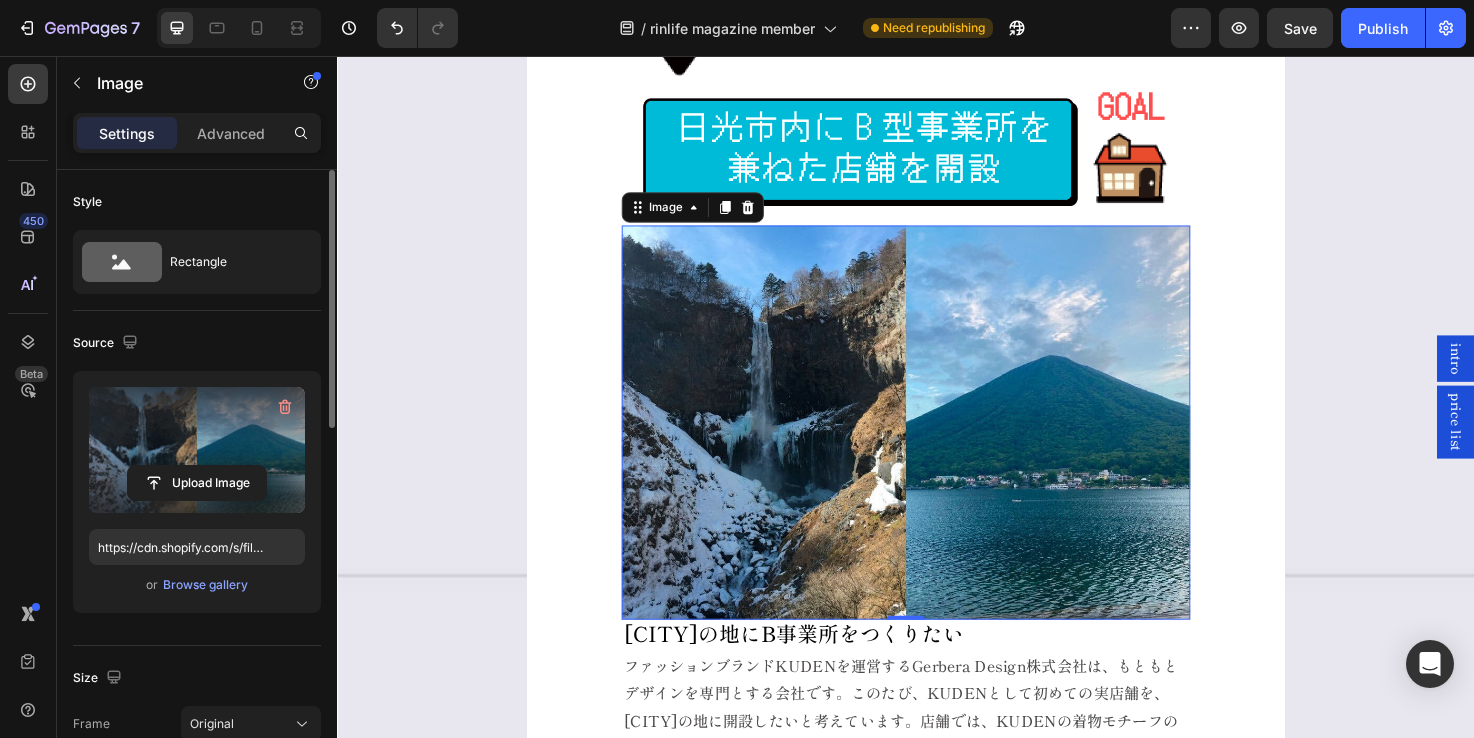 scroll, scrollTop: 14824, scrollLeft: 0, axis: vertical 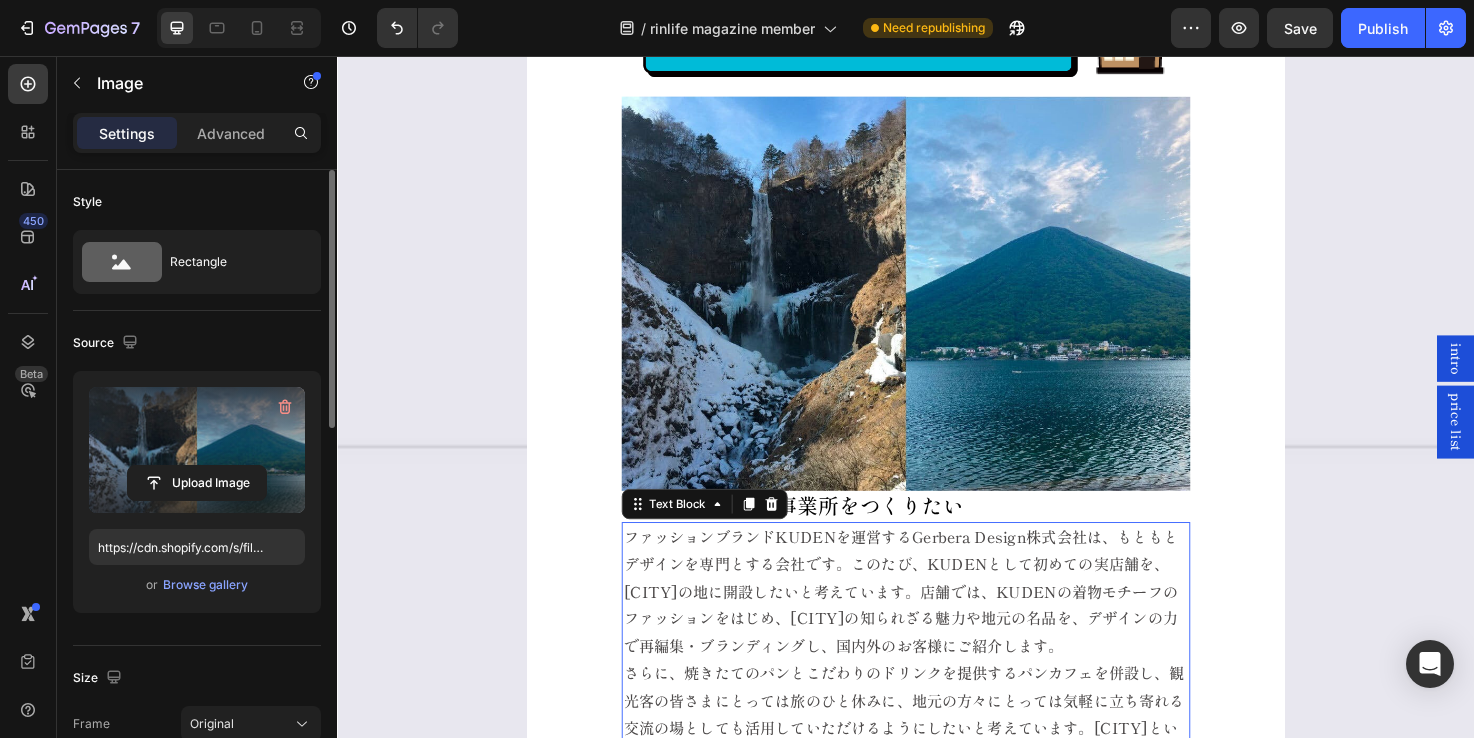 click on "ファッションブランドKUDENを運営するGerbera Design株式会社は、もともとデザインを専門とする会社です。このたび、KUDENとして初めての実店舗を、日光の地に開設したいと考えています。店舗では、KUDENの着物モチーフのファッションをはじめ、日光の知られざる魅力や地元の名品を、デザインの力で再編集・ブランディングし、国内外のお客様にご紹介します。 さらに、焼きたてのパンとこだわりのドリンクを提供するパンカフェを併設し、観光客の皆さまにとっては旅のひと休みに、地元の方々にとっては気軽に立ち寄れる交流の場としても活用していただけるようにしたいと考えています。日光という地域をもっと深く知り、語り合える場所として、観光と暮らしをつなぐ拠点を目指します。" at bounding box center [937, 852] 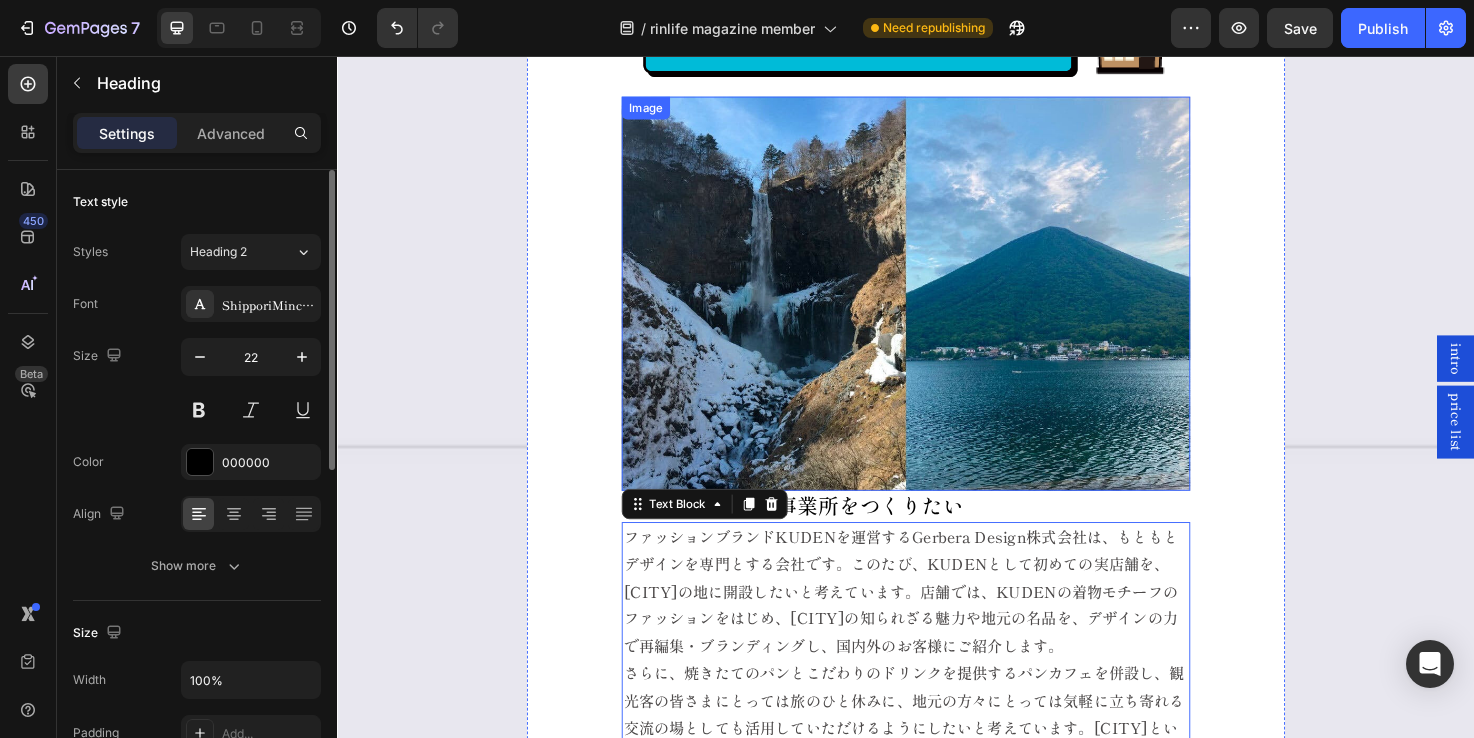 click on "日光の地にB事業所をつくりたい" at bounding box center (937, 531) 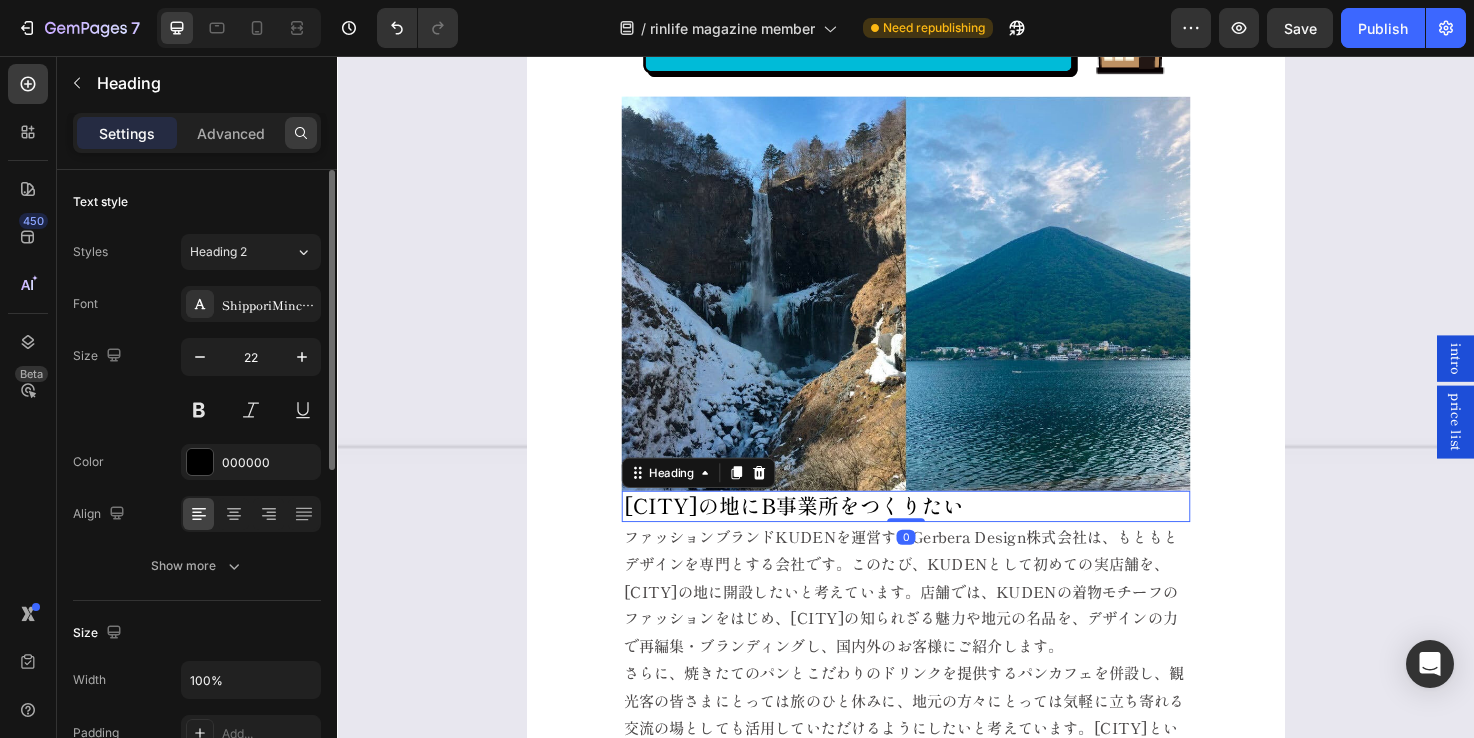 click 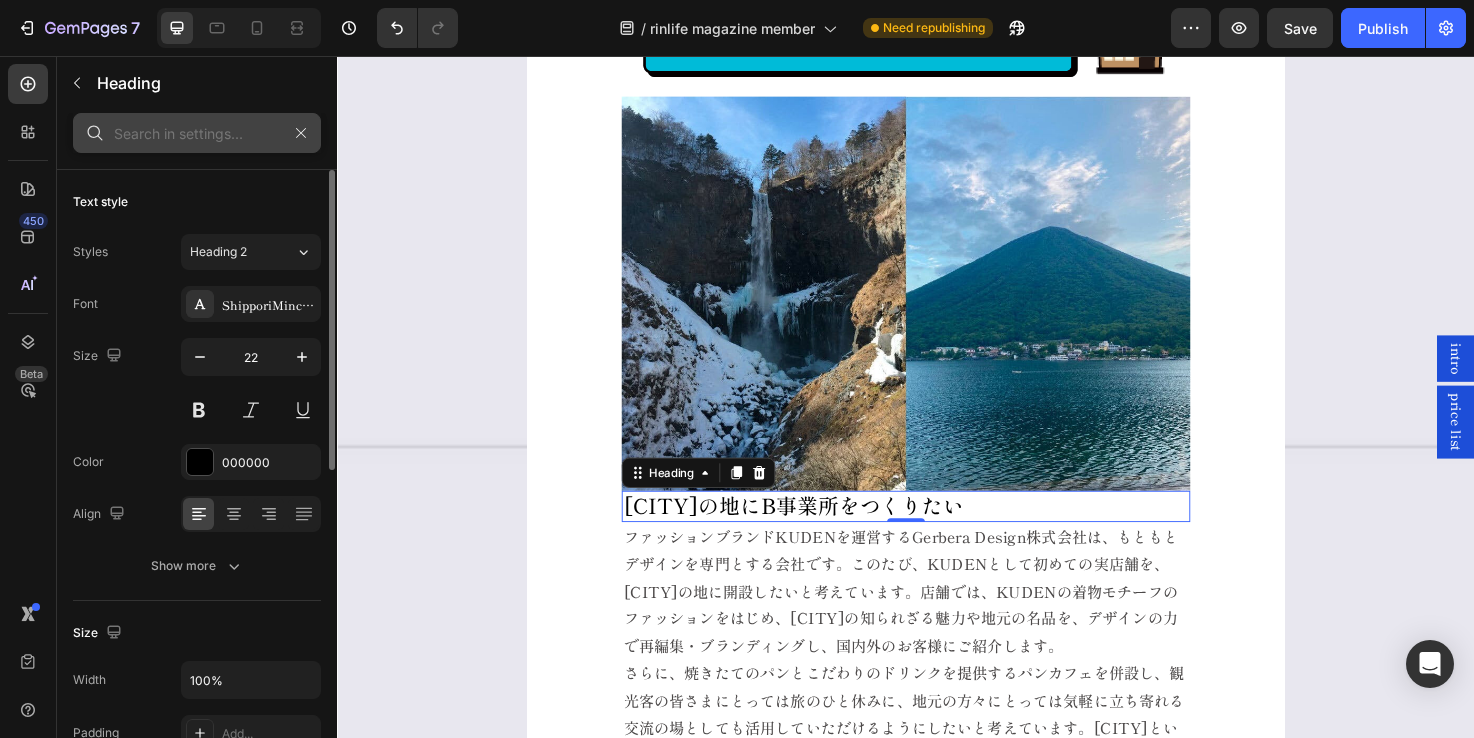 click 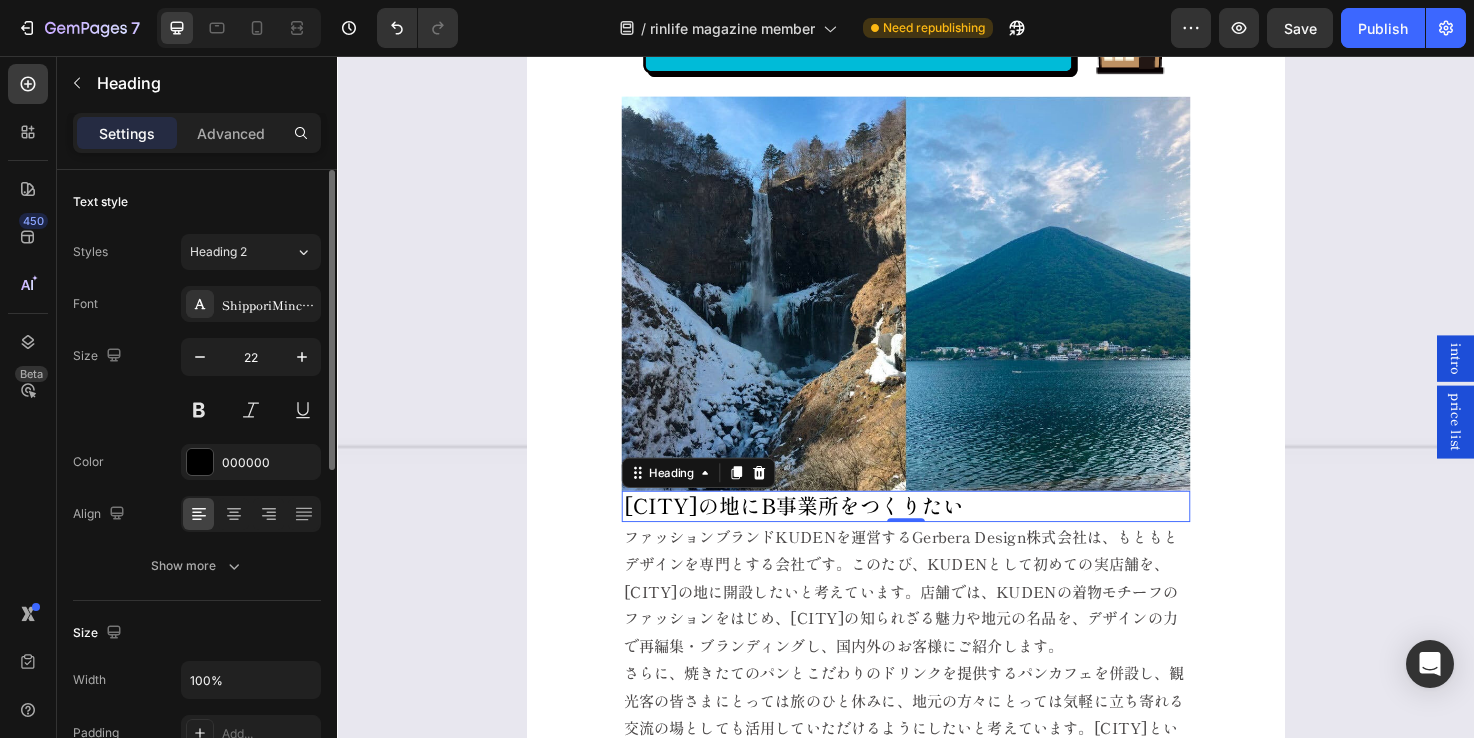 click on "ファッションブランドKUDENを運営するGerbera Design株式会社は、もともとデザインを専門とする会社です。このたび、KUDENとして初めての実店舗を、日光の地に開設したいと考えています。店舗では、KUDENの着物モチーフのファッションをはじめ、日光の知られざる魅力や地元の名品を、デザインの力で再編集・ブランディングし、国内外のお客様にご紹介します。" at bounding box center [931, 621] 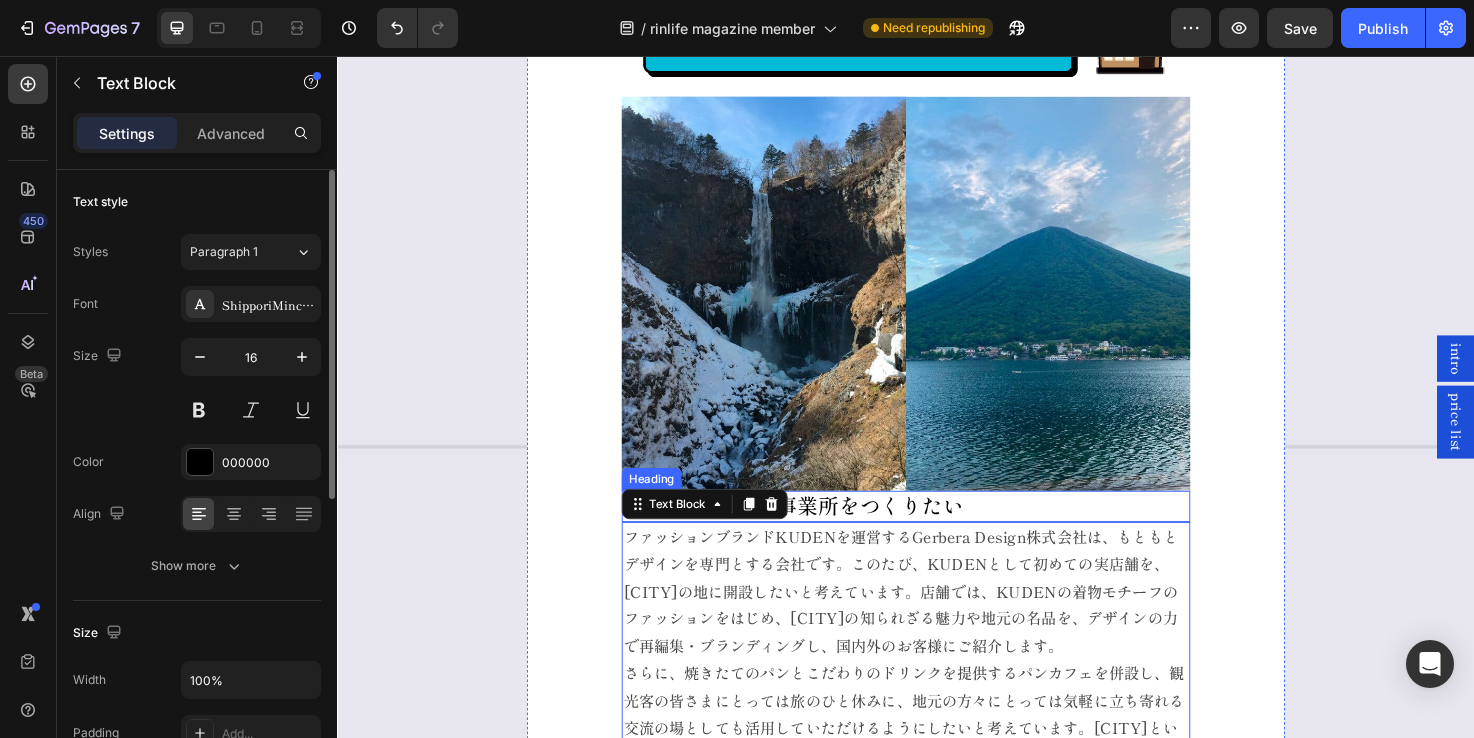 click on "日光の地にB事業所をつくりたい" at bounding box center (937, 531) 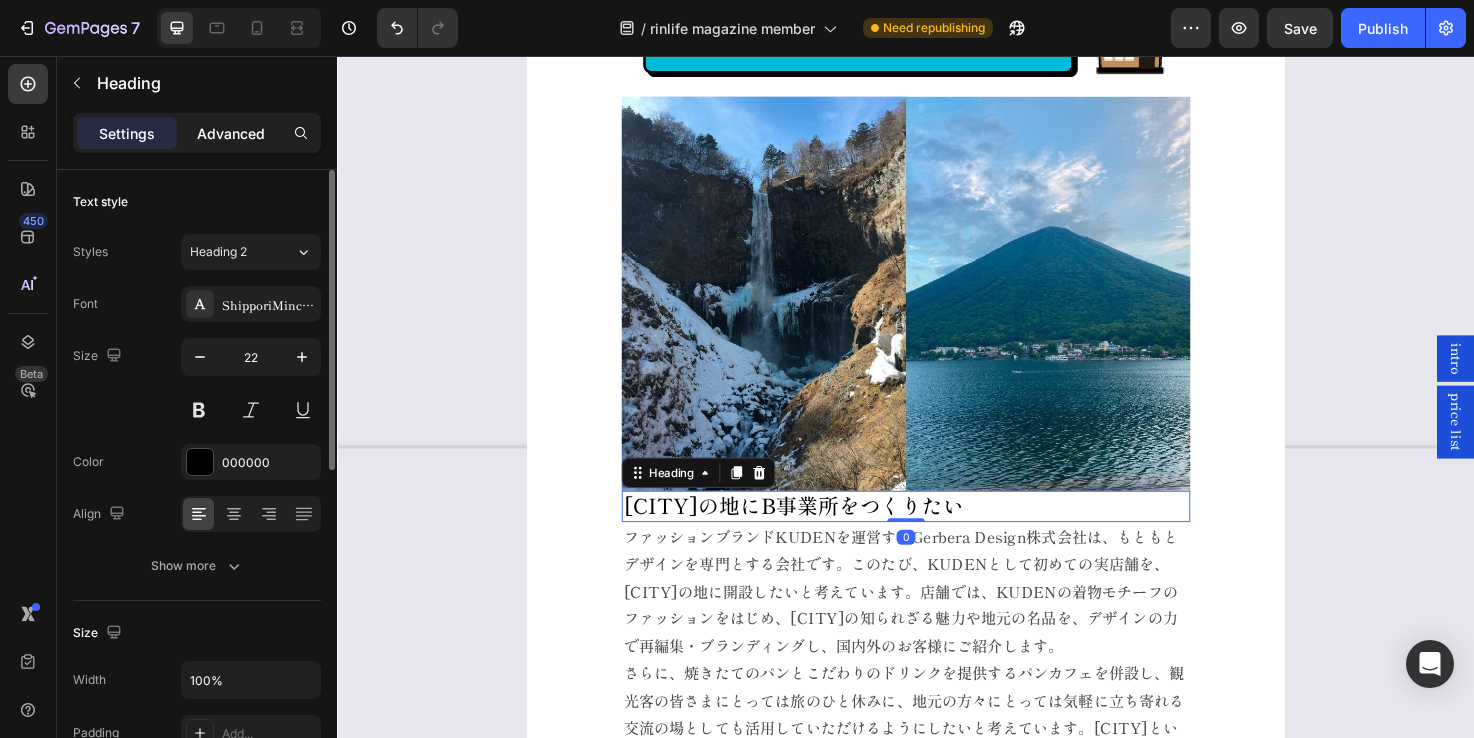 click on "Advanced" at bounding box center [231, 133] 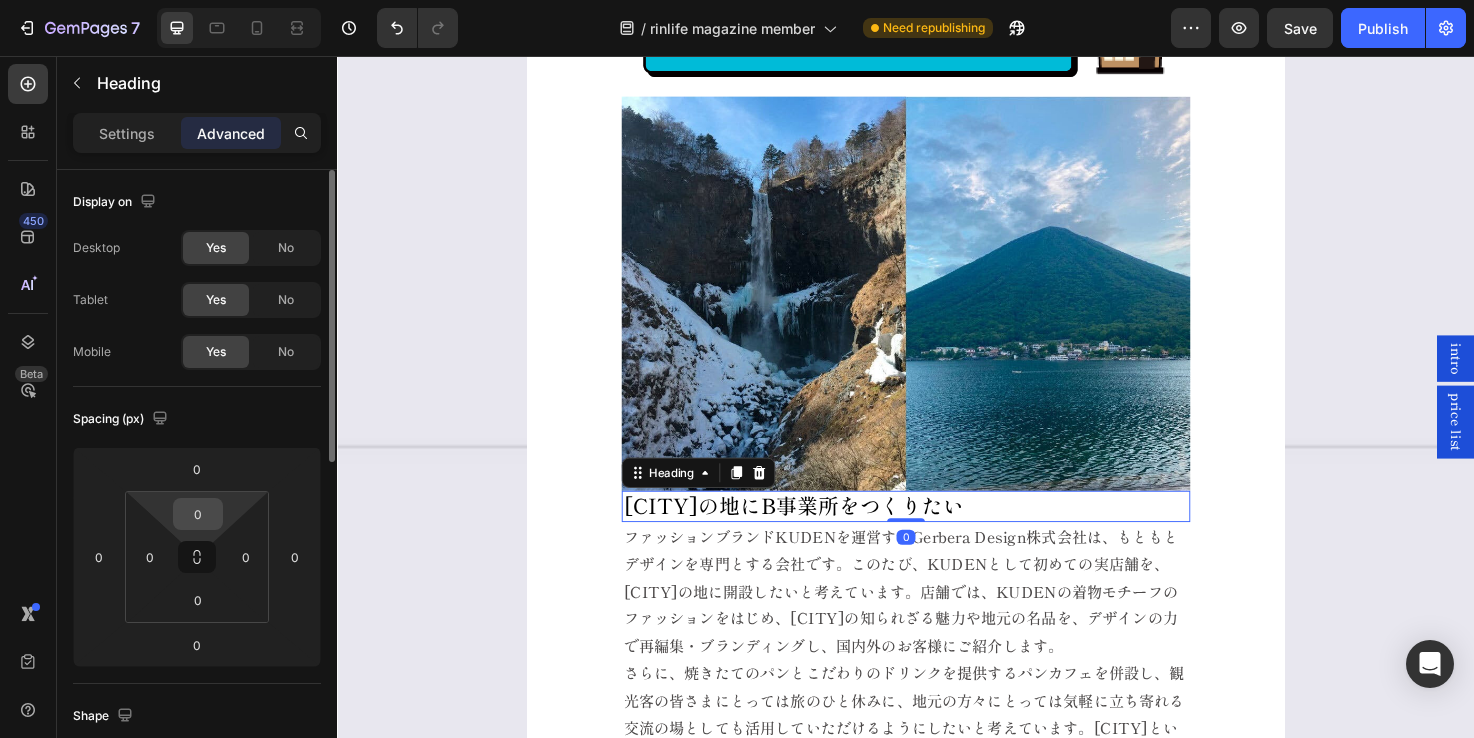 click on "0" at bounding box center [198, 514] 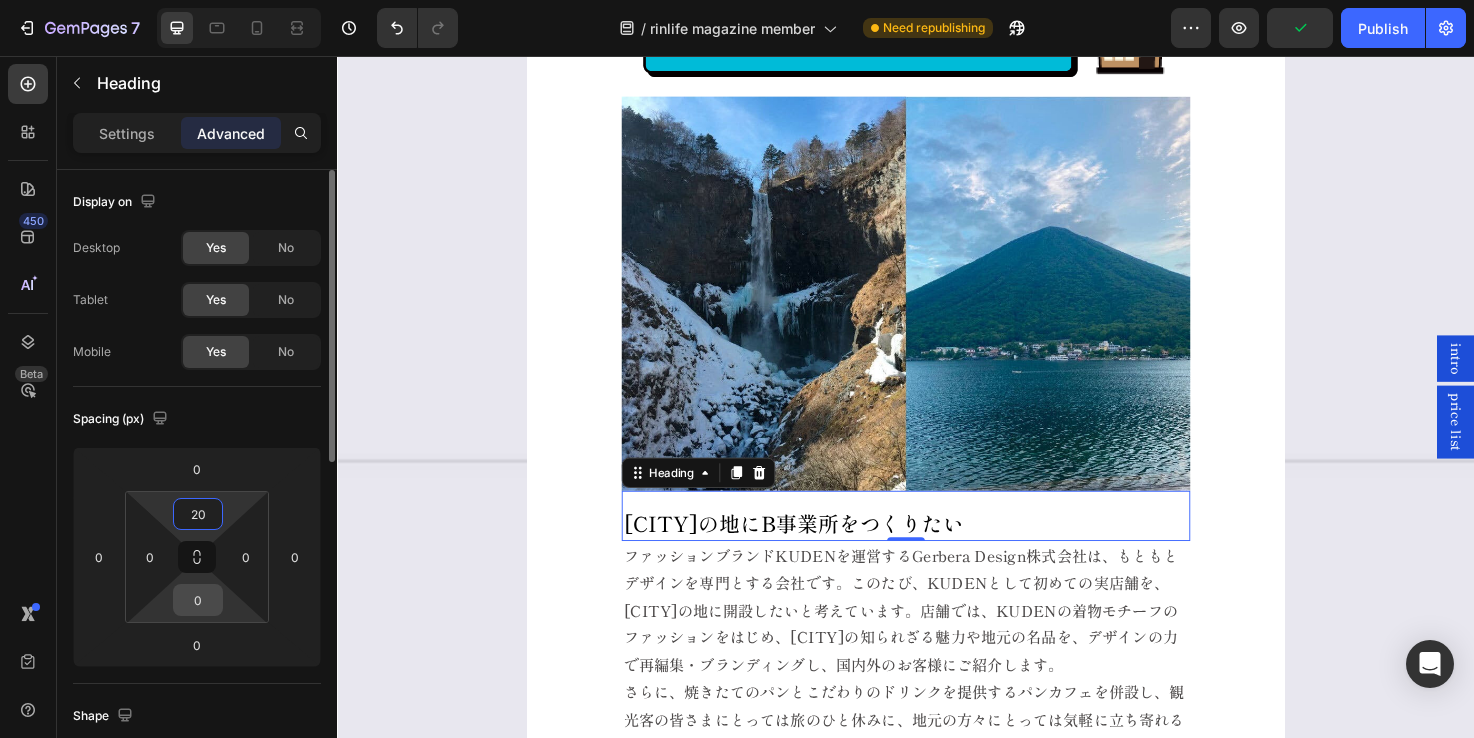 type on "20" 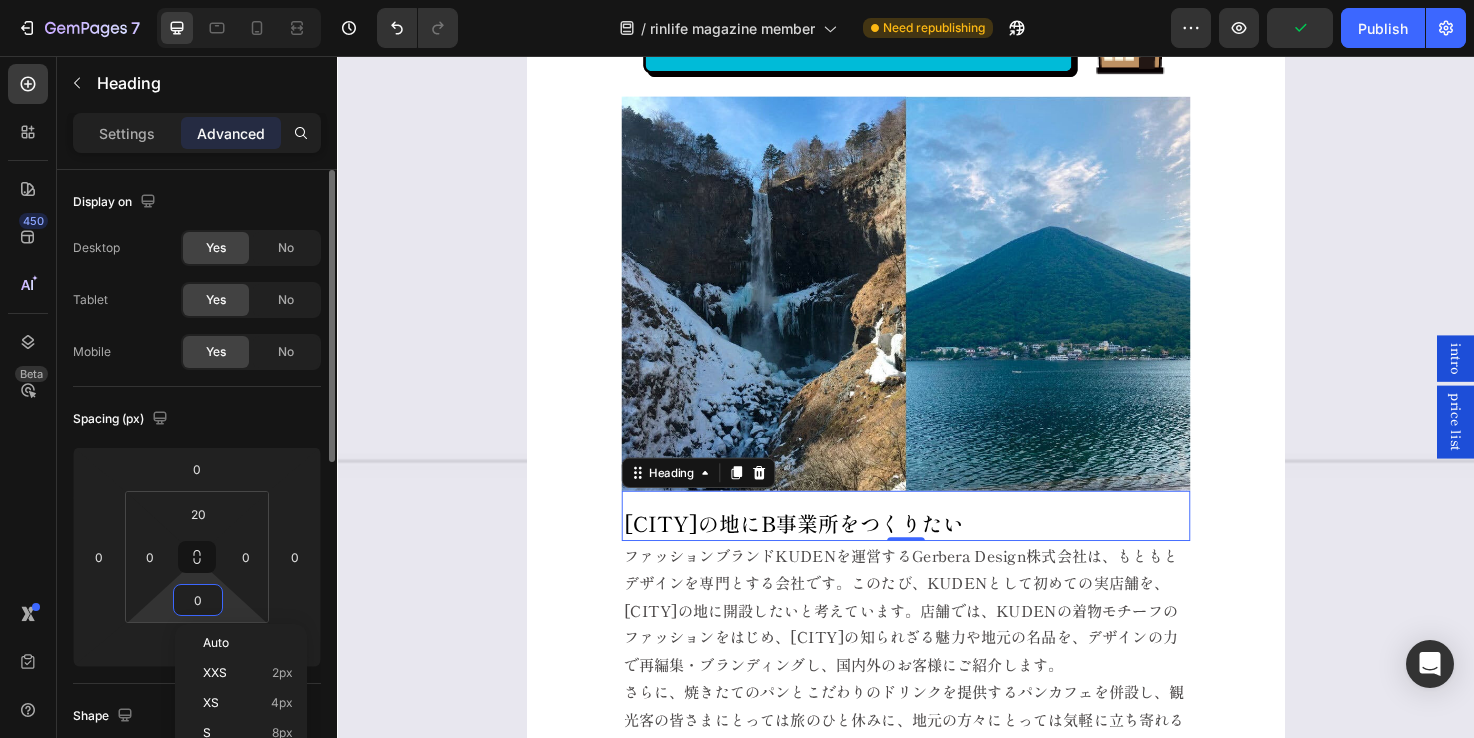 type on "2" 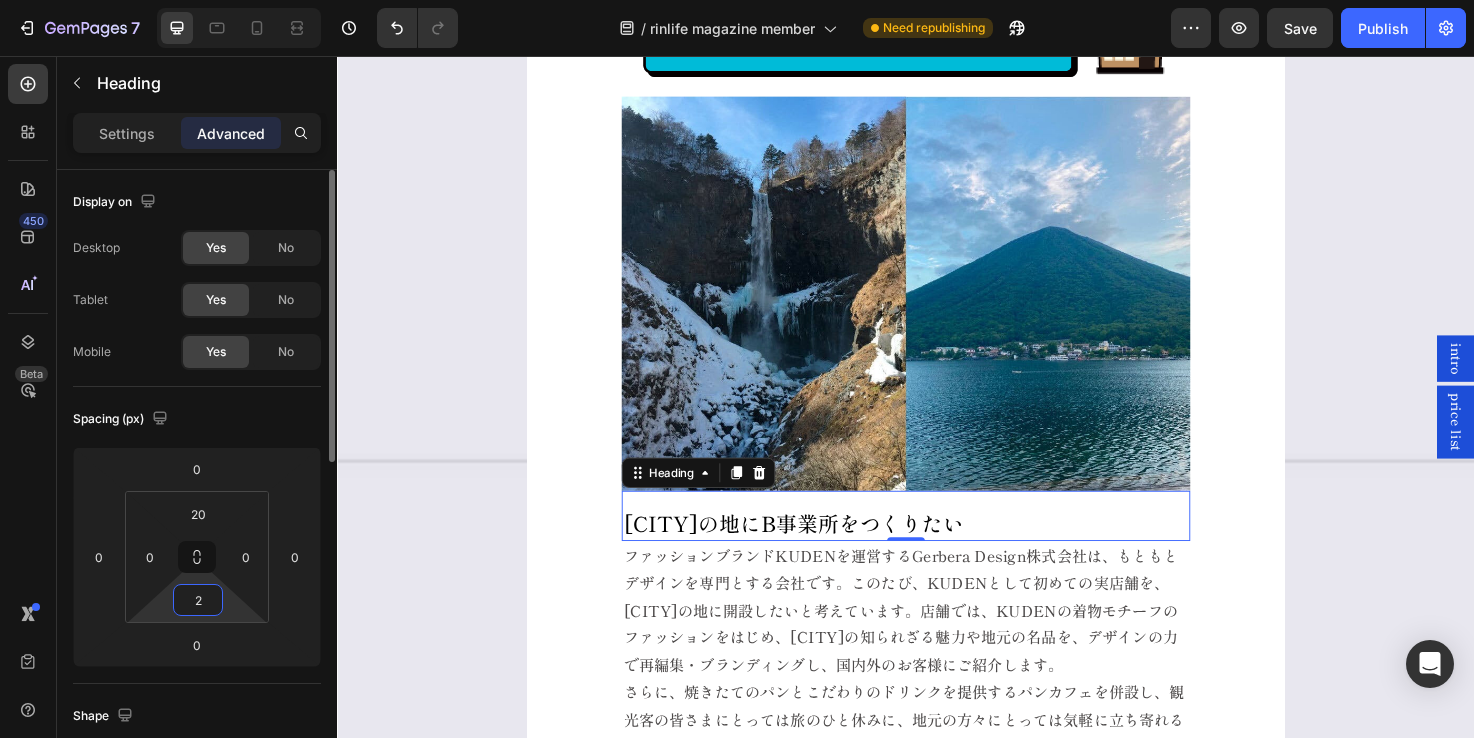 type on "20" 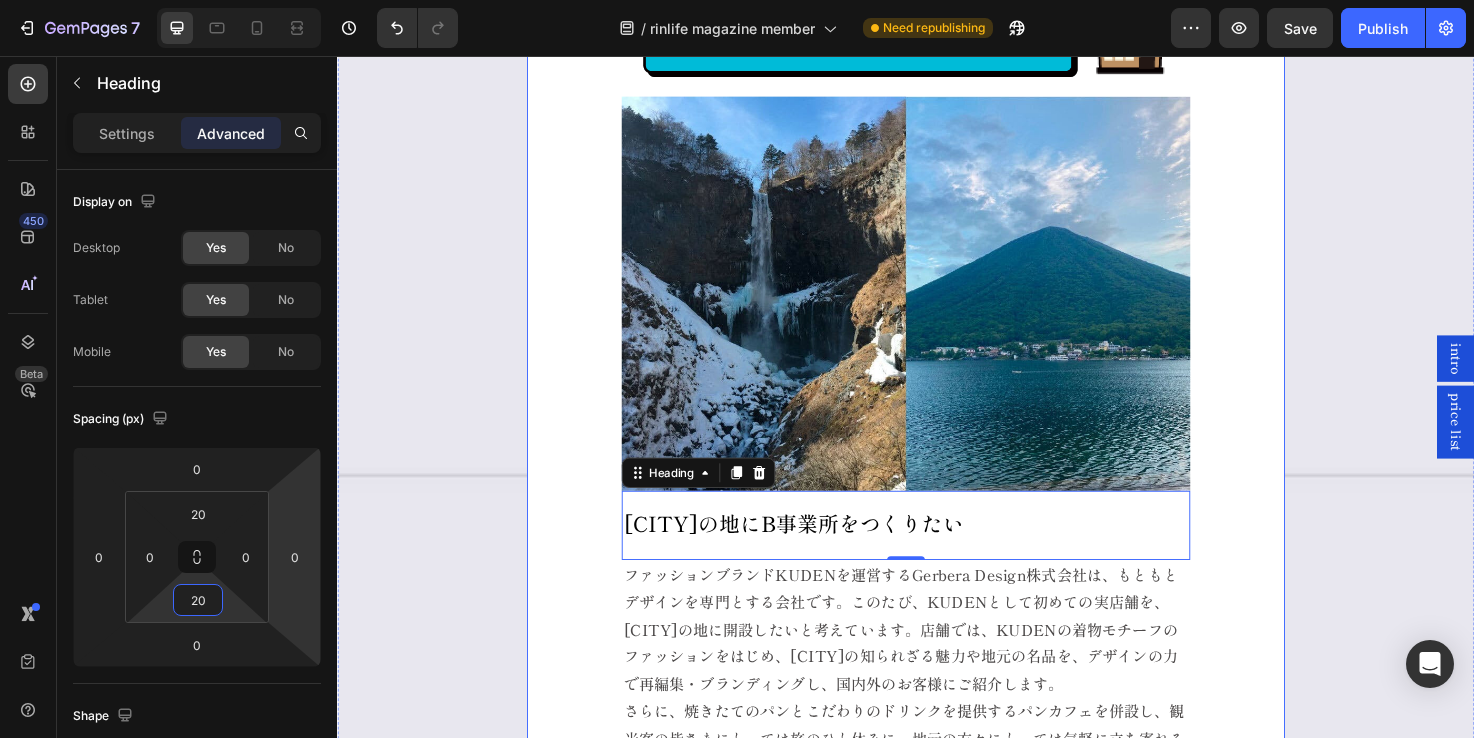 click on "Step 4 Heading Contribution to Society Heading A part of the proceeds from the magazine will be used to establish welfare facilities for people with disabilities. • Enjoying the magazine gives hope to others. • Sharing Japanese culture with people around the world Text Block Image Image 日光の地にB事業所をつくりたい Heading   0 ファッションブランドKUDENを運営するGerbera Design株式会社は、もともとデザインを専門とする会社です。このたび、KUDENとして初めての実店舗を、日光の地に開設したいと考えています。店舗では、KUDENの着物モチーフのファッションをはじめ、日光の知られざる魅力や地元の名品を、デザインの力で再編集・ブランディングし、国内外のお客様にご紹介します。 Text Block Row" at bounding box center [937, 270] 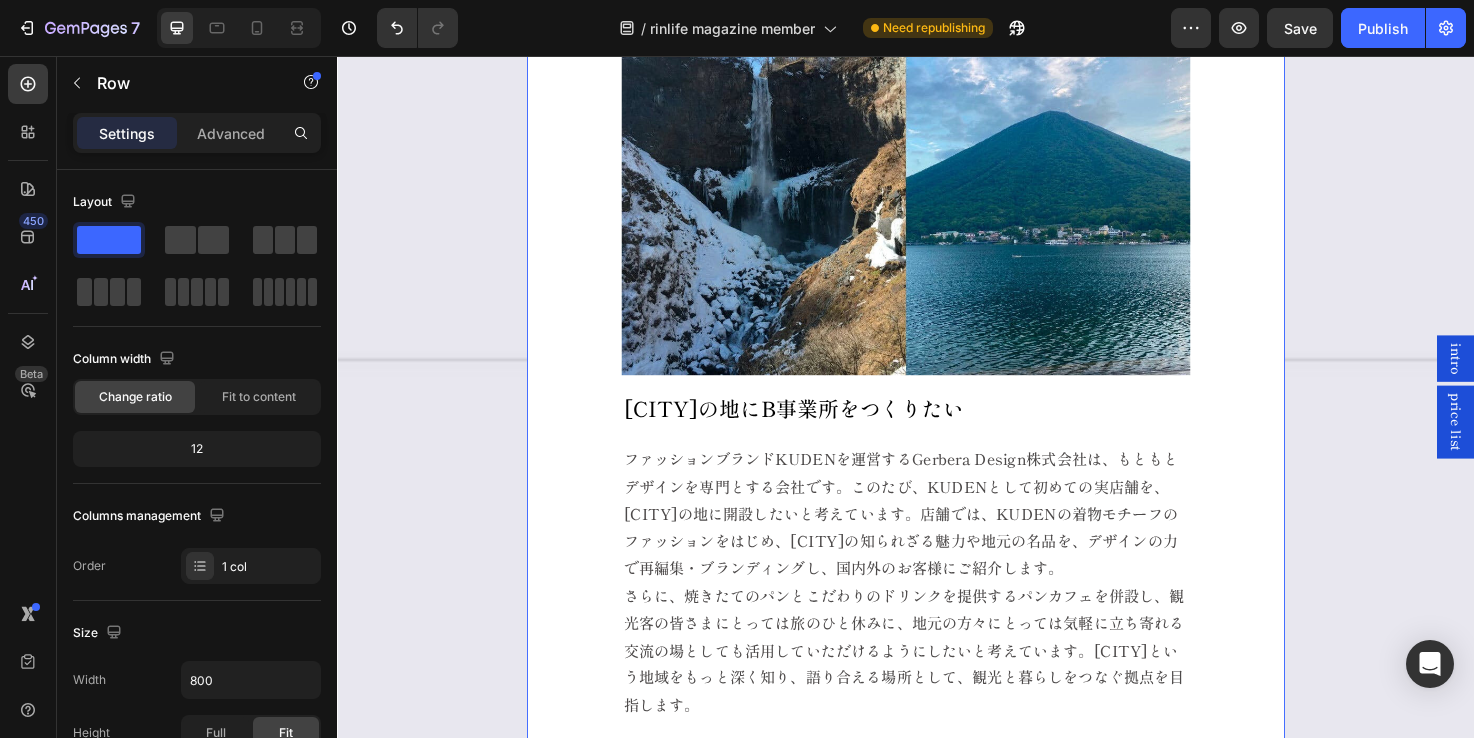 scroll, scrollTop: 15118, scrollLeft: 0, axis: vertical 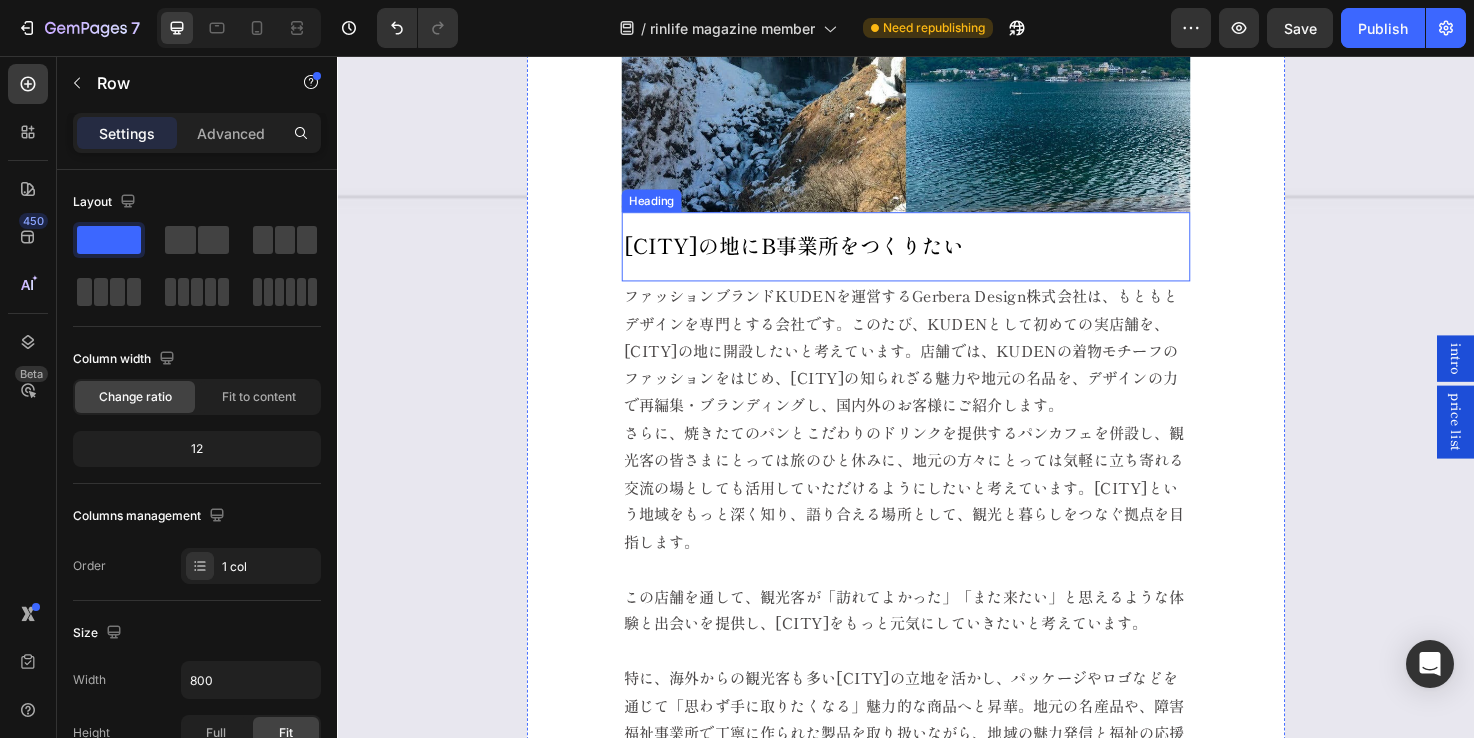 click on "日光の地にB事業所をつくりたい" at bounding box center (937, 257) 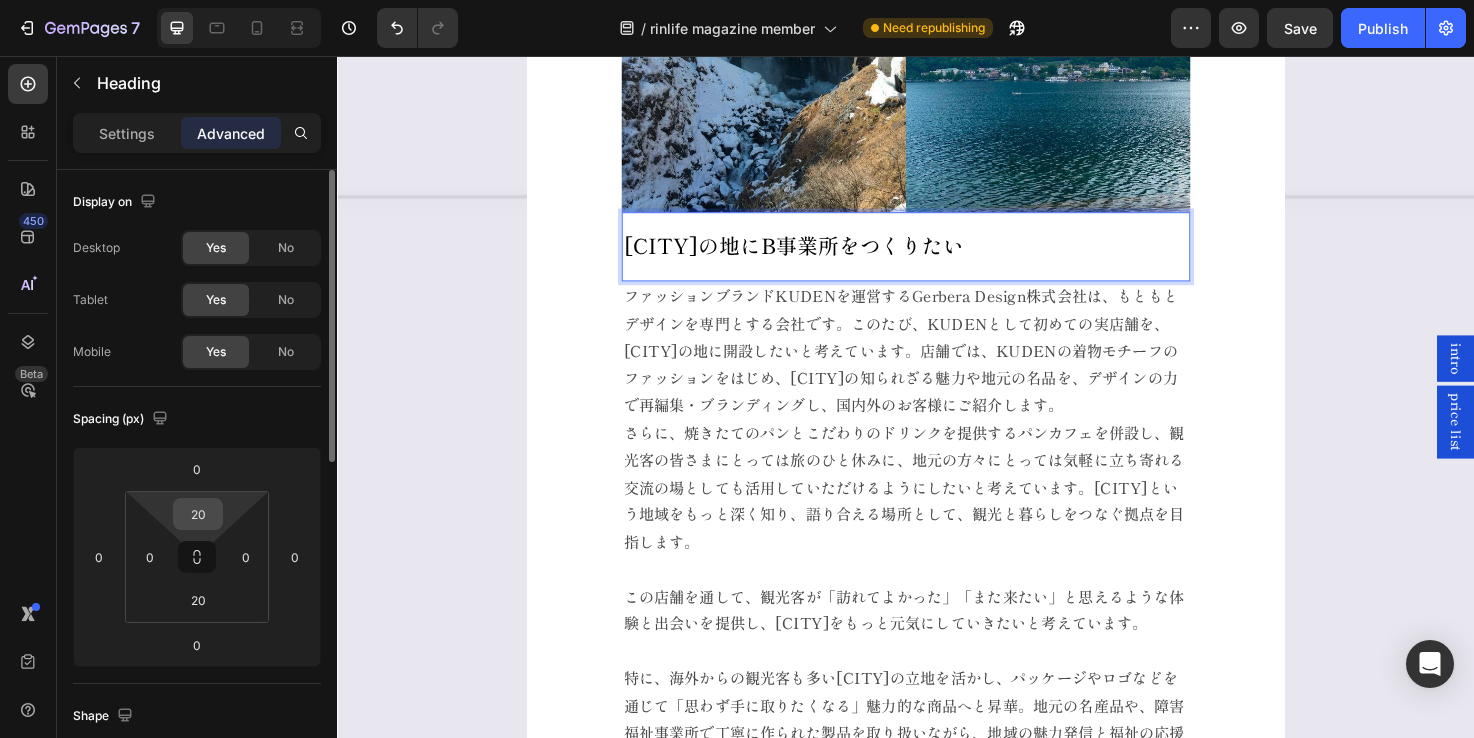 click on "20" at bounding box center [198, 514] 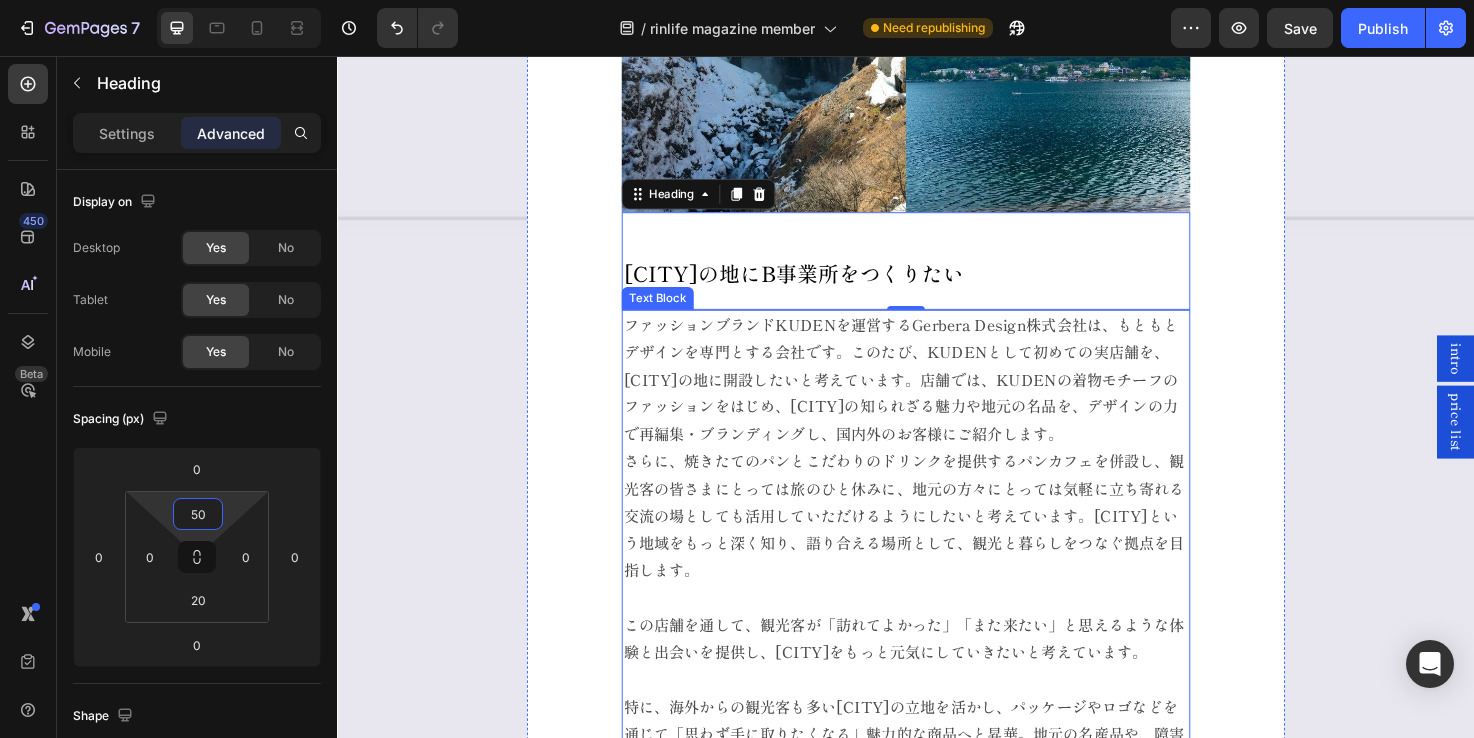 scroll, scrollTop: 15043, scrollLeft: 0, axis: vertical 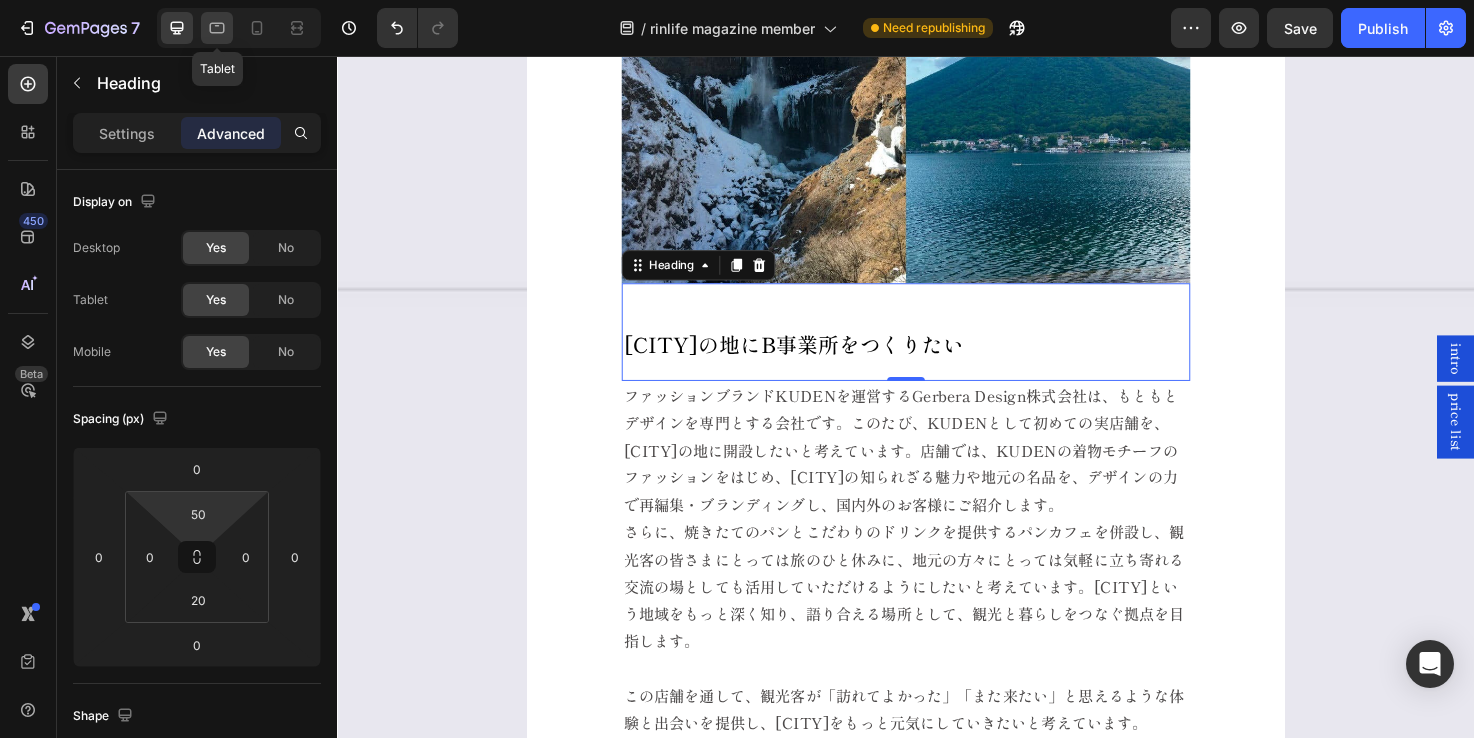 click 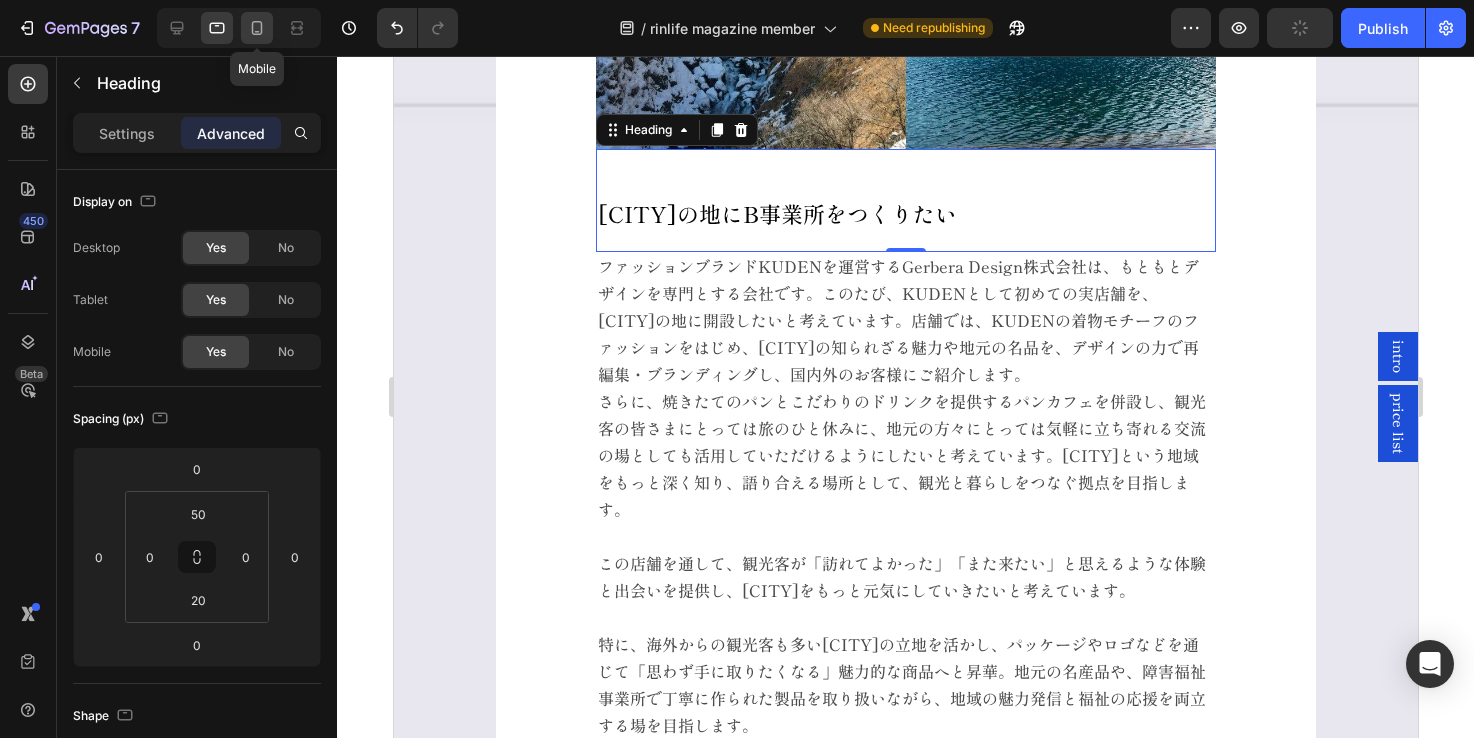 click 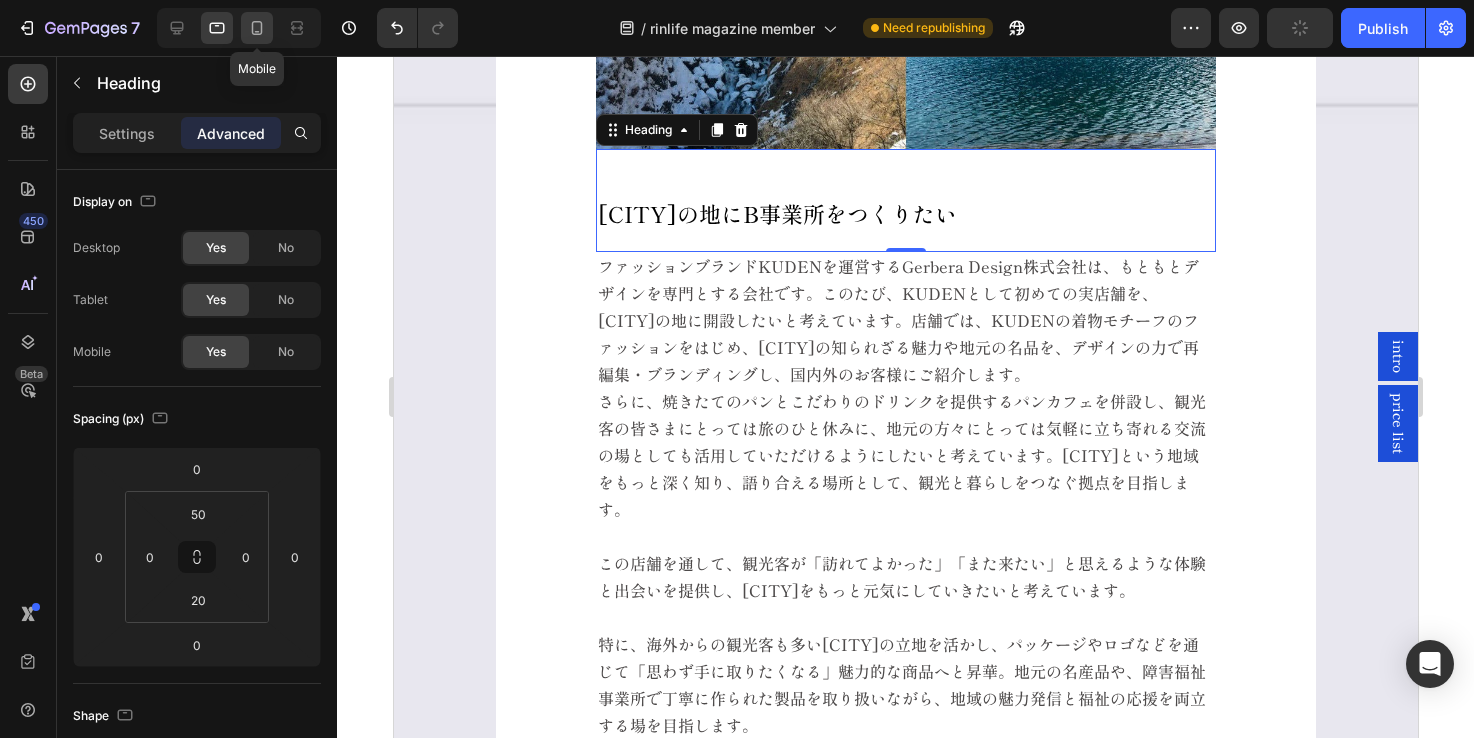 type on "40" 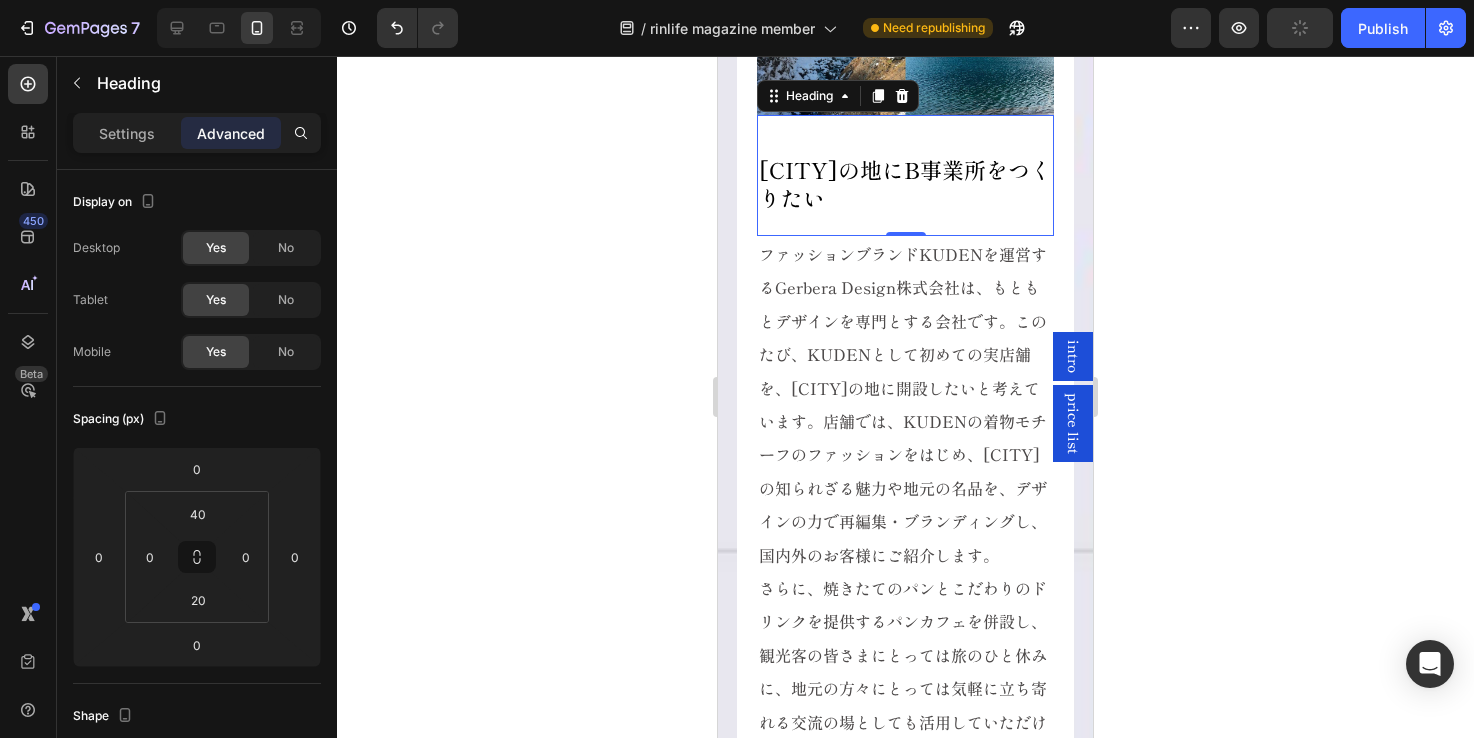 scroll, scrollTop: 15109, scrollLeft: 0, axis: vertical 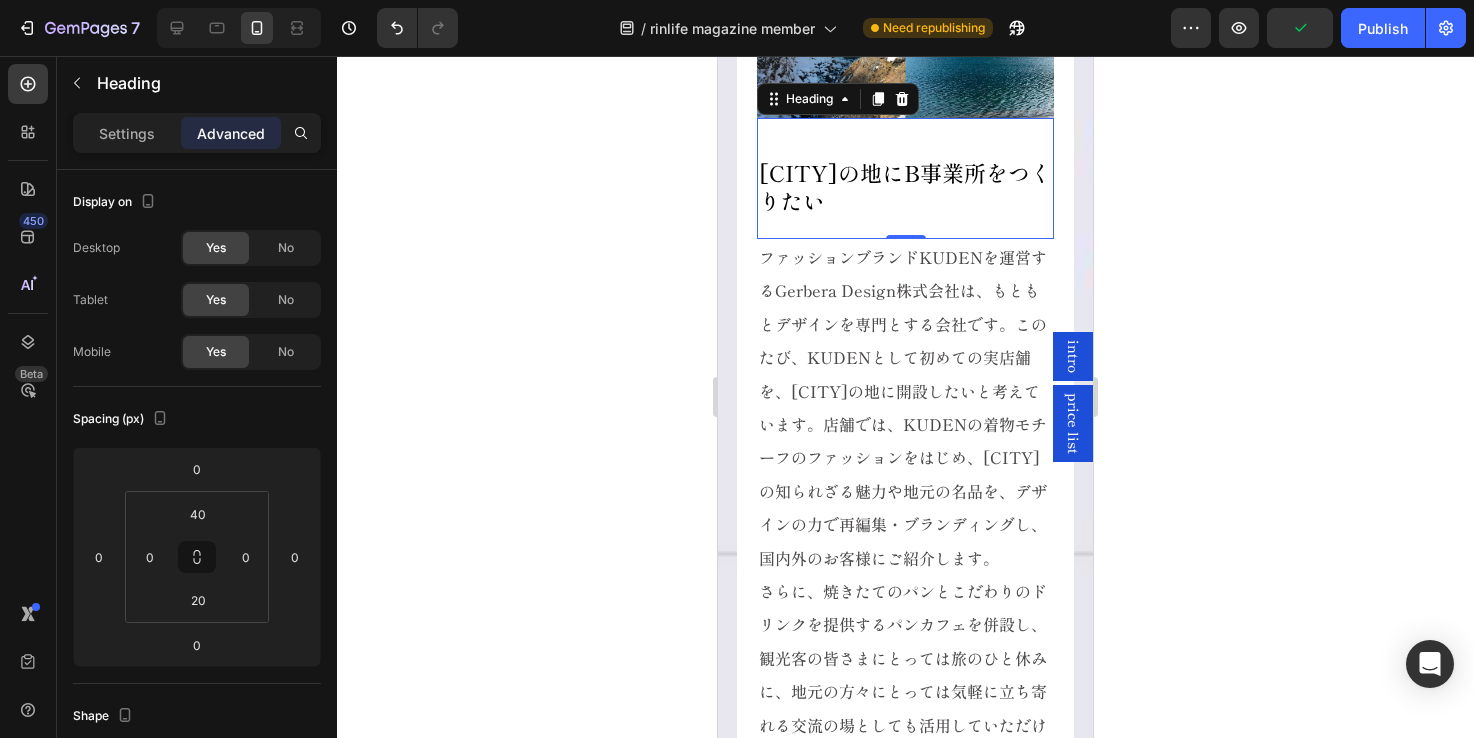 click 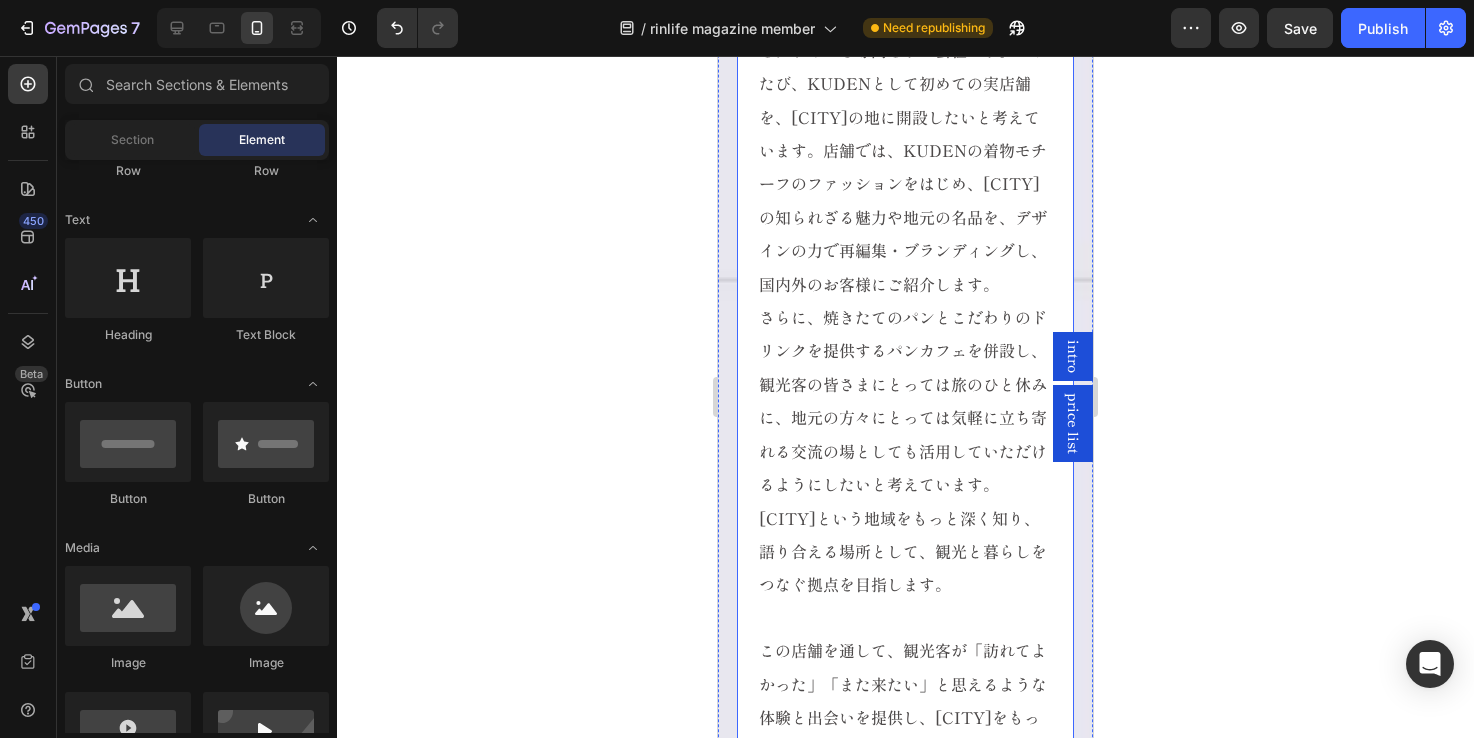 scroll, scrollTop: 15375, scrollLeft: 0, axis: vertical 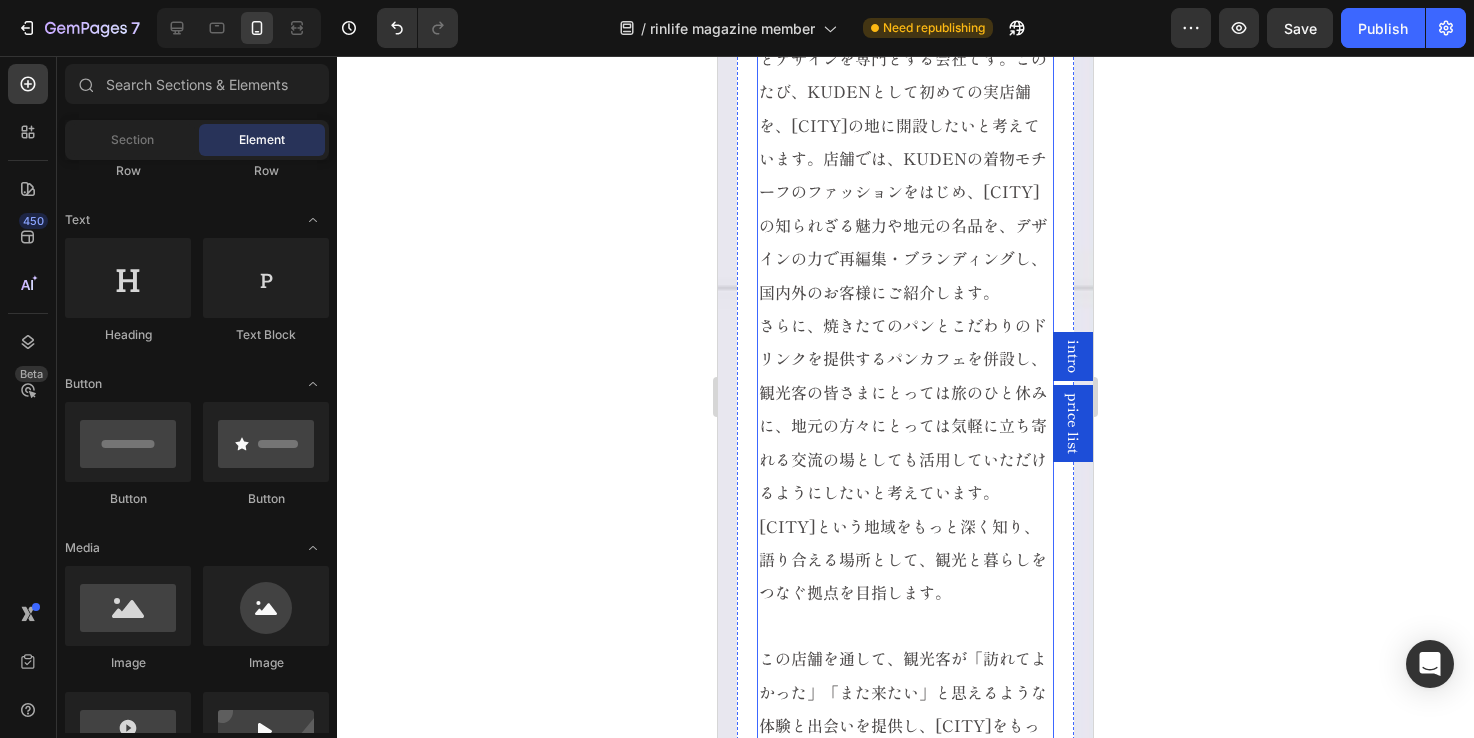 click on "ファッションブランドKUDENを運営するGerbera Design株式会社は、もともとデザインを専門とする会社です。このたび、KUDENとして初めての実店舗を、日光の地に開設したいと考えています。店舗では、KUDENの着物モチーフのファッションをはじめ、日光の知られざる魅力や地元の名品を、デザインの力で再編集・ブランディングし、国内外のお客様にご紹介します。" at bounding box center (903, 142) 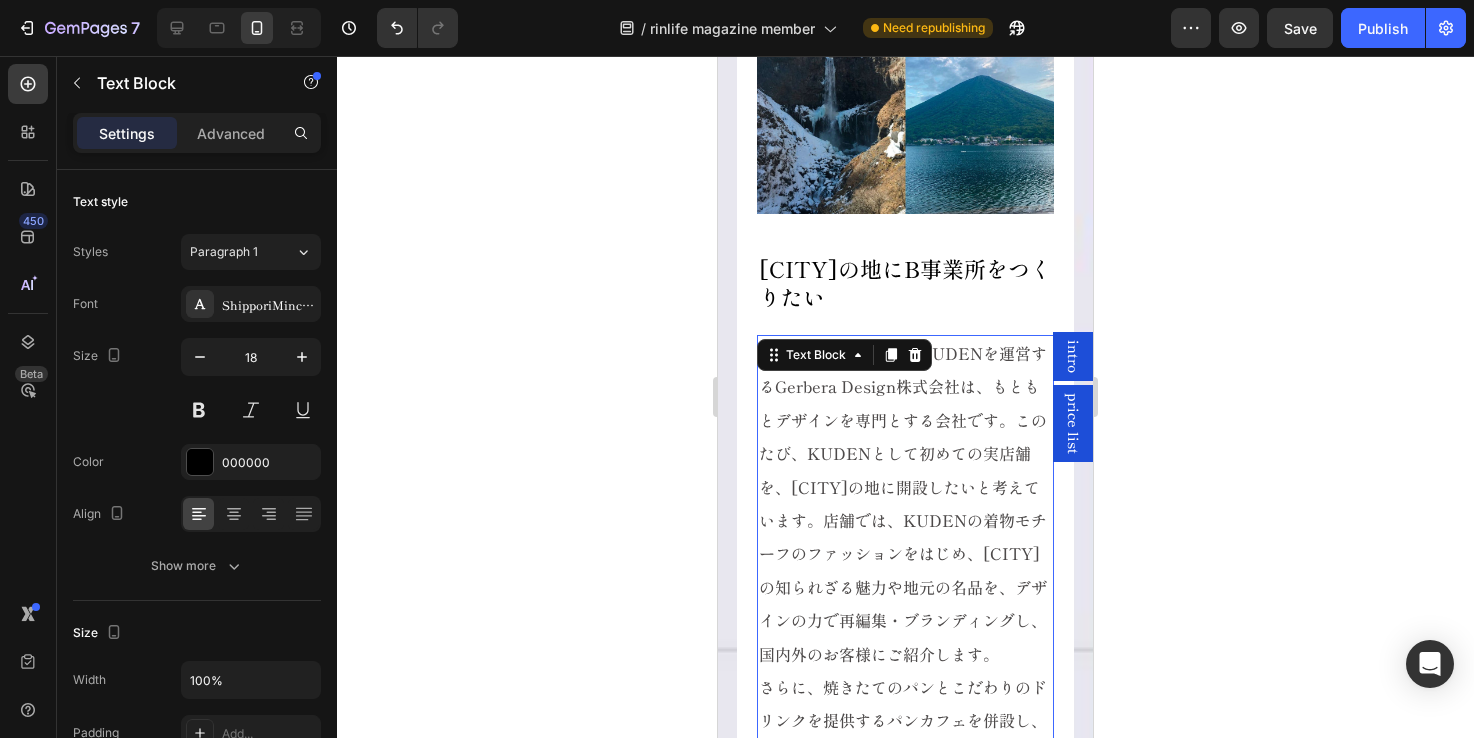 scroll, scrollTop: 14996, scrollLeft: 0, axis: vertical 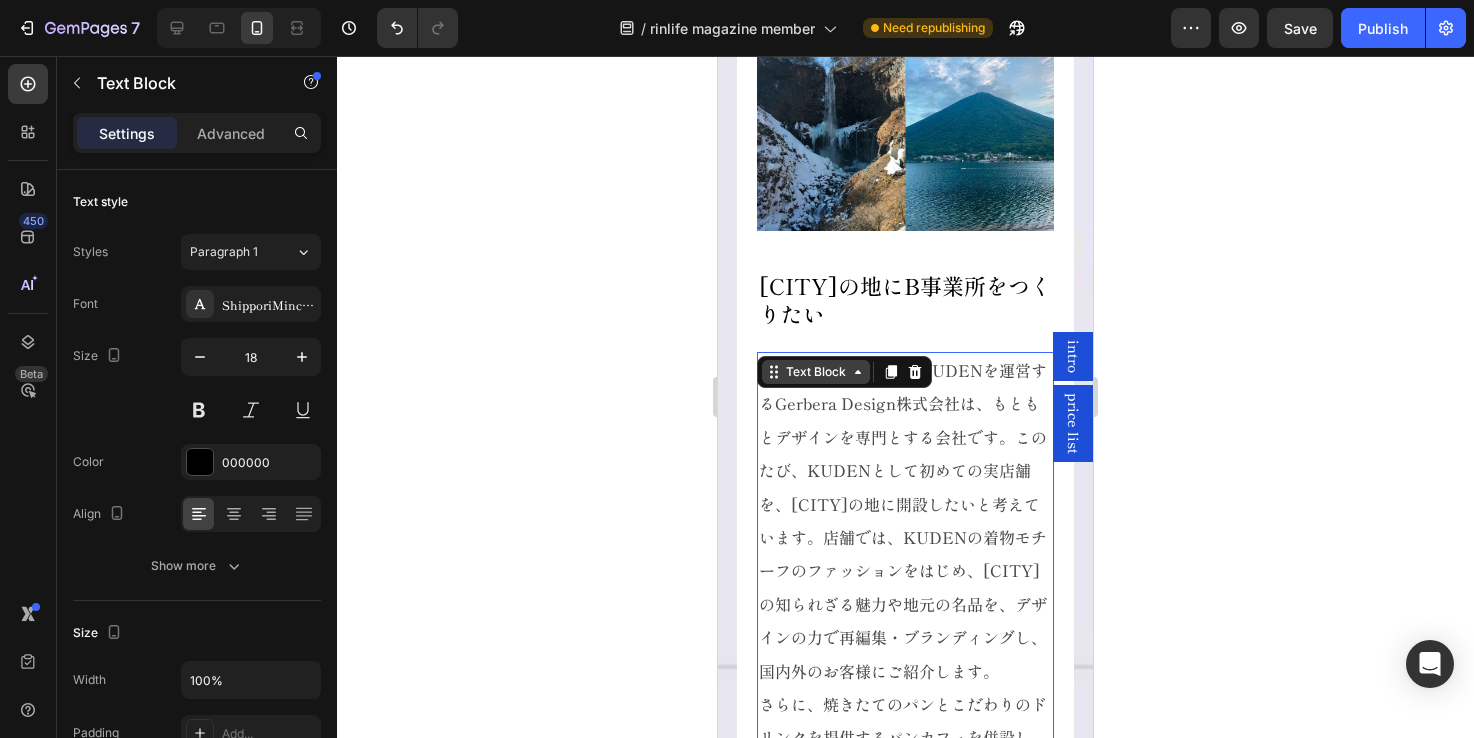 click on "Text Block" at bounding box center [816, 372] 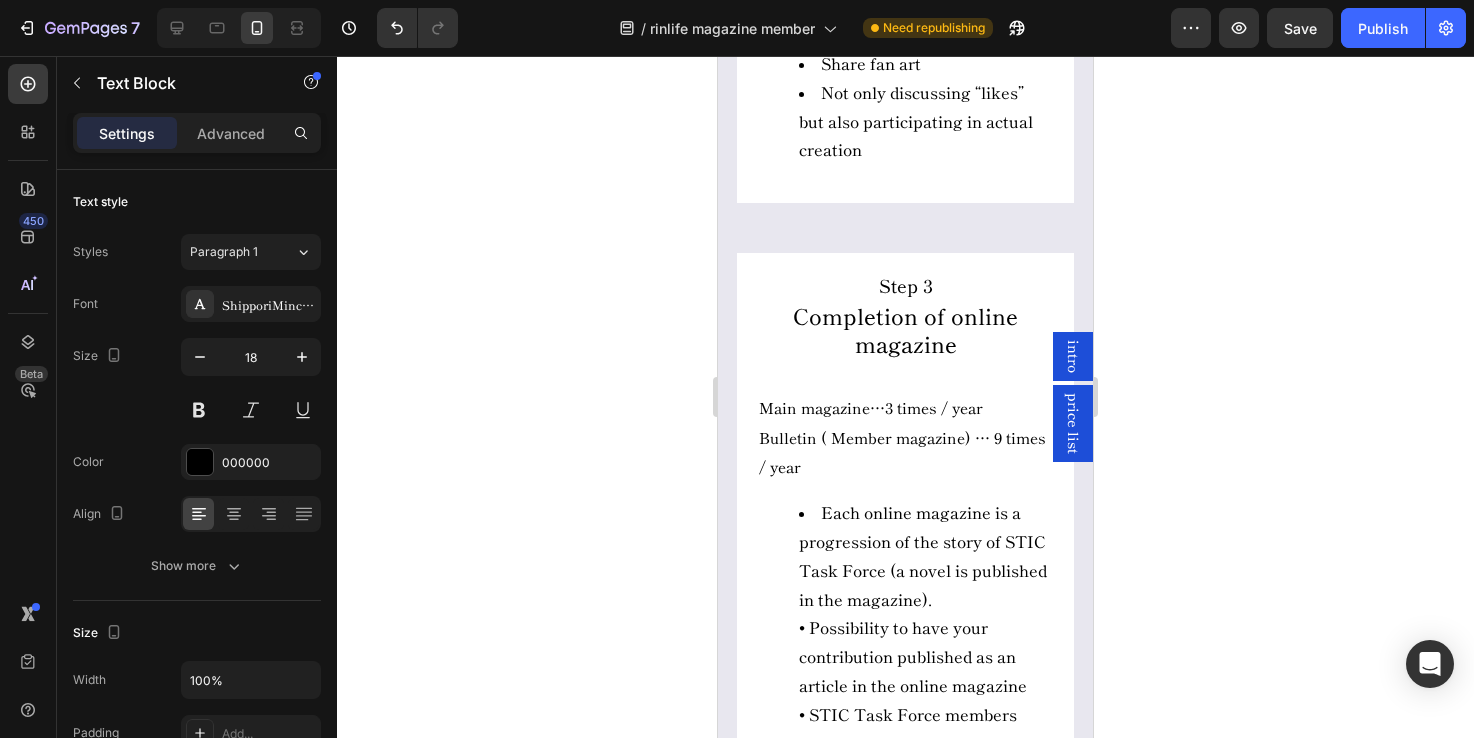 scroll, scrollTop: 13468, scrollLeft: 0, axis: vertical 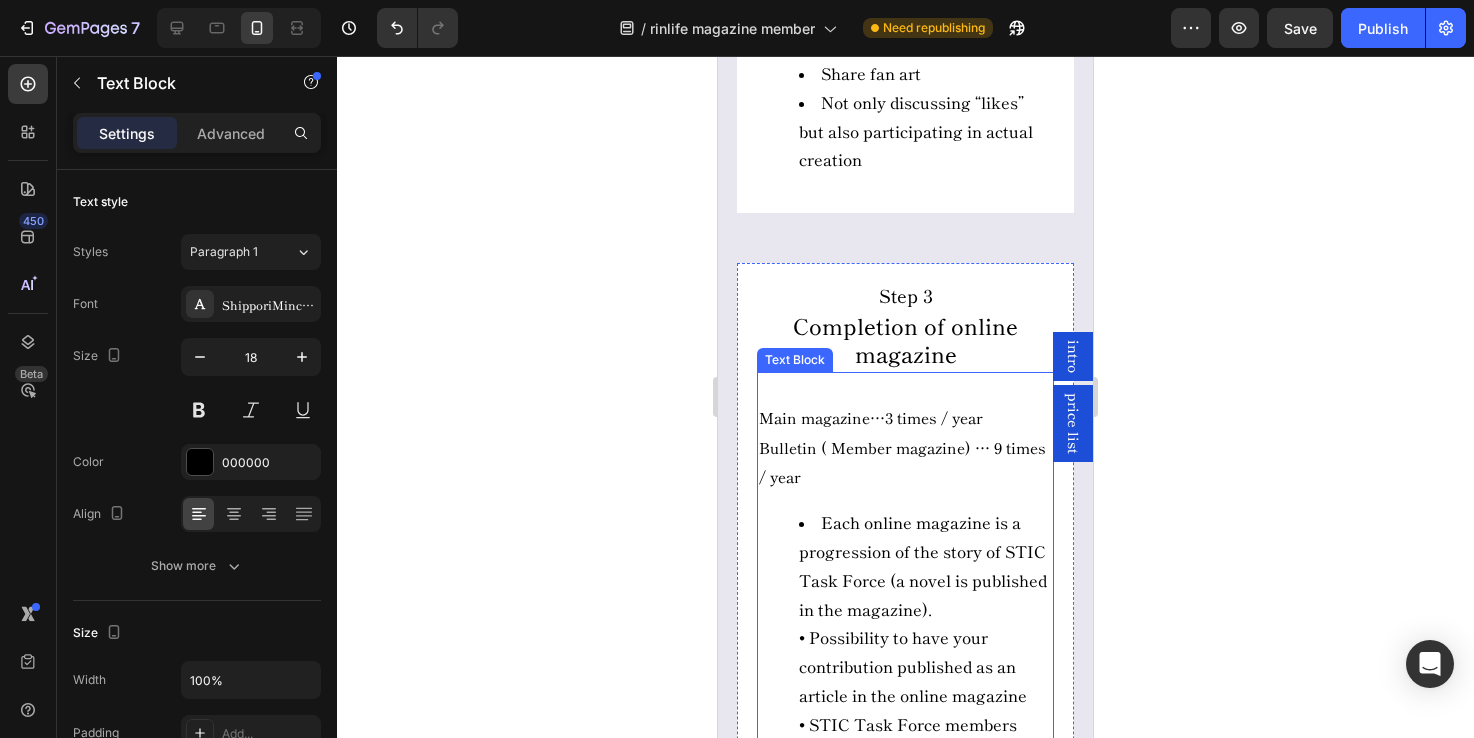 click on "Each online magazine is a progression of the story of STIC Task Force (a novel is published in the magazine). • Possibility to have your contribution published as an article in the online magazine • STIC Task Force members Basic Plan and above will receive the online magazine in PDF format." at bounding box center [926, 667] 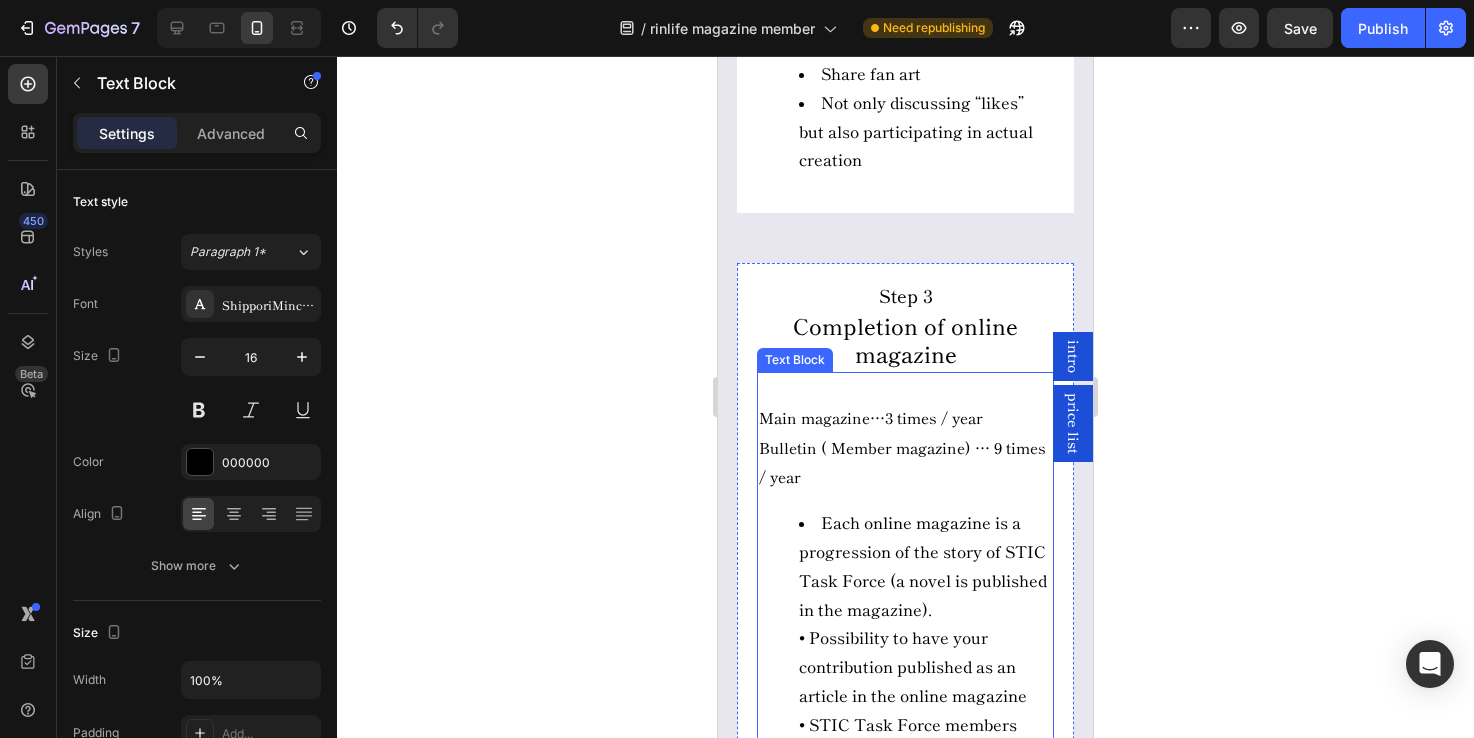 scroll, scrollTop: 462, scrollLeft: 0, axis: vertical 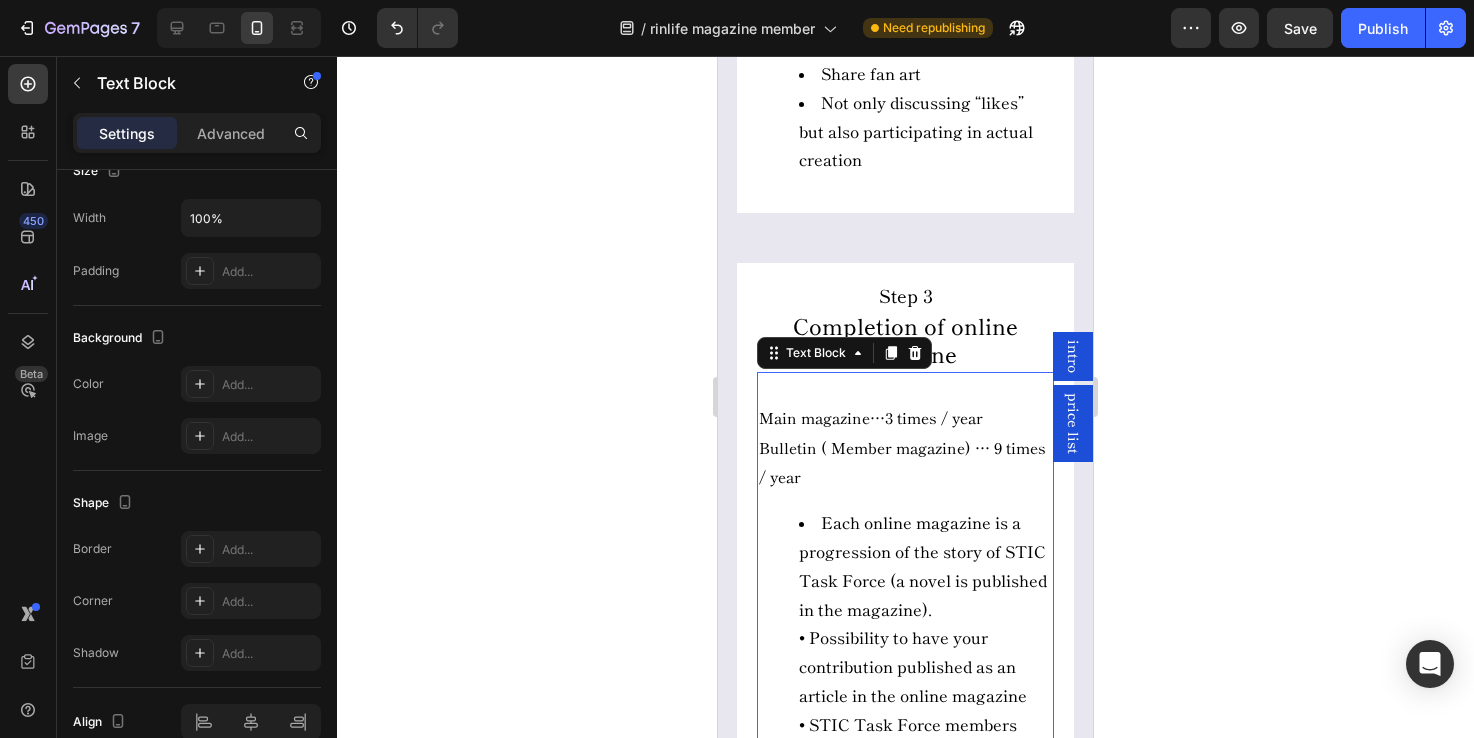 click on "Each online magazine is a progression of the story of STIC Task Force (a novel is published in the magazine). • Possibility to have your contribution published as an article in the online magazine • STIC Task Force members Basic Plan and above will receive the online magazine in PDF format." at bounding box center [926, 667] 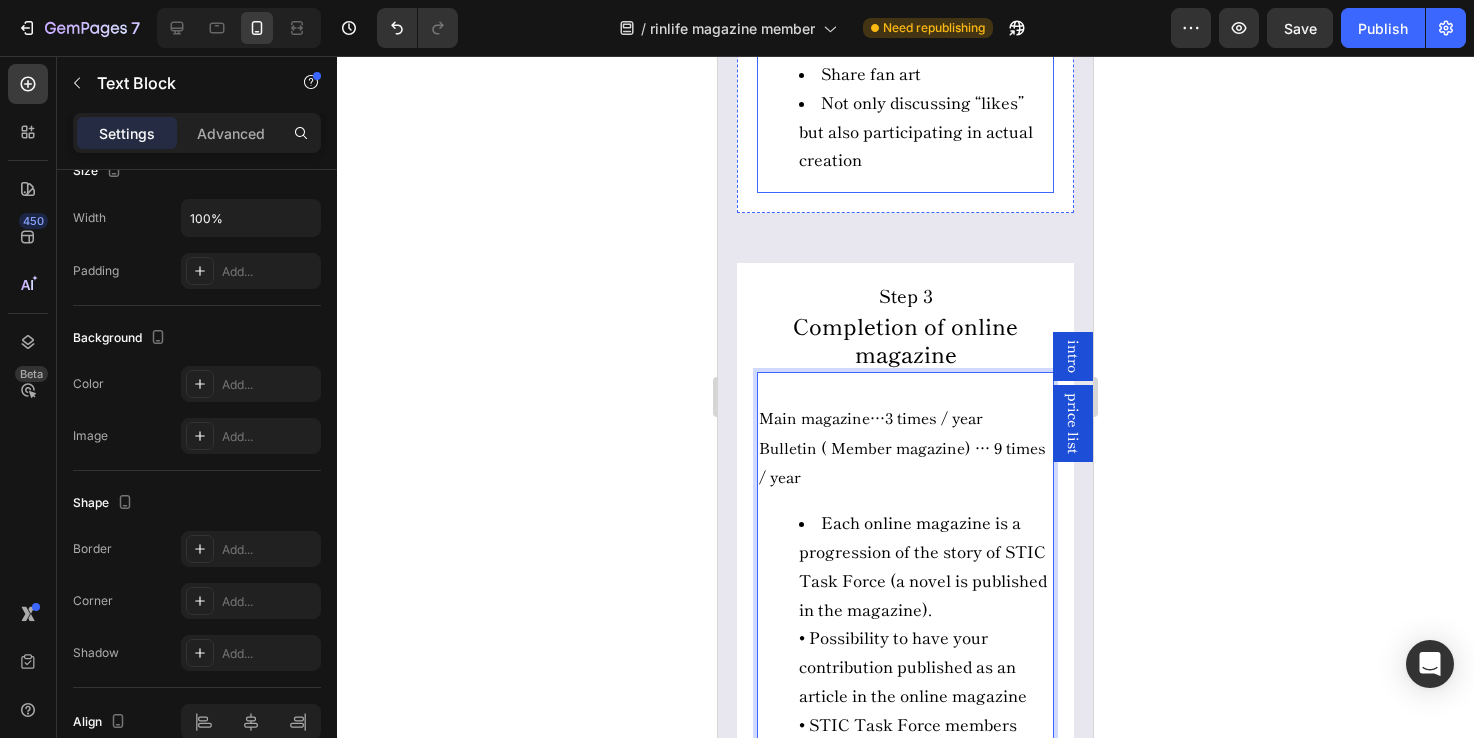click on "Not only discussing “likes” but also participating in actual creation" at bounding box center (926, 132) 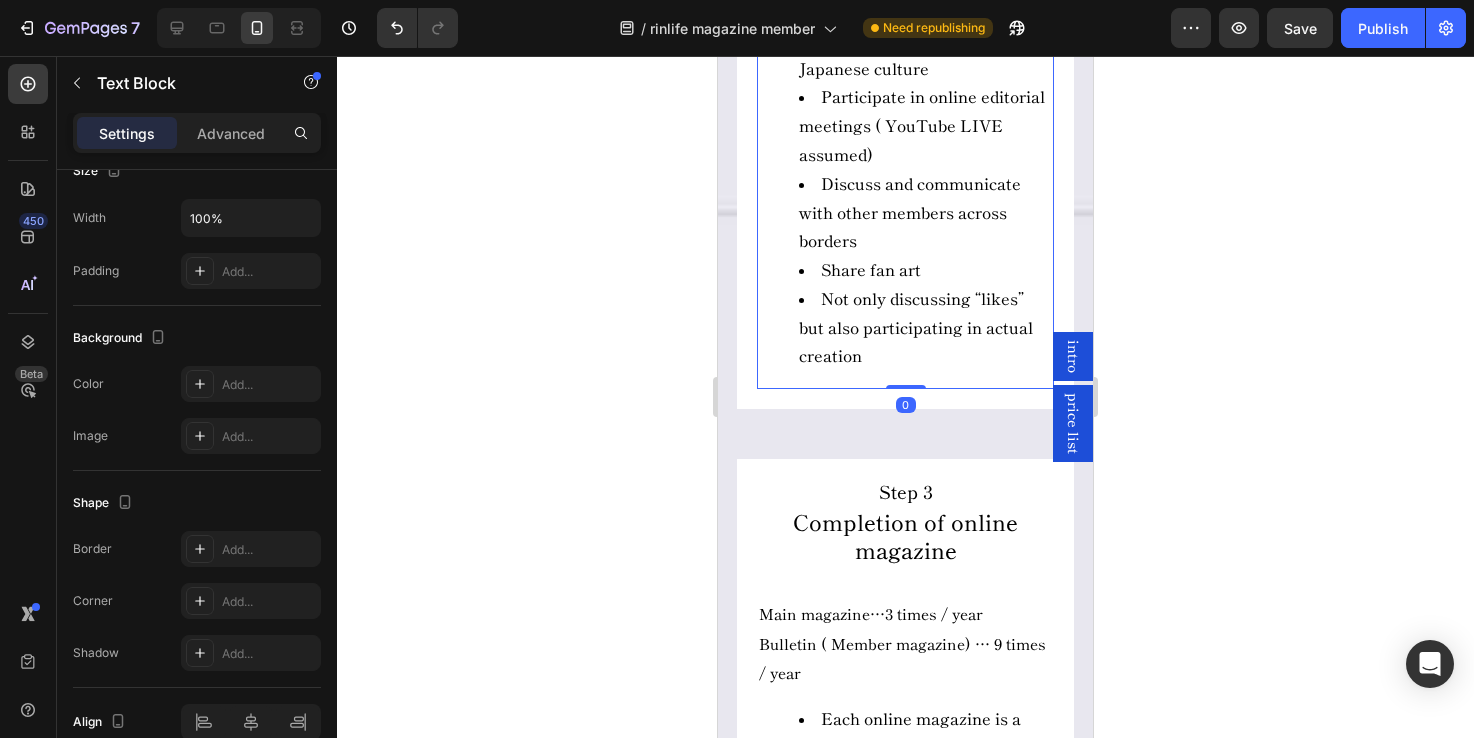 scroll, scrollTop: 12885, scrollLeft: 0, axis: vertical 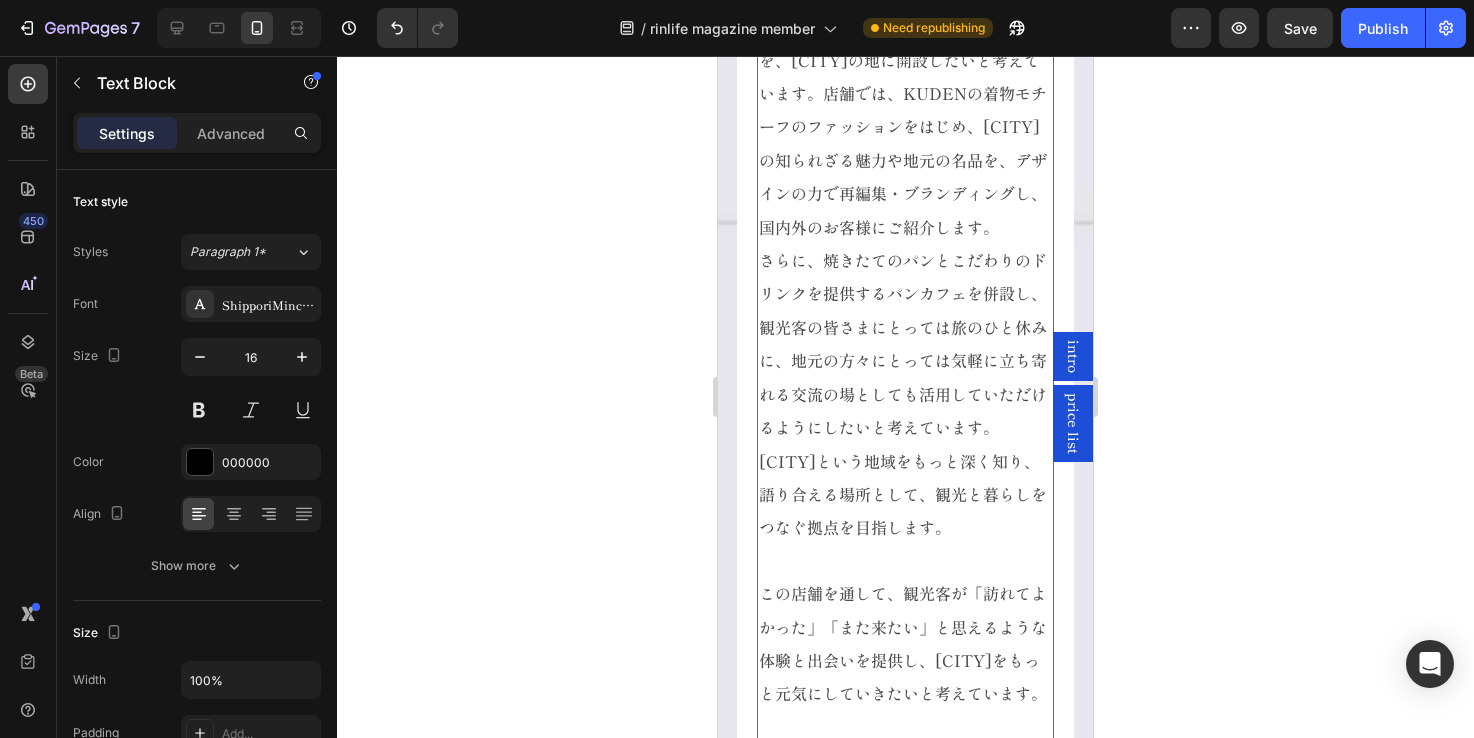 click on "さらに、焼きたてのパンとこだわりのドリンクを提供するパンカフェを併設し、観光客の皆さまにとっては旅のひと休みに、地元の方々にとっては気軽に立ち寄れる交流の場としても活用していただけるようにしたいと考えています。日光という地域をもっと深く知り、語り合える場所として、観光と暮らしをつなぐ拠点を目指します。" at bounding box center [903, 394] 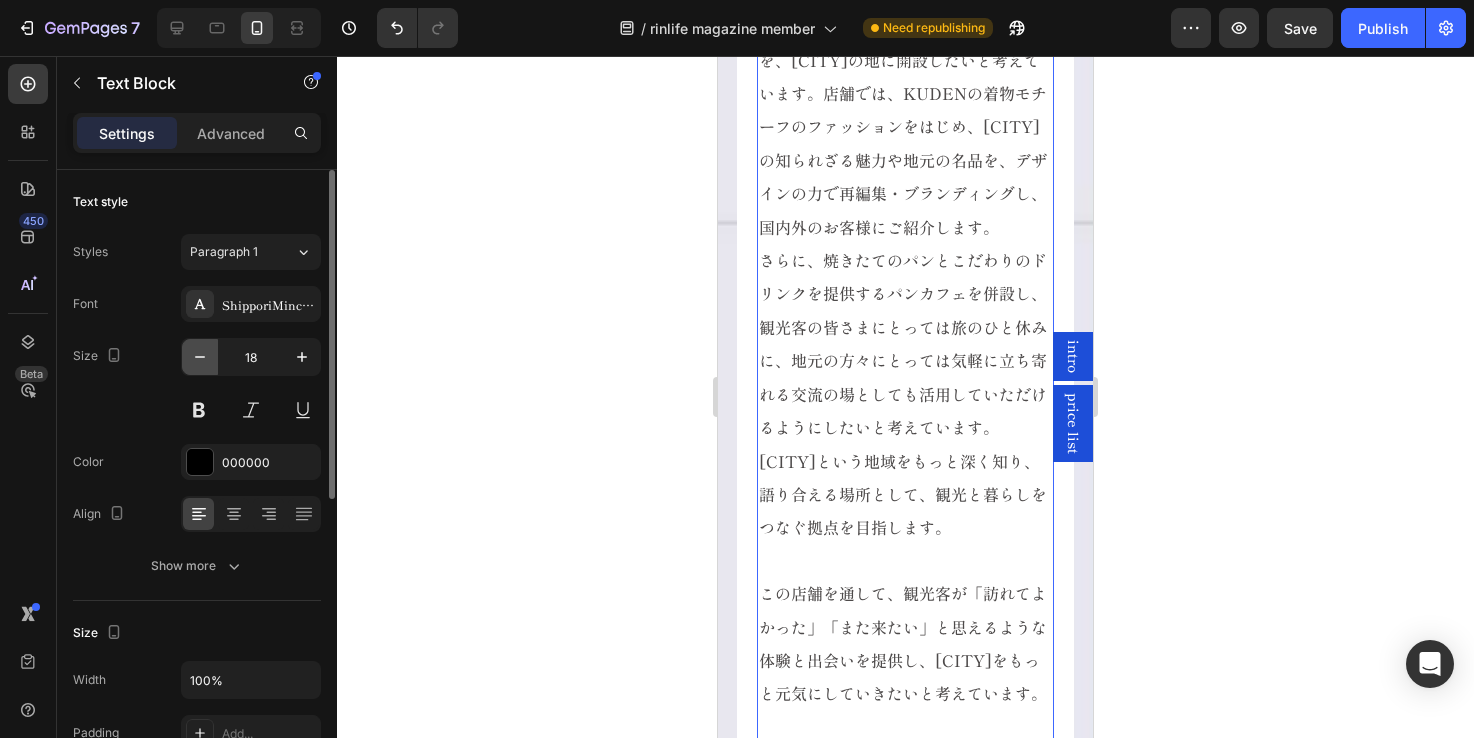 click 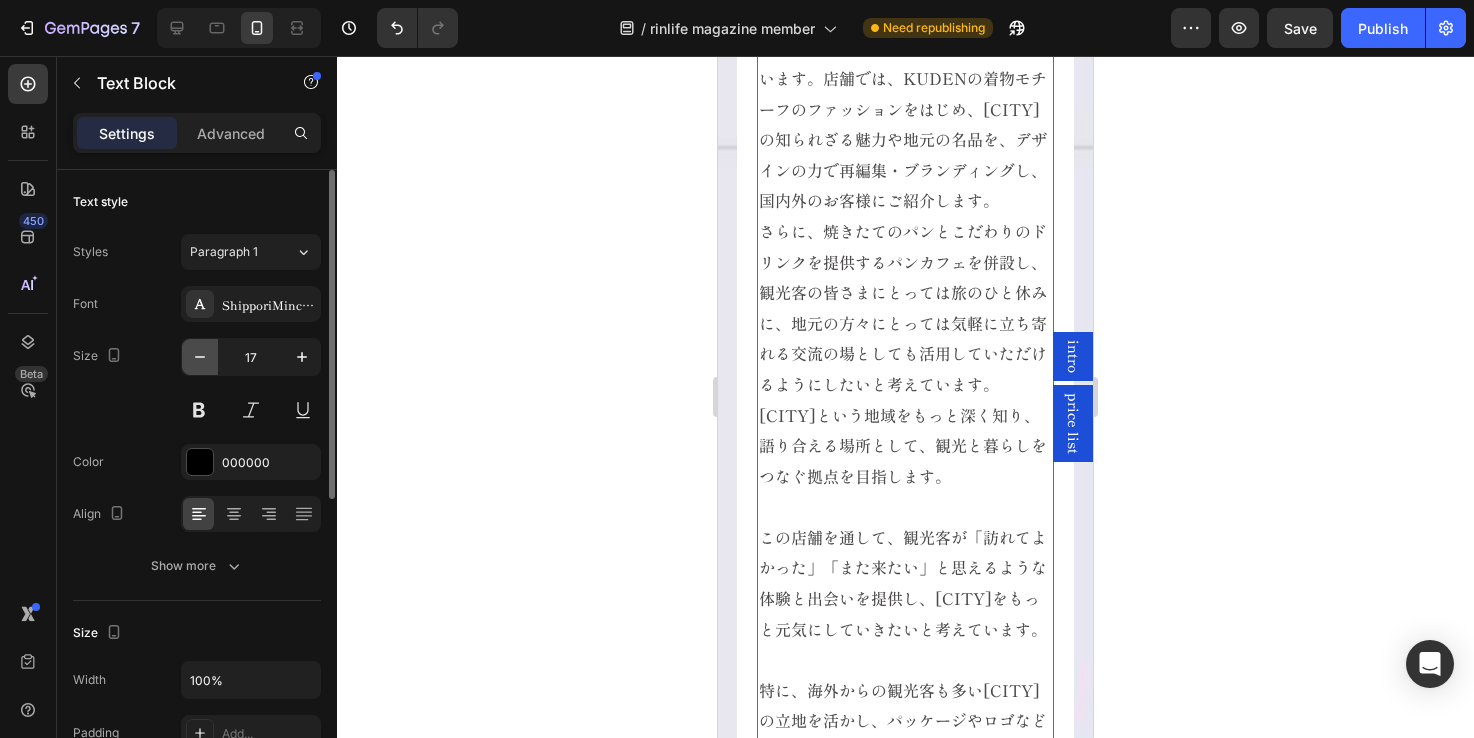 click 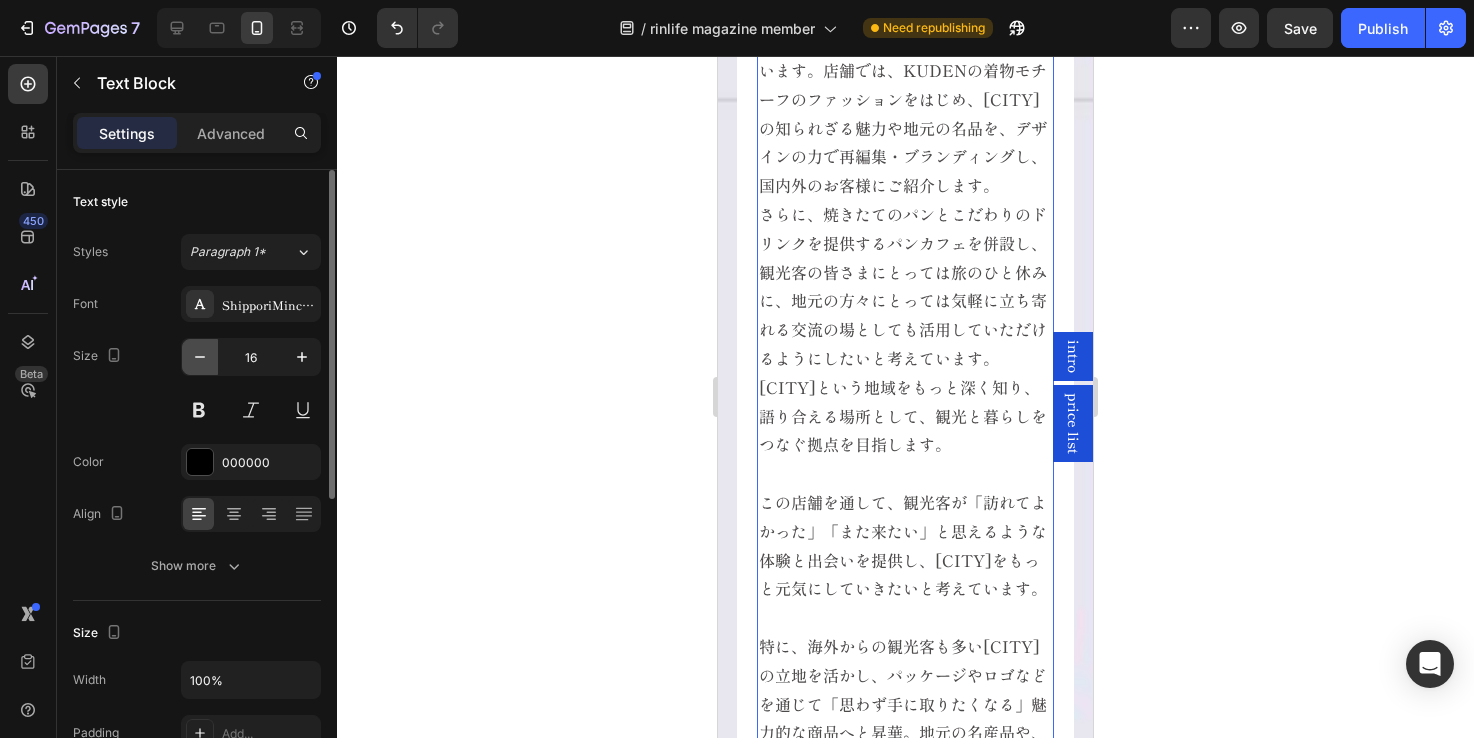 click 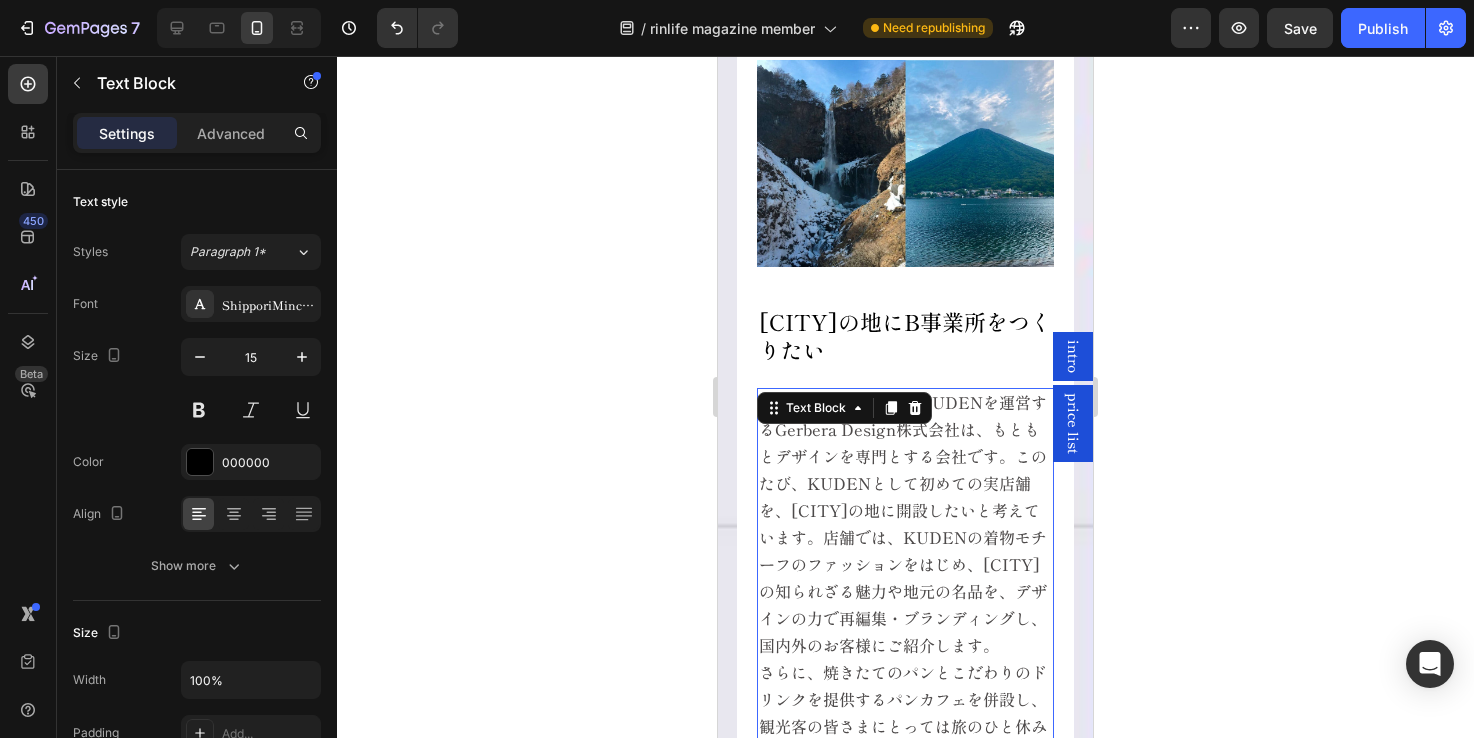 scroll, scrollTop: 14986, scrollLeft: 0, axis: vertical 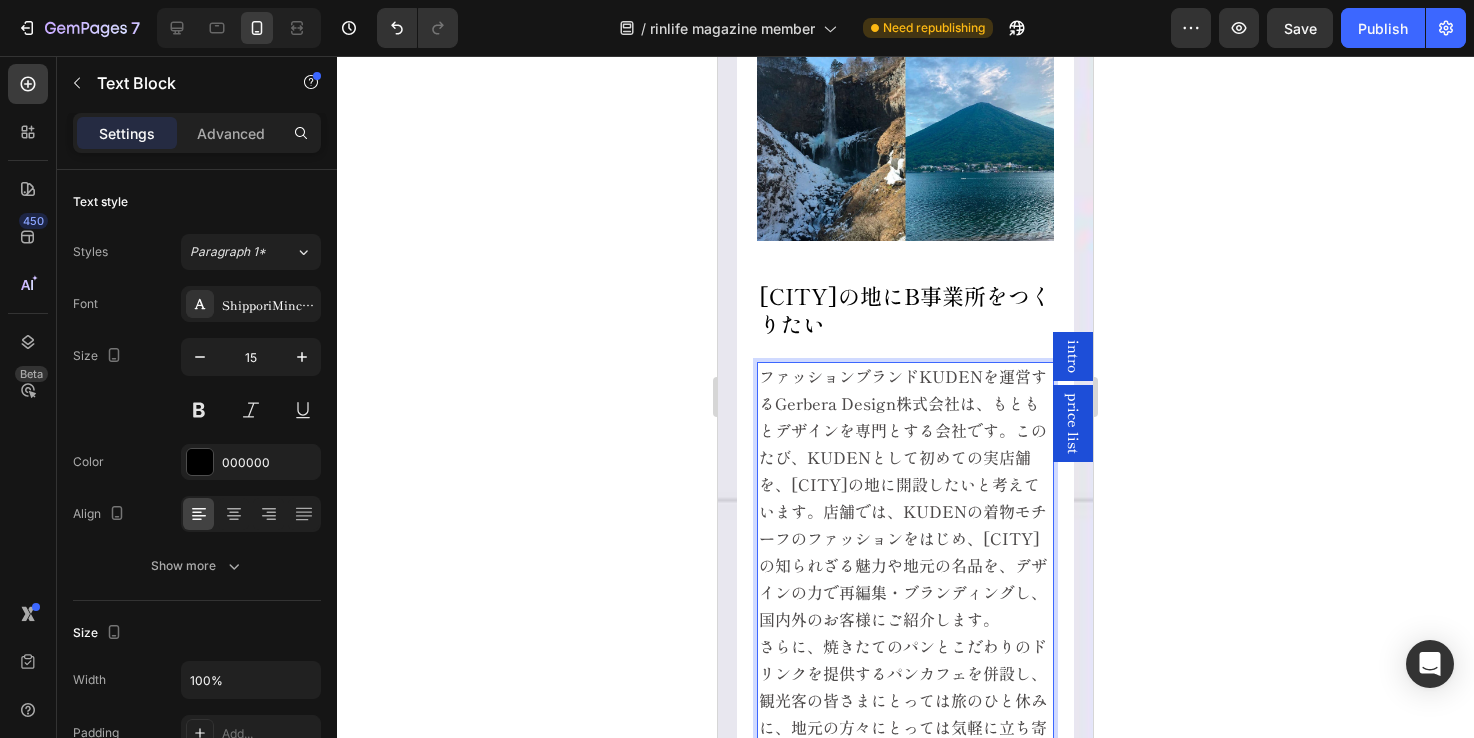 click 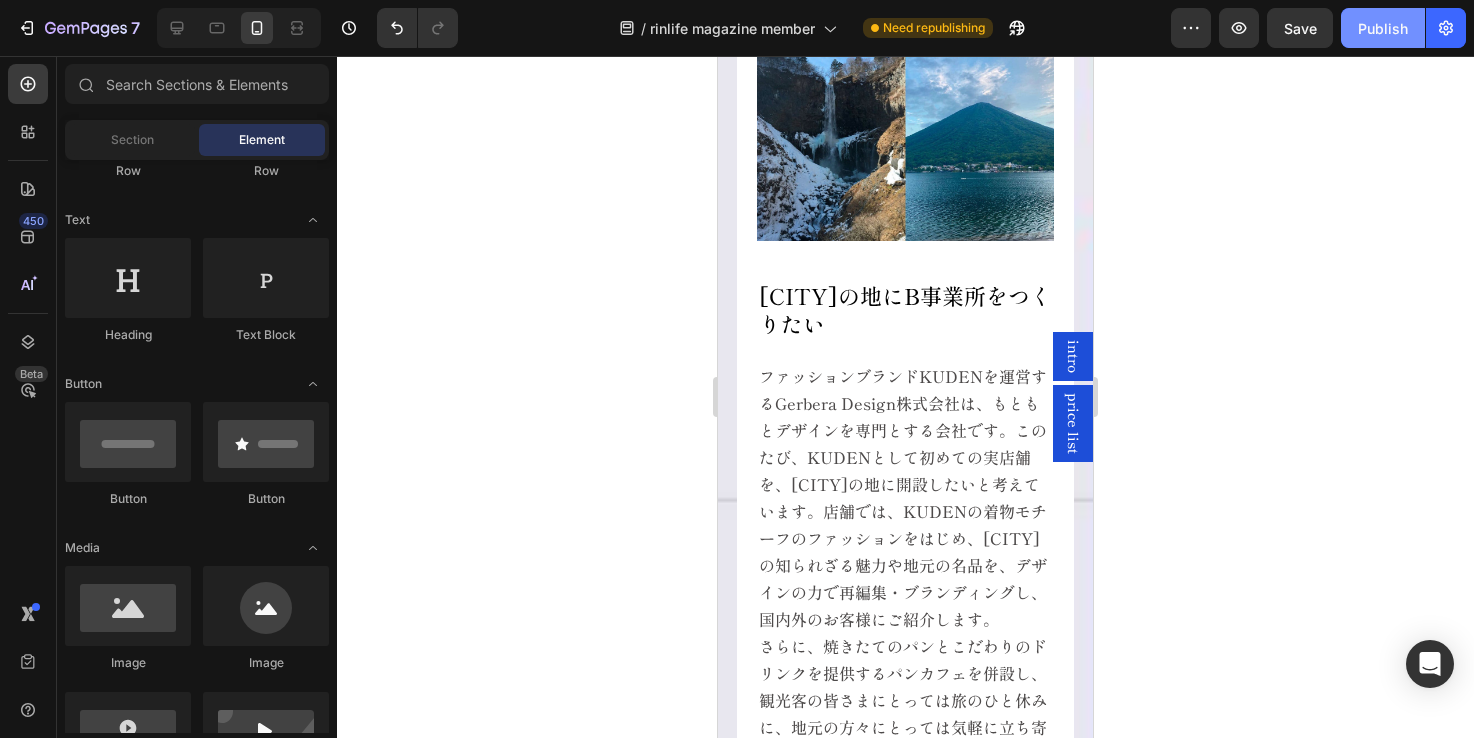 click on "Publish" at bounding box center (1383, 28) 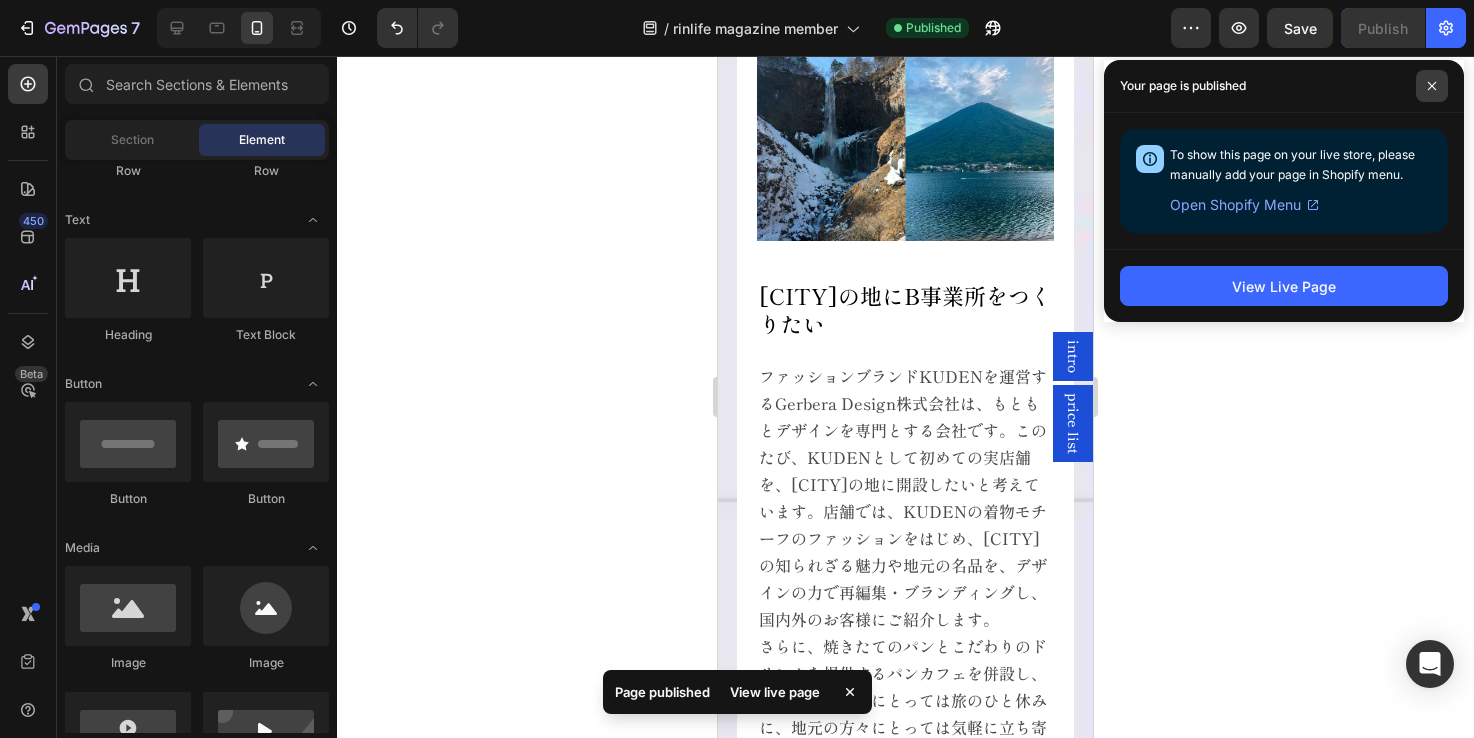 click 